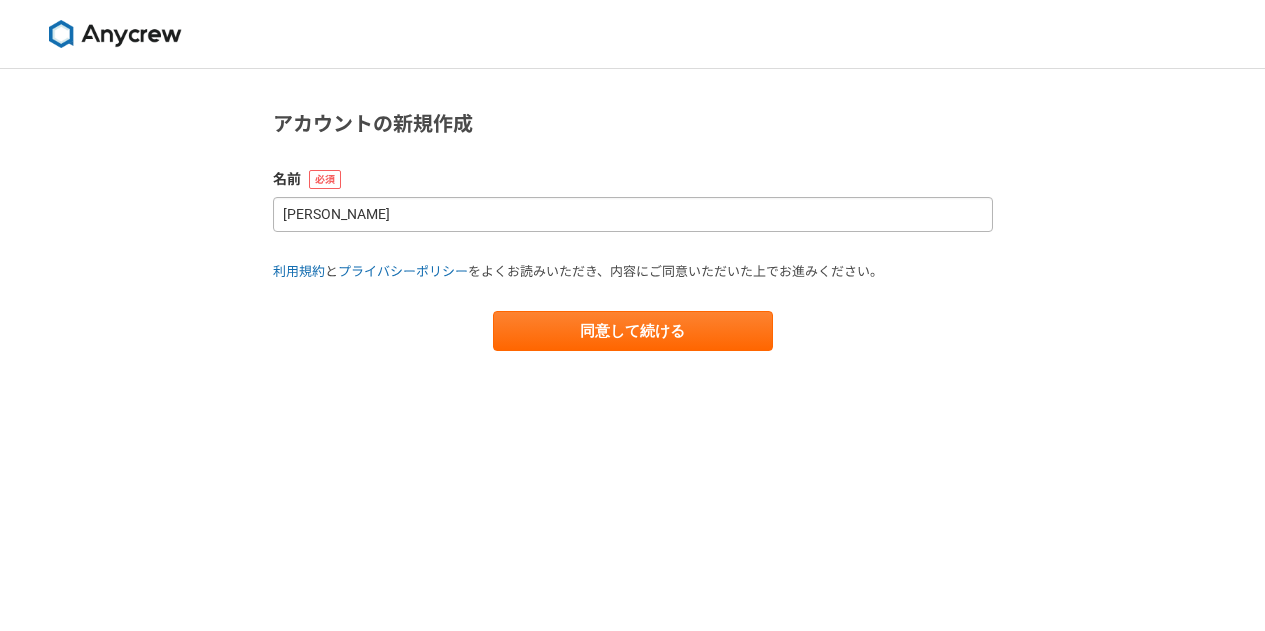 scroll, scrollTop: 0, scrollLeft: 0, axis: both 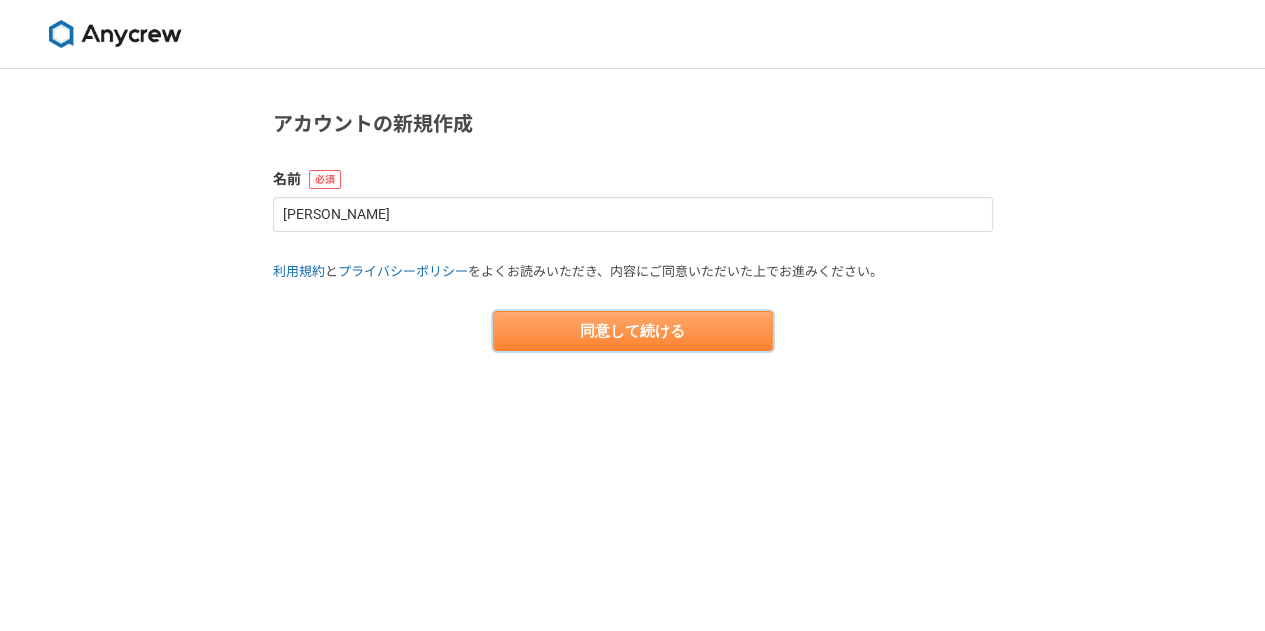 click on "同意して続ける" at bounding box center (633, 331) 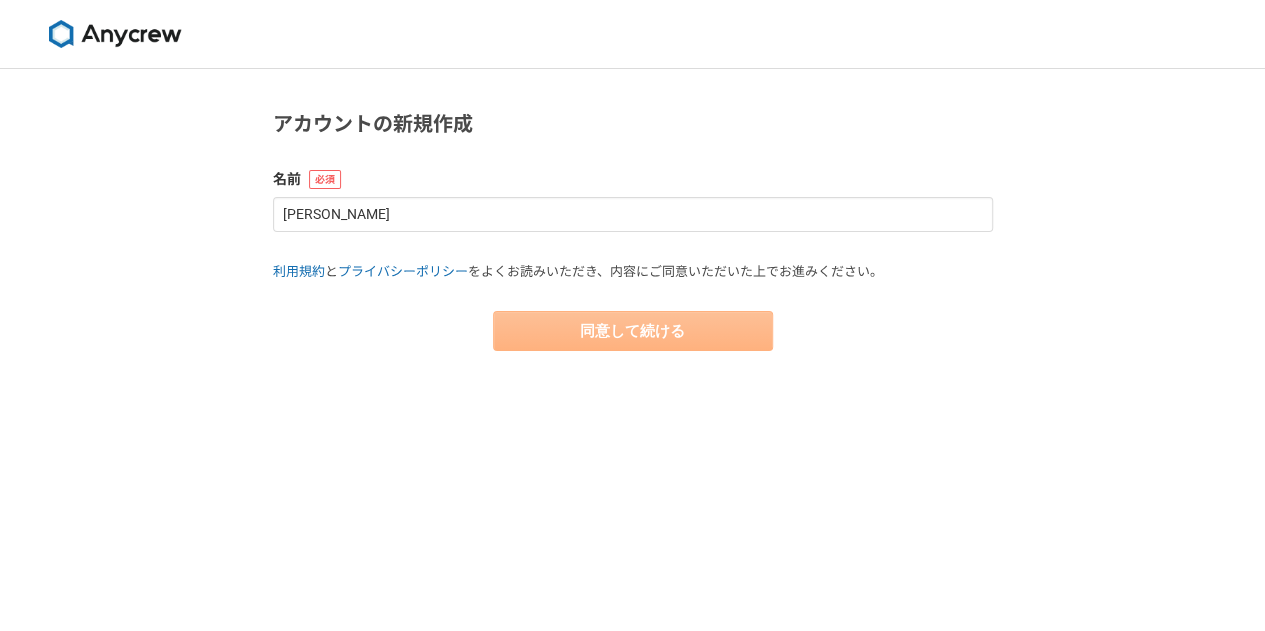 select on "13" 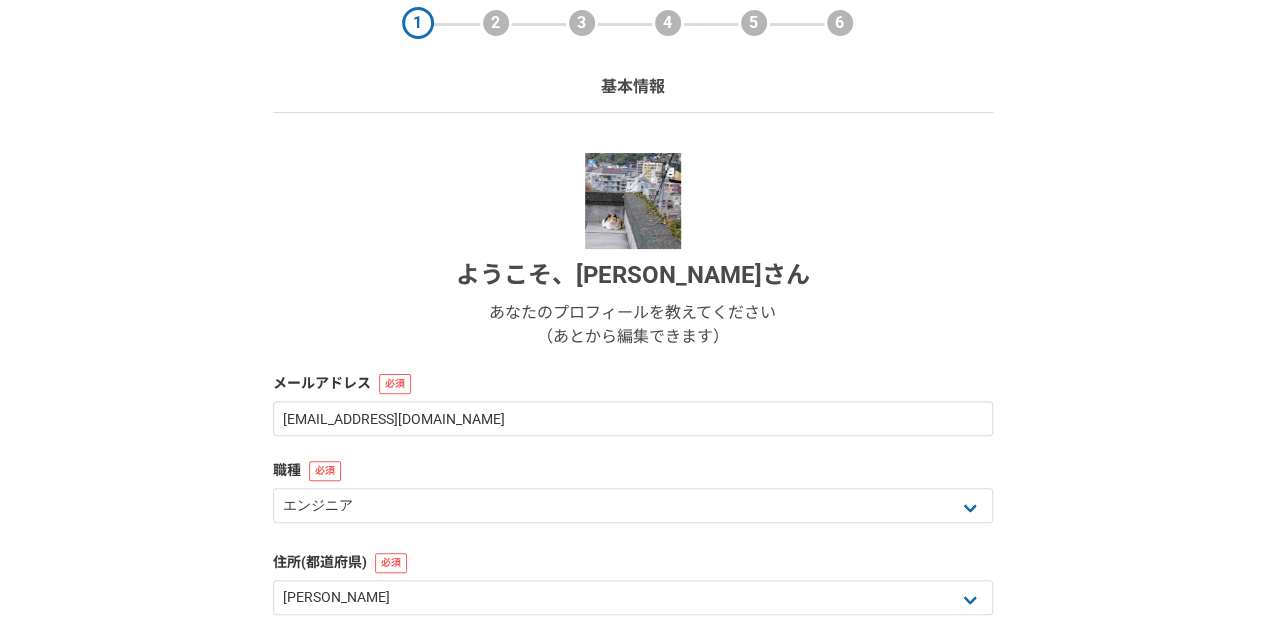 scroll, scrollTop: 100, scrollLeft: 0, axis: vertical 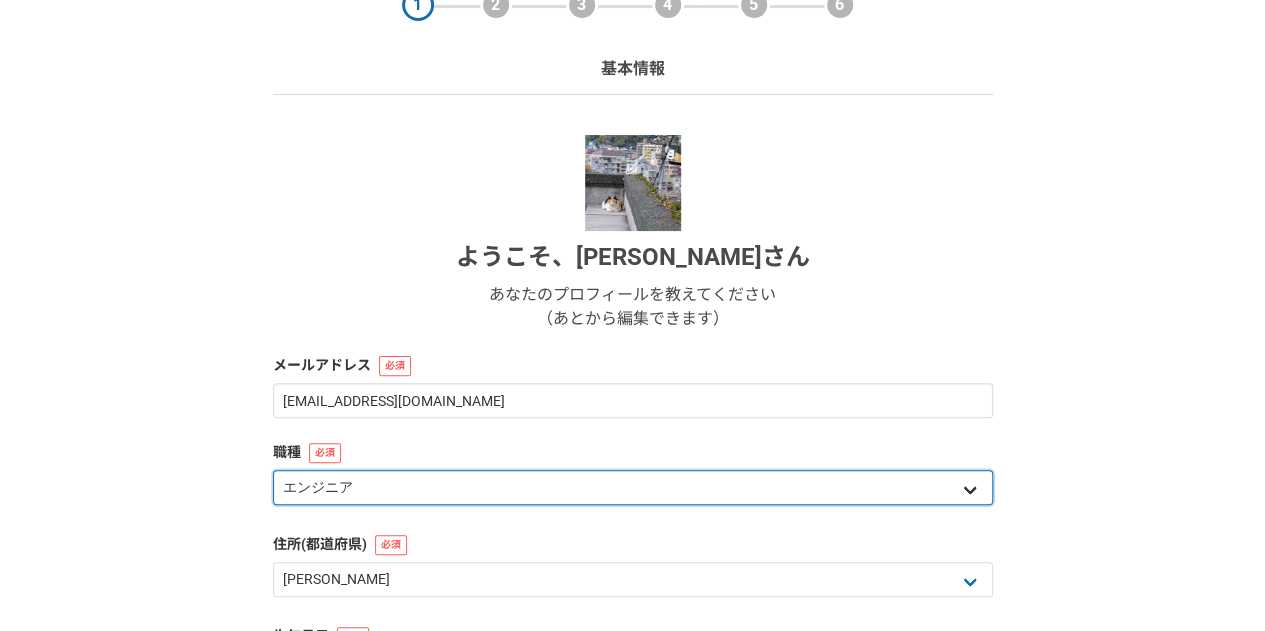 click on "エンジニア デザイナー ライター 営業 マーケティング 企画・事業開発 バックオフィス その他" at bounding box center [633, 487] 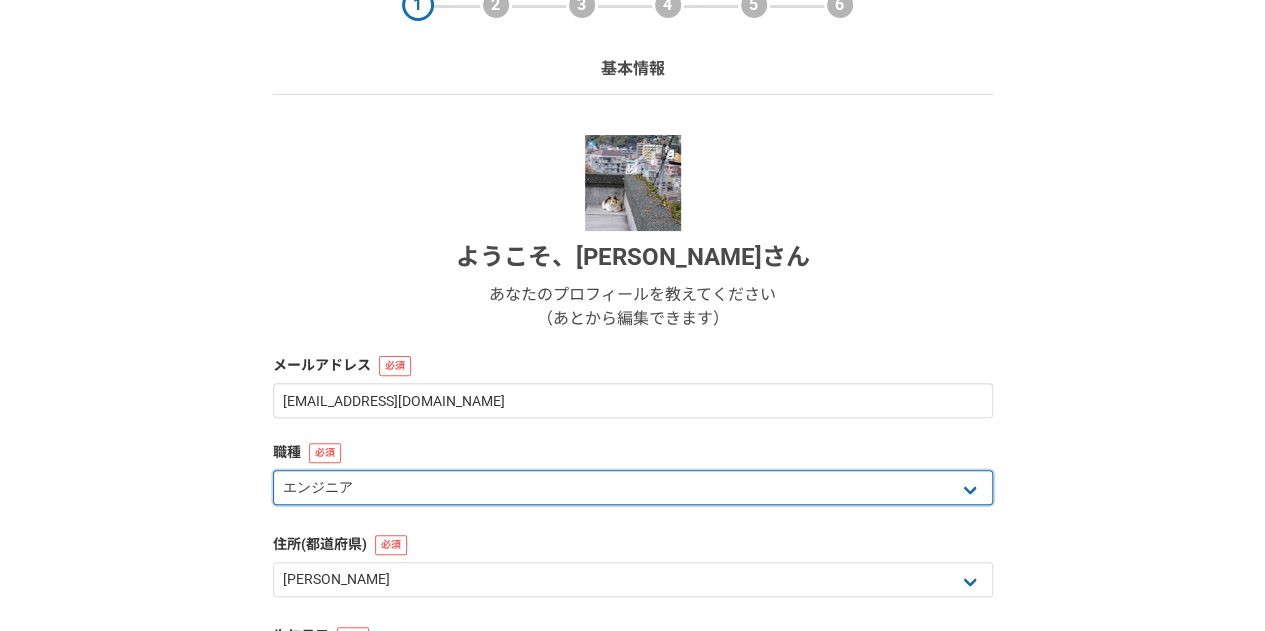click on "エンジニア デザイナー ライター 営業 マーケティング 企画・事業開発 バックオフィス その他" at bounding box center (633, 487) 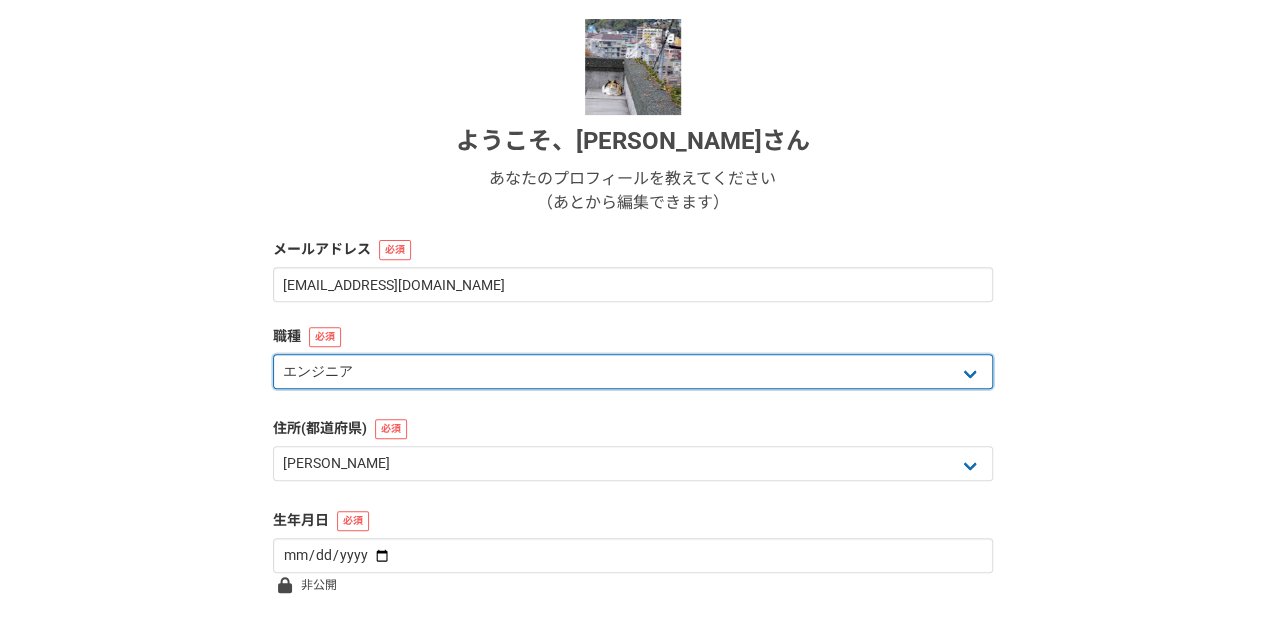 scroll, scrollTop: 300, scrollLeft: 0, axis: vertical 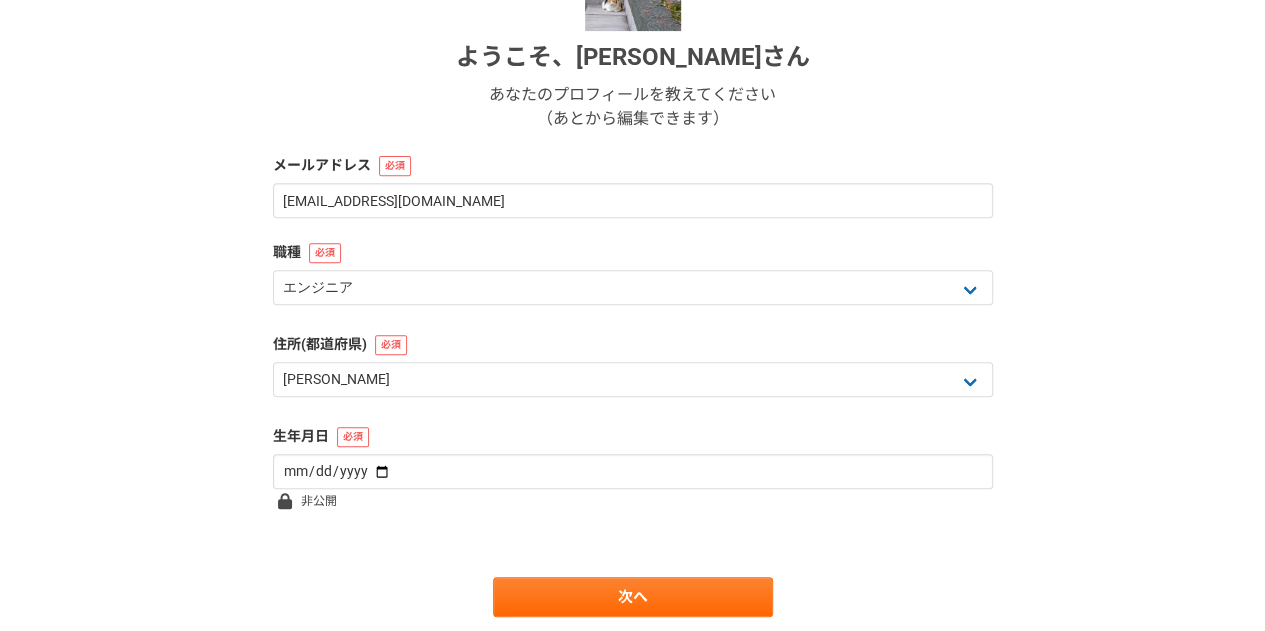 click on "1 2 3 4 5 6 基本情報 ようこそ、 [PERSON_NAME] あなたのプロフィールを教えてください （あとから編集できます） メール[GEOGRAPHIC_DATA][EMAIL_ADDRESS][DOMAIN_NAME] 職種 エンジニア デザイナー ライター 営業 マーケティング 企画・事業開発 バックオフィス その他 住所(都道府県) 北海道 [GEOGRAPHIC_DATA] [GEOGRAPHIC_DATA] [PERSON_NAME][GEOGRAPHIC_DATA] [PERSON_NAME][GEOGRAPHIC_DATA] [GEOGRAPHIC_DATA] [PERSON_NAME][GEOGRAPHIC_DATA] [GEOGRAPHIC_DATA] [GEOGRAPHIC_DATA] [GEOGRAPHIC_DATA] [GEOGRAPHIC_DATA] [PERSON_NAME][GEOGRAPHIC_DATA] [PERSON_NAME] [GEOGRAPHIC_DATA] [GEOGRAPHIC_DATA] [GEOGRAPHIC_DATA] [PERSON_NAME][GEOGRAPHIC_DATA] [PERSON_NAME][GEOGRAPHIC_DATA] [GEOGRAPHIC_DATA] [PERSON_NAME][GEOGRAPHIC_DATA] [GEOGRAPHIC_DATA] [GEOGRAPHIC_DATA] [GEOGRAPHIC_DATA] [GEOGRAPHIC_DATA] [GEOGRAPHIC_DATA] [GEOGRAPHIC_DATA] [GEOGRAPHIC_DATA] [GEOGRAPHIC_DATA] [GEOGRAPHIC_DATA] [GEOGRAPHIC_DATA] [GEOGRAPHIC_DATA] [GEOGRAPHIC_DATA] [GEOGRAPHIC_DATA] [GEOGRAPHIC_DATA] [PERSON_NAME][GEOGRAPHIC_DATA] [GEOGRAPHIC_DATA] [GEOGRAPHIC_DATA] [GEOGRAPHIC_DATA] [GEOGRAPHIC_DATA] [GEOGRAPHIC_DATA] [GEOGRAPHIC_DATA] [GEOGRAPHIC_DATA] [GEOGRAPHIC_DATA] [GEOGRAPHIC_DATA] [PERSON_NAME][GEOGRAPHIC_DATA] [GEOGRAPHIC_DATA] [GEOGRAPHIC_DATA] 海外 生年月日 非公開 次へ" at bounding box center (632, 233) 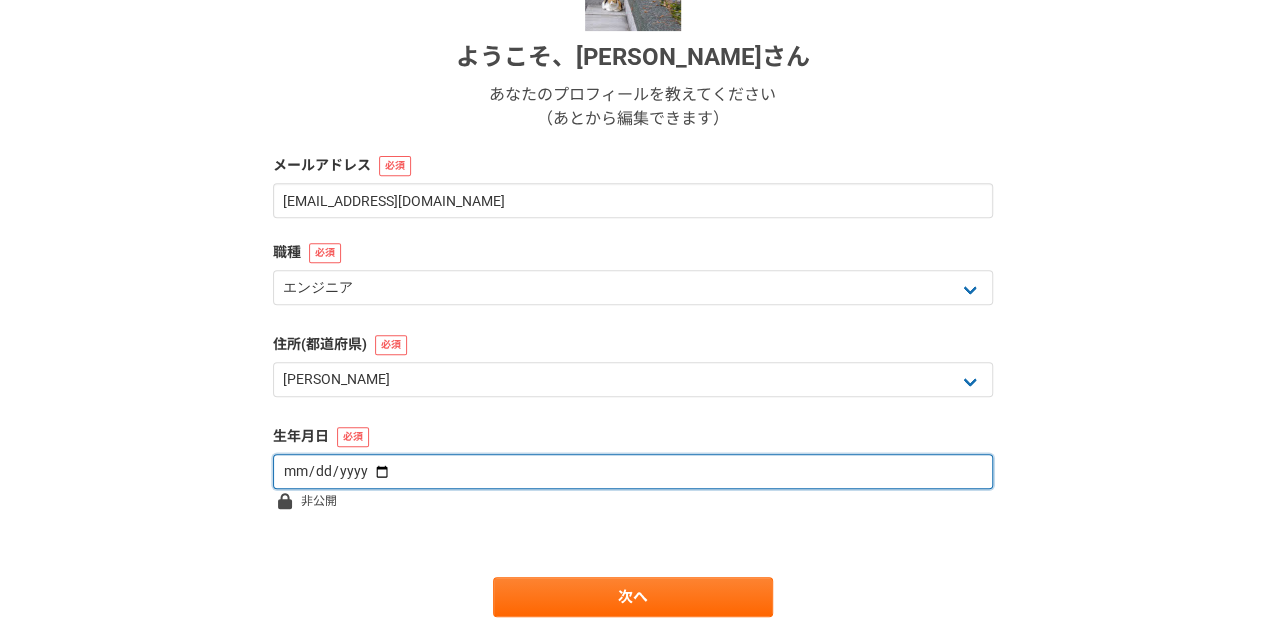 click at bounding box center [633, 471] 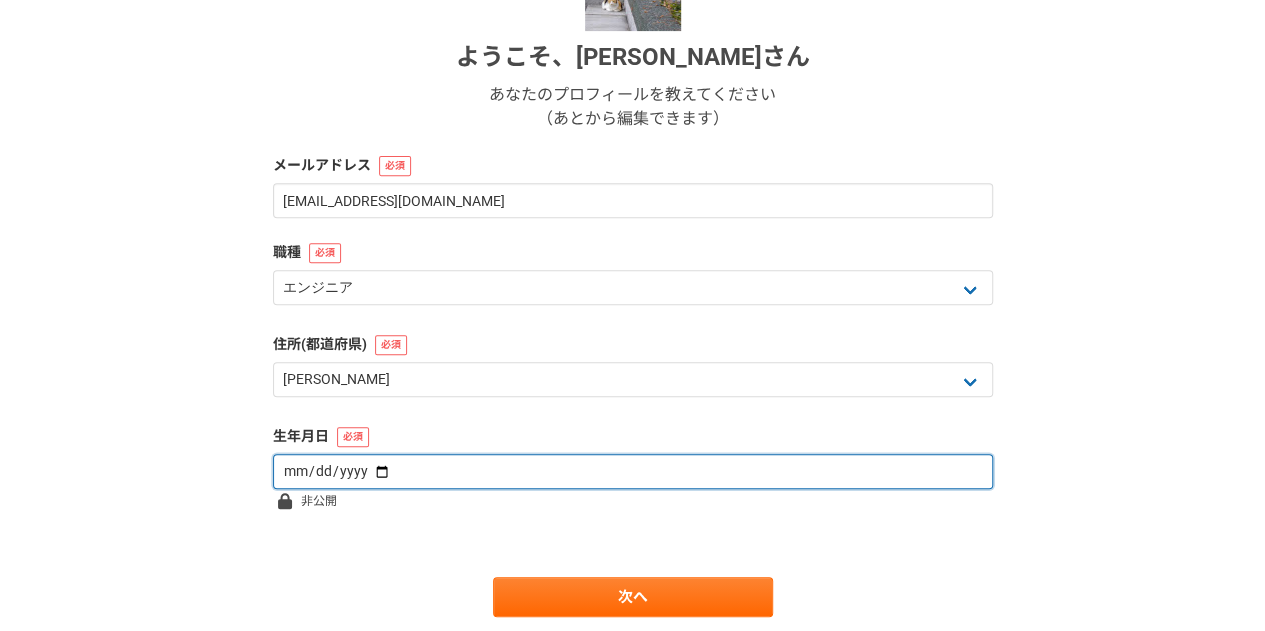 click at bounding box center [633, 471] 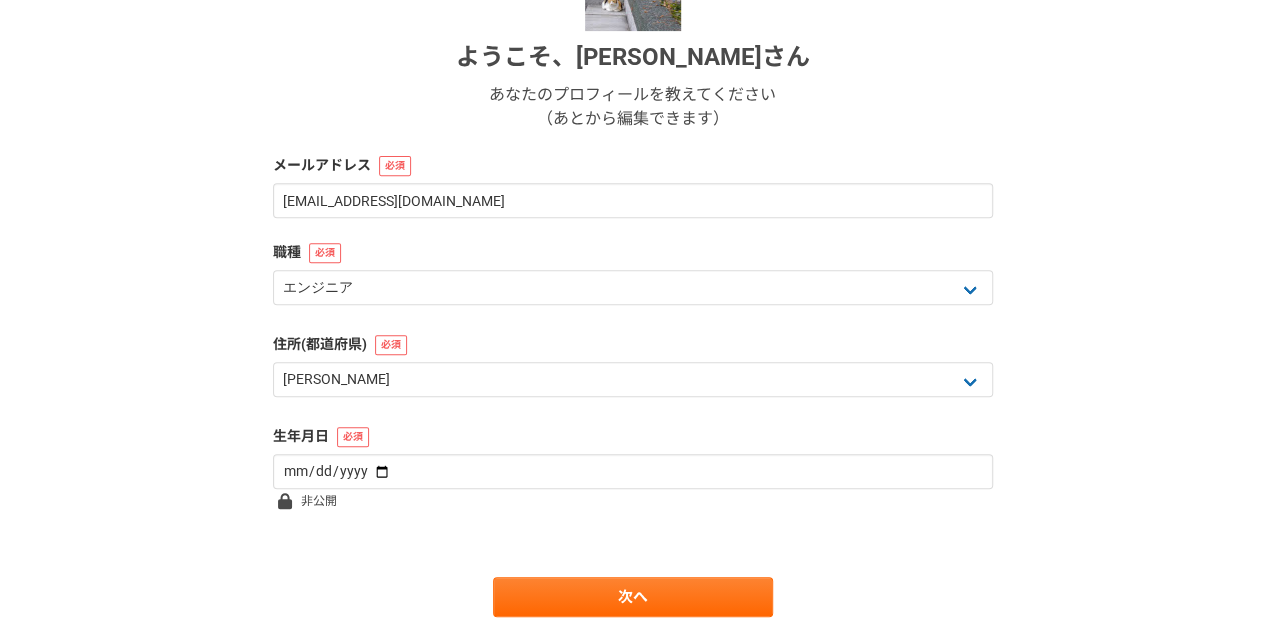 click on "ようこそ、 [PERSON_NAME] あなたのプロフィールを教えてください （あとから編集できます） メール[GEOGRAPHIC_DATA][EMAIL_ADDRESS][DOMAIN_NAME] 職種 エンジニア デザイナー ライター 営業 マーケティング 企画・事業開発 バックオフィス その他 住所(都道府県) [GEOGRAPHIC_DATA] [GEOGRAPHIC_DATA] [PERSON_NAME][GEOGRAPHIC_DATA] [PERSON_NAME][GEOGRAPHIC_DATA] [GEOGRAPHIC_DATA] [PERSON_NAME][GEOGRAPHIC_DATA] [GEOGRAPHIC_DATA] [GEOGRAPHIC_DATA] [GEOGRAPHIC_DATA] [GEOGRAPHIC_DATA] [PERSON_NAME][GEOGRAPHIC_DATA] [PERSON_NAME] [GEOGRAPHIC_DATA] [GEOGRAPHIC_DATA] [GEOGRAPHIC_DATA] [PERSON_NAME][GEOGRAPHIC_DATA] [PERSON_NAME][GEOGRAPHIC_DATA] [GEOGRAPHIC_DATA] [PERSON_NAME][GEOGRAPHIC_DATA] [GEOGRAPHIC_DATA] [GEOGRAPHIC_DATA] [GEOGRAPHIC_DATA] [GEOGRAPHIC_DATA] [GEOGRAPHIC_DATA] [GEOGRAPHIC_DATA] [GEOGRAPHIC_DATA] [GEOGRAPHIC_DATA] [GEOGRAPHIC_DATA] [GEOGRAPHIC_DATA] [GEOGRAPHIC_DATA] [GEOGRAPHIC_DATA] [GEOGRAPHIC_DATA] [GEOGRAPHIC_DATA] [PERSON_NAME][GEOGRAPHIC_DATA] [GEOGRAPHIC_DATA] [GEOGRAPHIC_DATA] [GEOGRAPHIC_DATA] [GEOGRAPHIC_DATA] [GEOGRAPHIC_DATA] [GEOGRAPHIC_DATA] [GEOGRAPHIC_DATA] [GEOGRAPHIC_DATA] [GEOGRAPHIC_DATA] [PERSON_NAME][GEOGRAPHIC_DATA] [GEOGRAPHIC_DATA] [GEOGRAPHIC_DATA] 海外 生年月[DEMOGRAPHIC_DATA] 非公開 次へ" at bounding box center (633, 276) 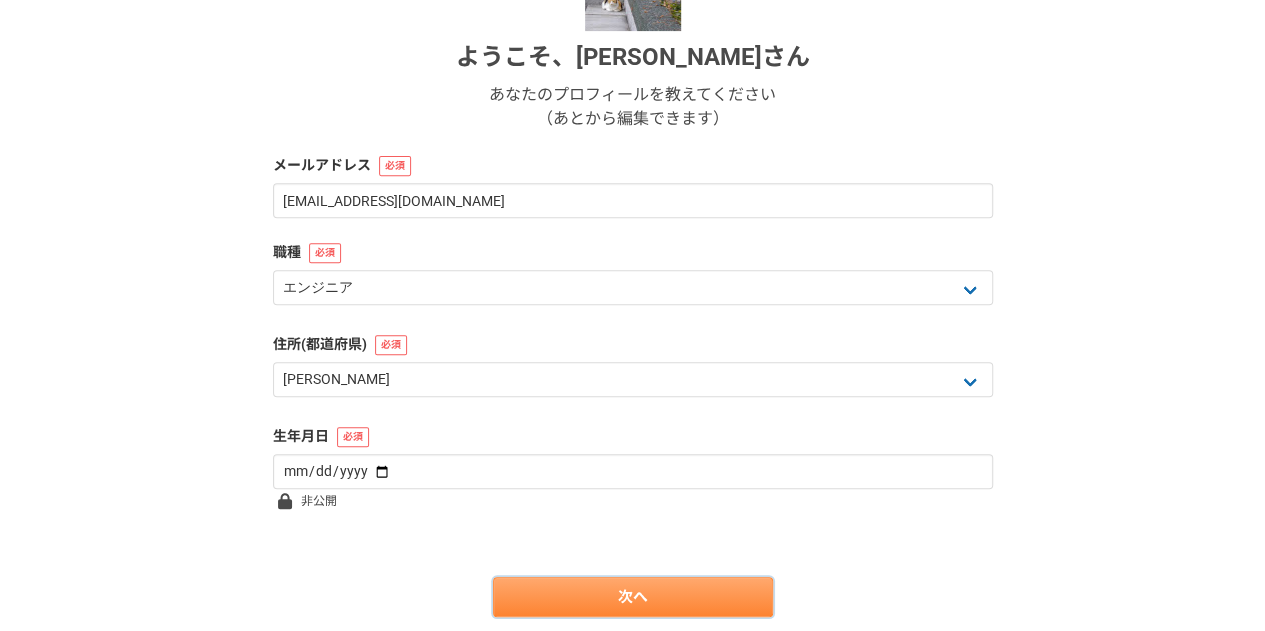 click on "次へ" at bounding box center (633, 597) 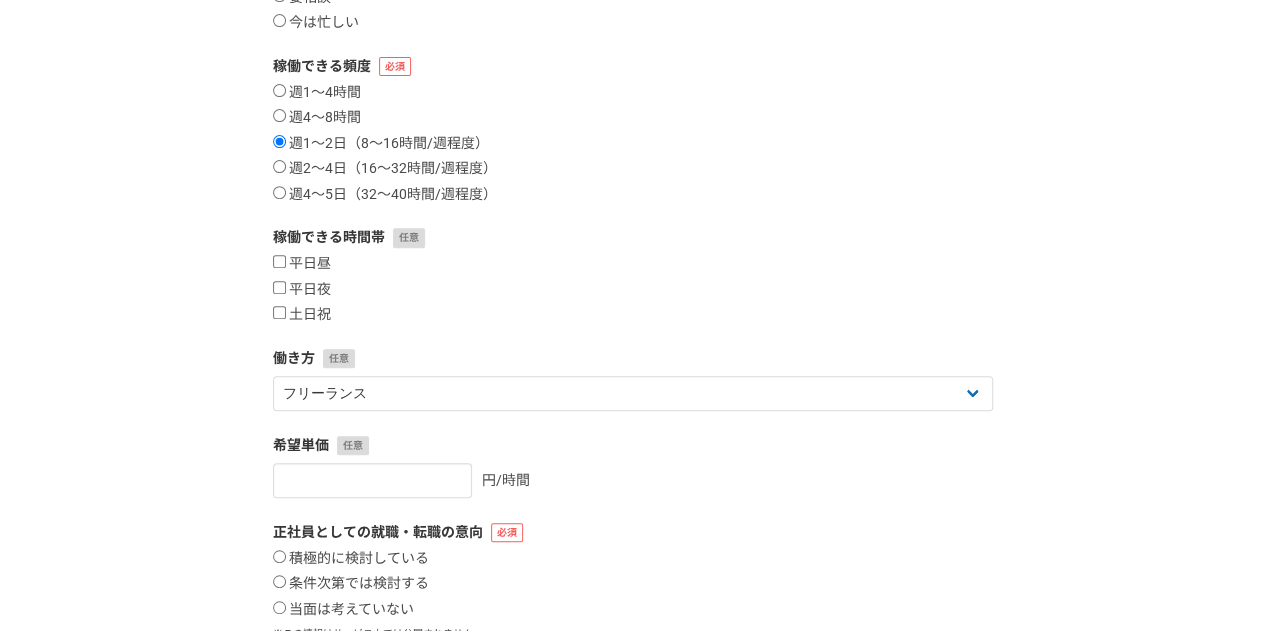 scroll, scrollTop: 0, scrollLeft: 0, axis: both 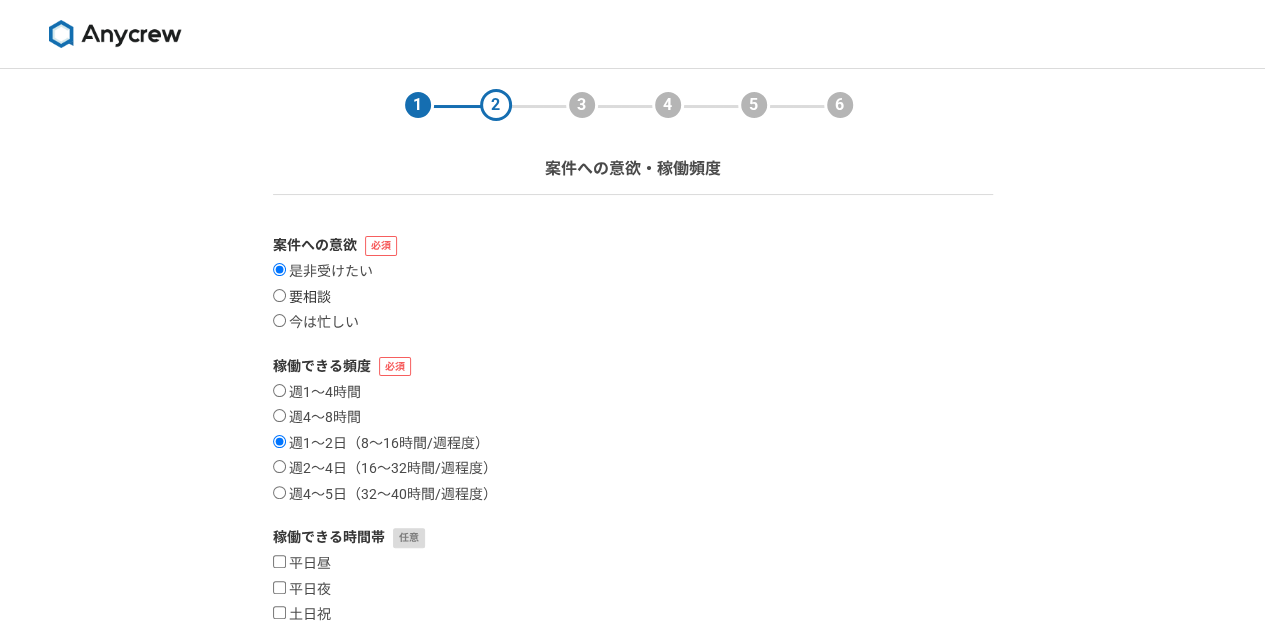 click on "要相談" at bounding box center (279, 295) 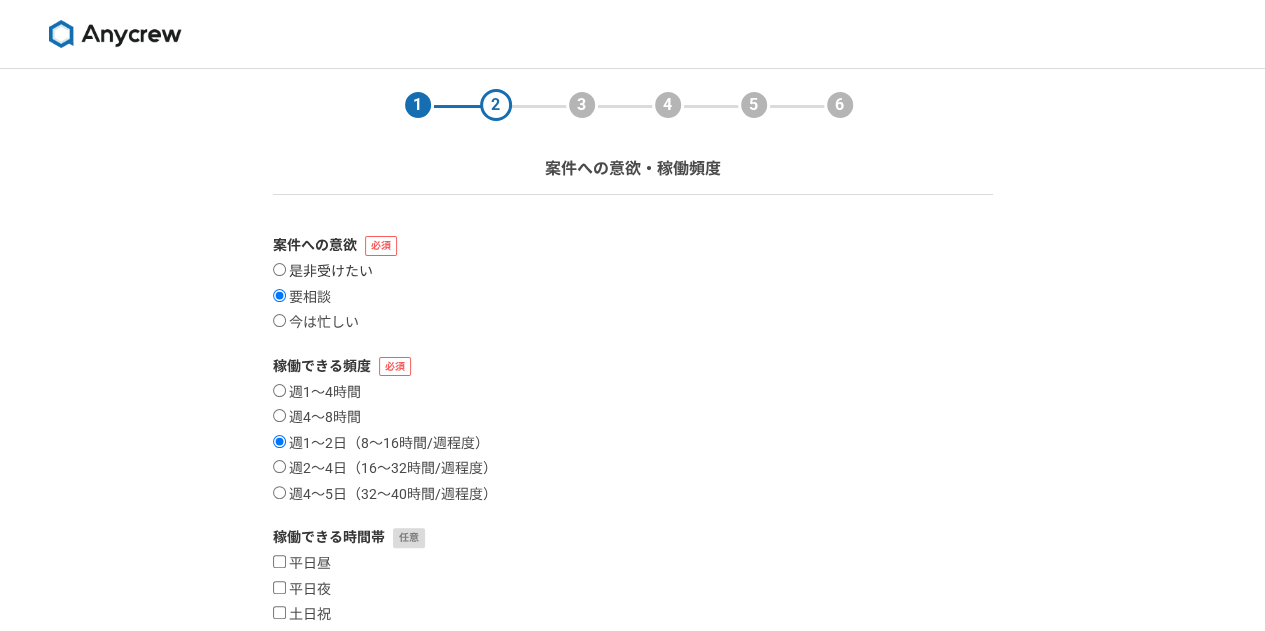 click on "是非受けたい" at bounding box center [323, 272] 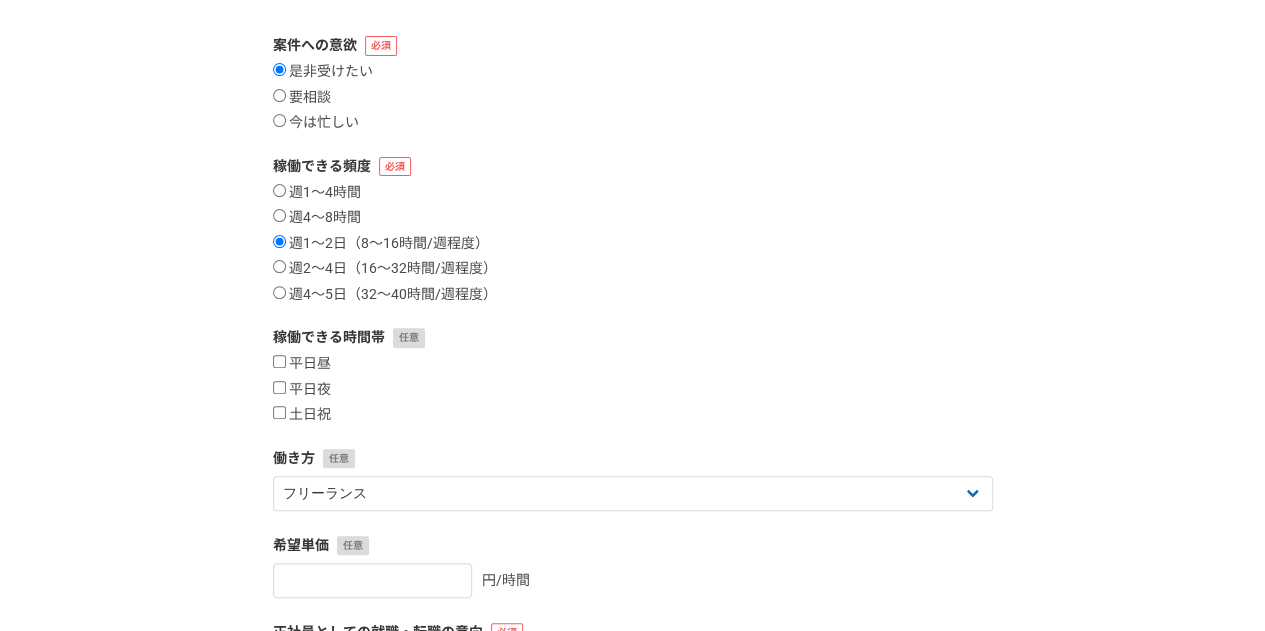 scroll, scrollTop: 400, scrollLeft: 0, axis: vertical 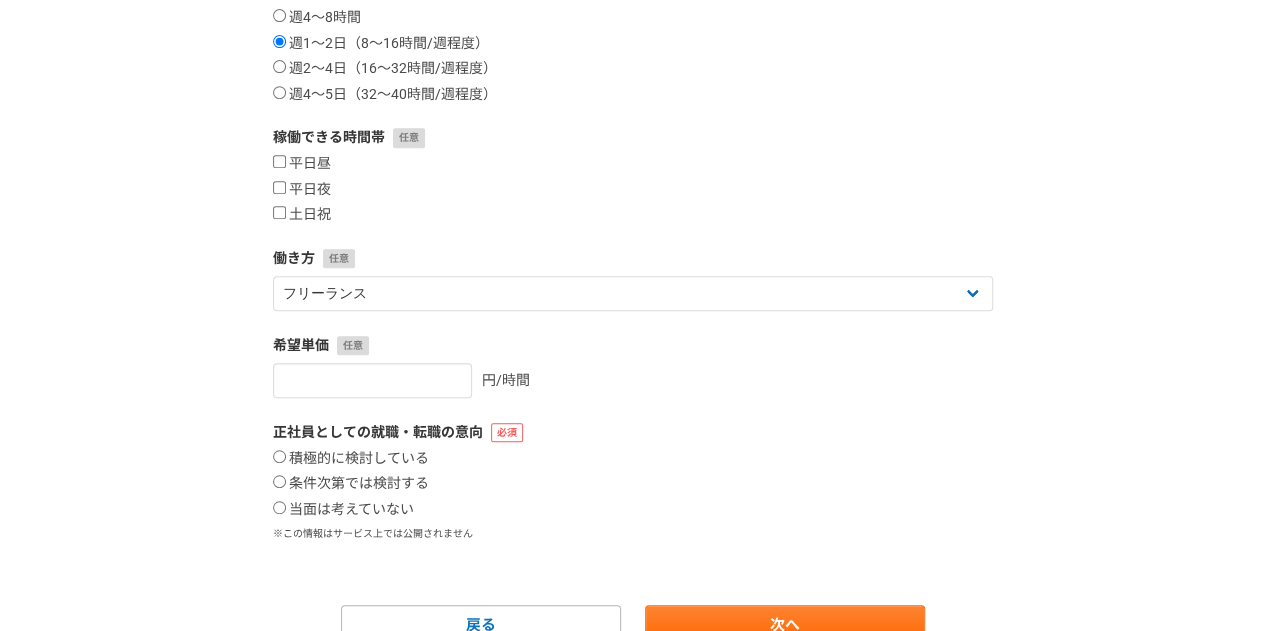 click on "平日昼   平日夜   土日祝" at bounding box center (633, 189) 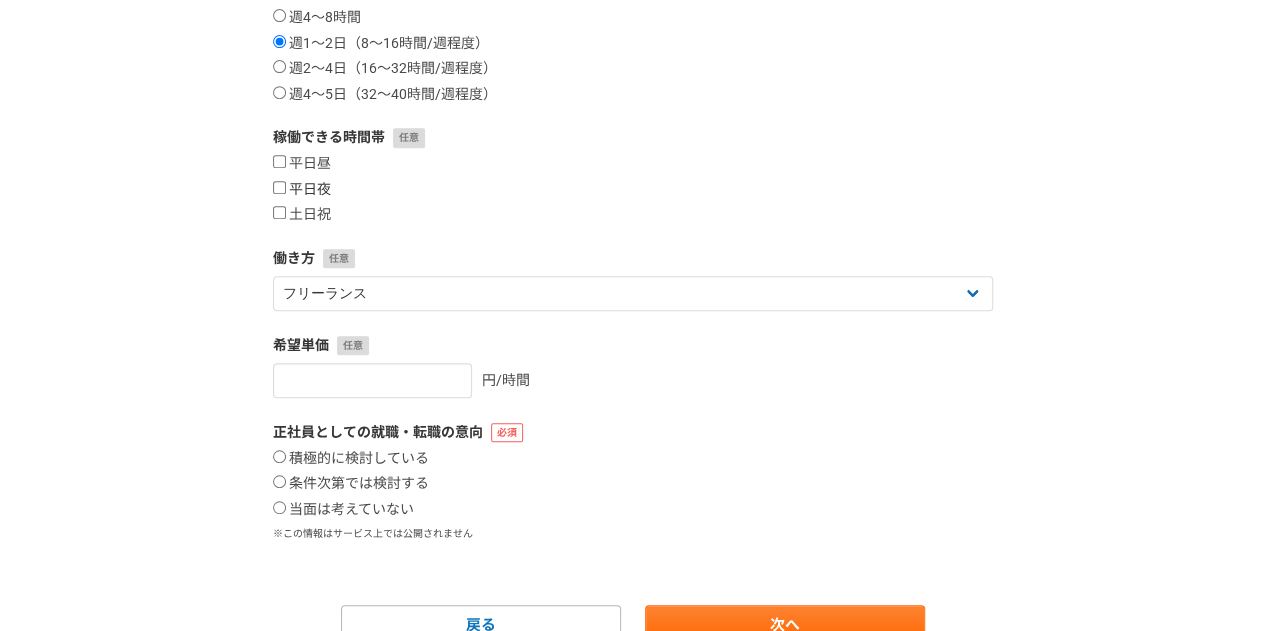 click on "平日夜" at bounding box center [279, 187] 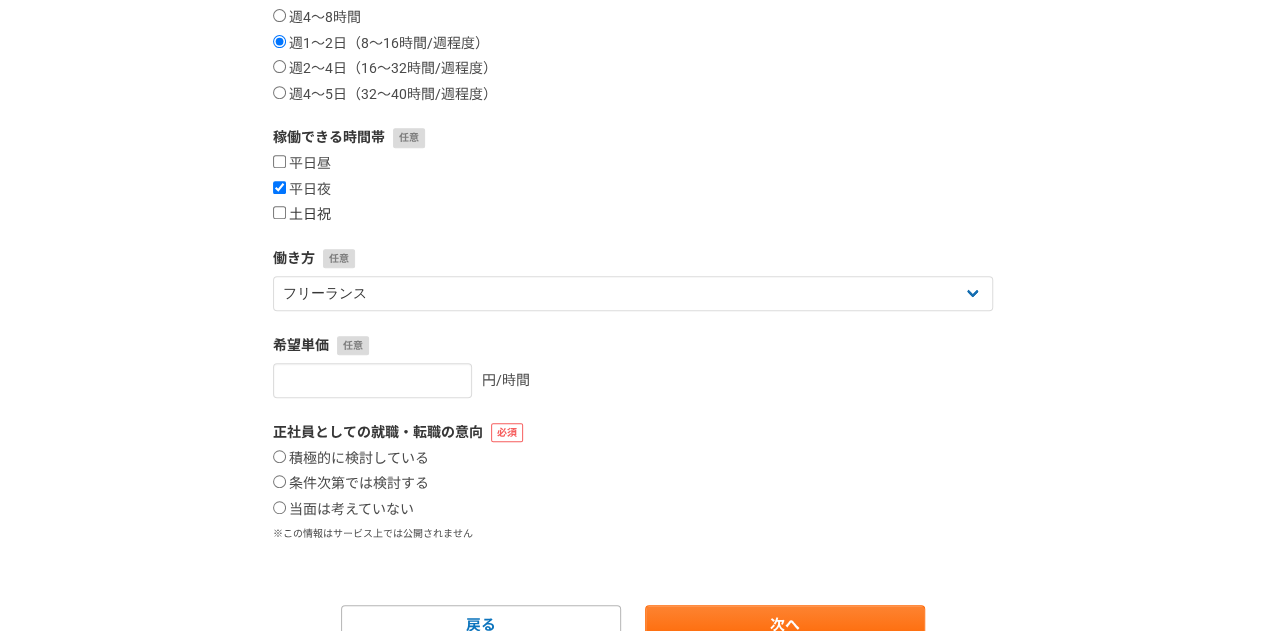 click on "土日祝" at bounding box center [279, 212] 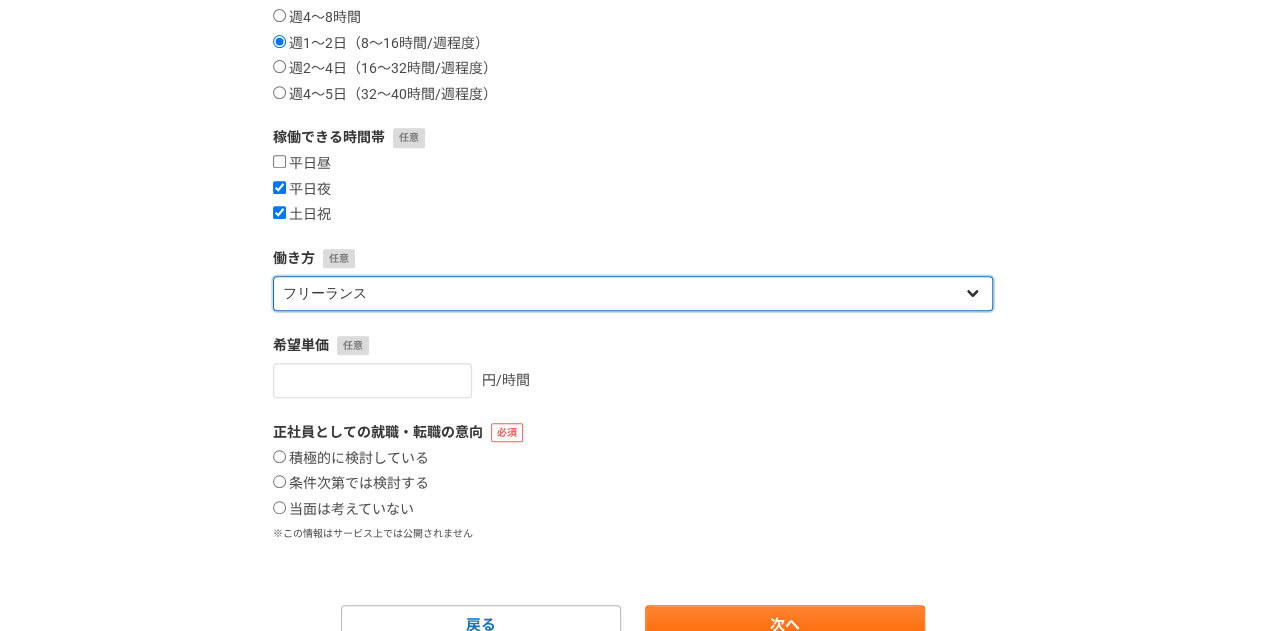 click on "フリーランス 副業 その他" at bounding box center [633, 293] 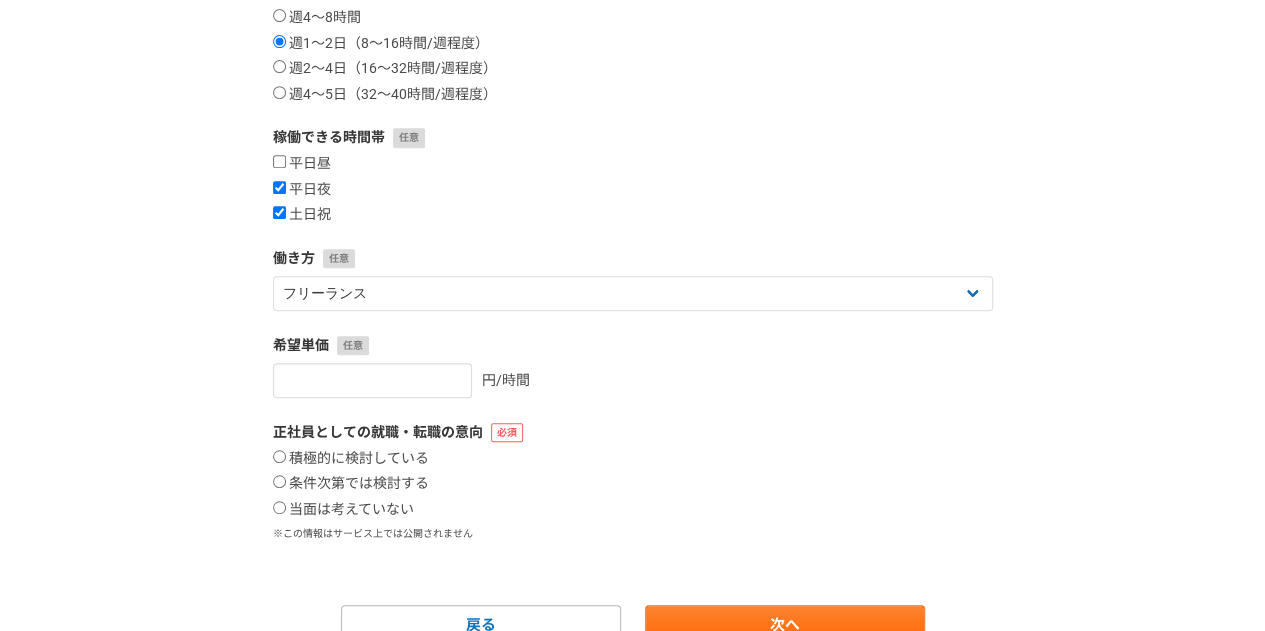 click on "働き方 フリーランス 副業 その他" at bounding box center [633, 279] 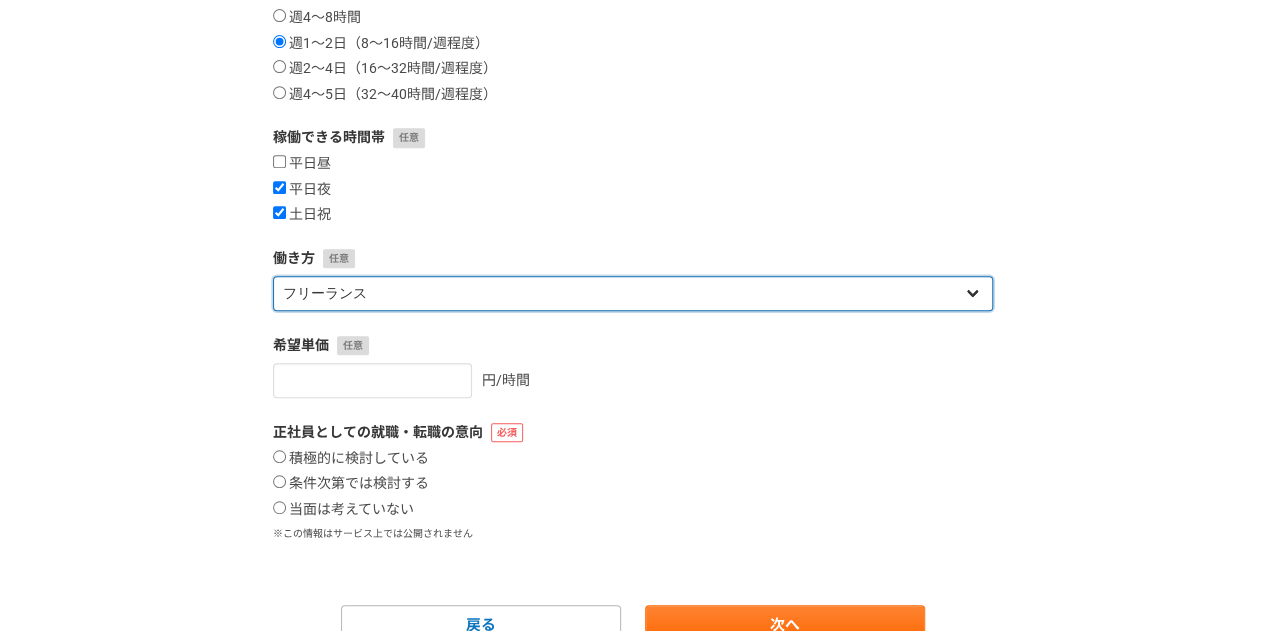 click on "フリーランス 副業 その他" at bounding box center [633, 293] 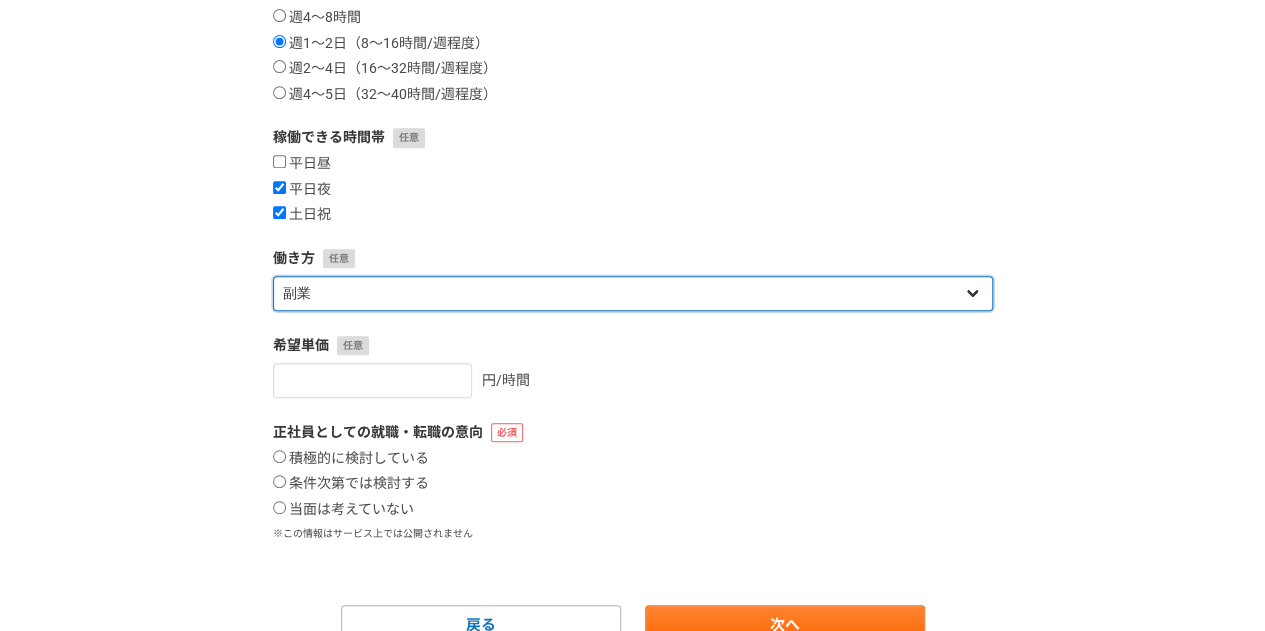 click on "フリーランス 副業 その他" at bounding box center (633, 293) 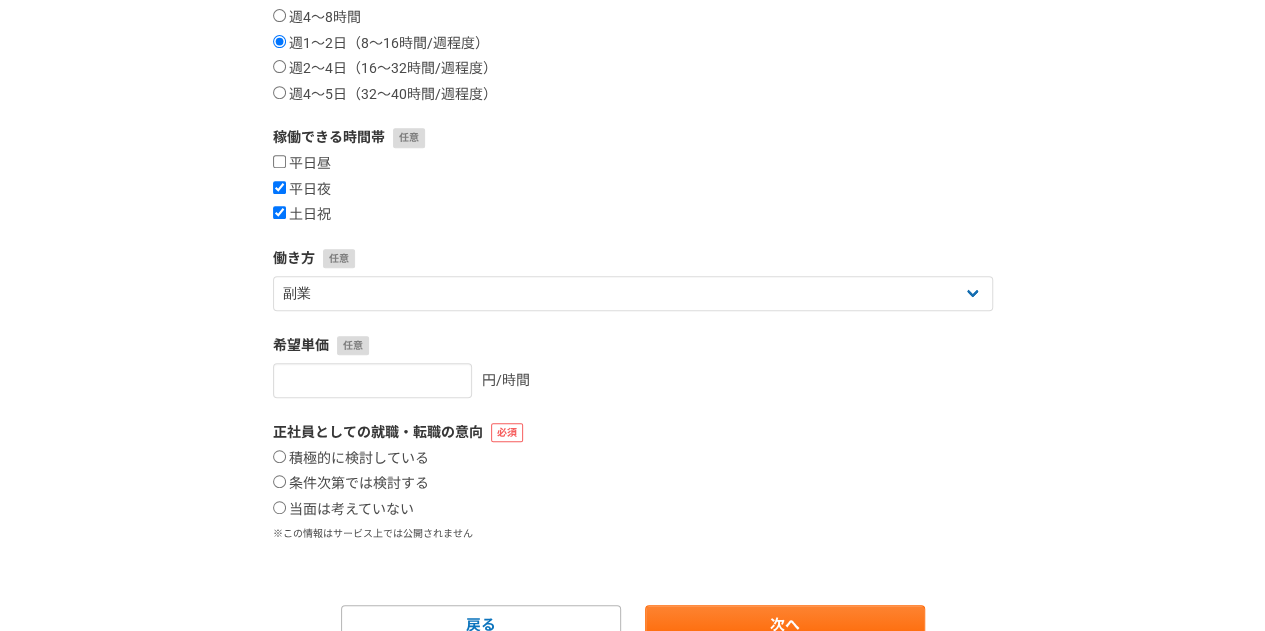 click on "1 2 3 4 5 6 案件への意欲・稼働頻度 案件への意欲   是非受けたい   要相談   今は忙しい 稼働できる頻度   週1〜4時間   週4〜8時間   週1〜2日（8〜16時間/週程度）   週2〜4日（16〜32時間/週程度）   週4〜5日（32〜40時間/週程度） 稼働できる時間帯   平日昼   平日夜   土日祝 働き方 フリーランス 副業 その他 希望単価 円/時間 正社員としての就職・転職の意向   積極的に検討している   条件次第では検討する   当面は考えていない ※この情報はサービス上では公開されません 戻る 次へ" at bounding box center (632, 197) 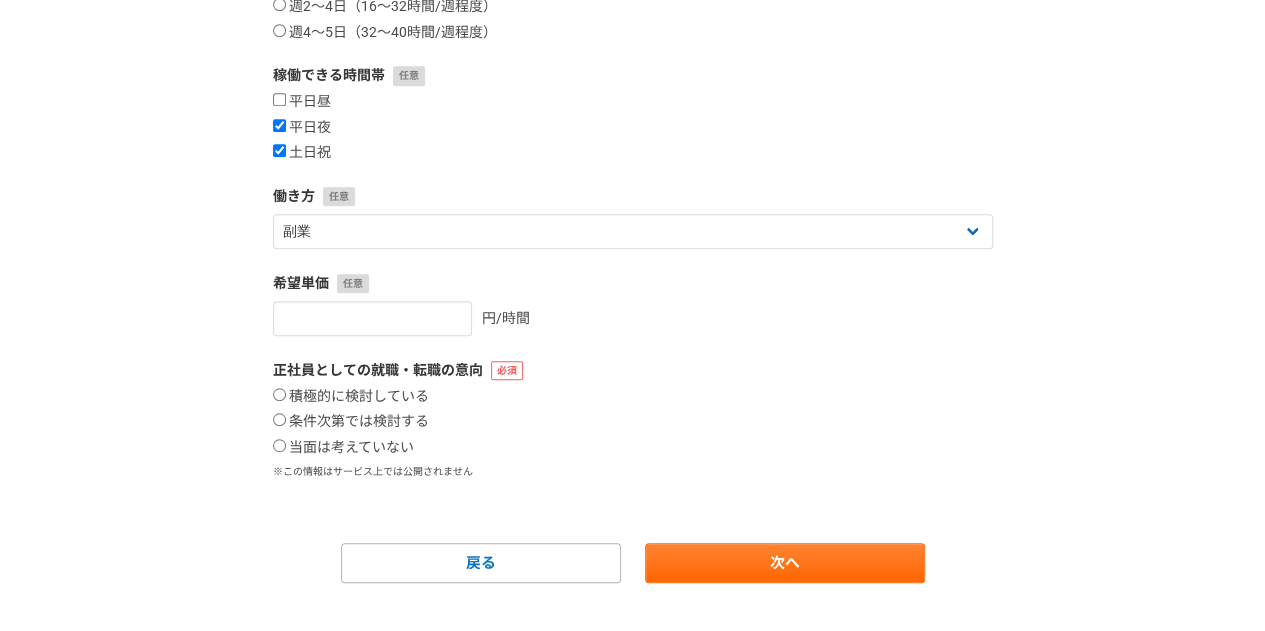 scroll, scrollTop: 493, scrollLeft: 0, axis: vertical 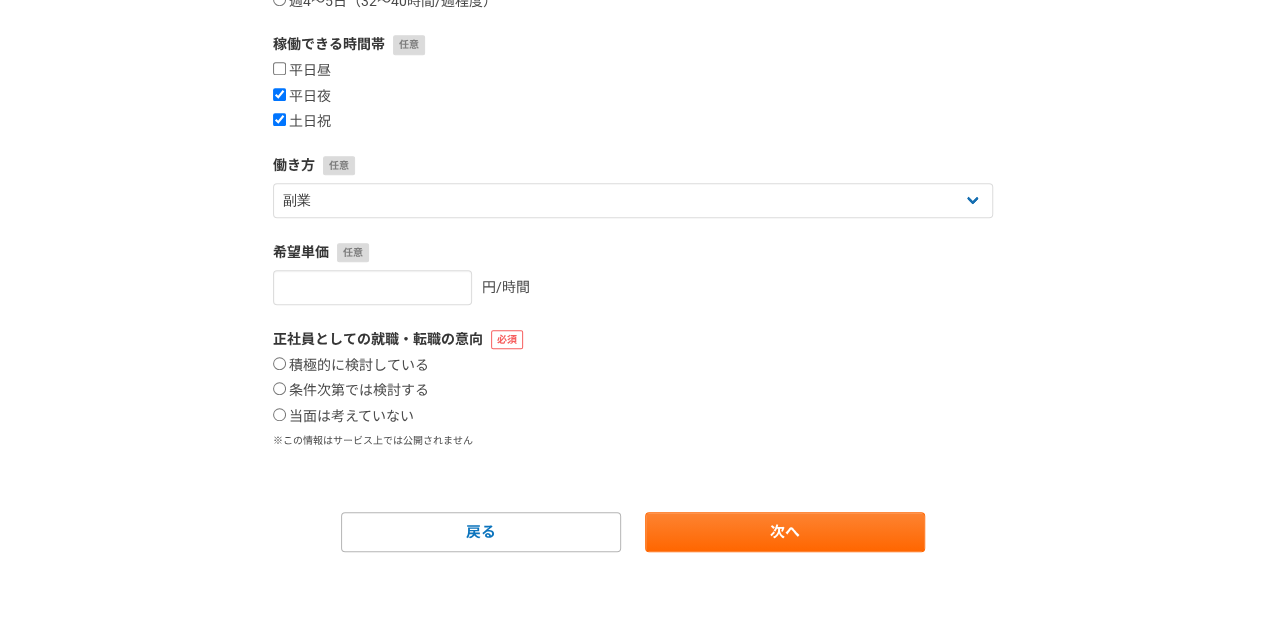 click on "積極的に検討している   条件次第では検討する   当面は考えていない" at bounding box center (633, 391) 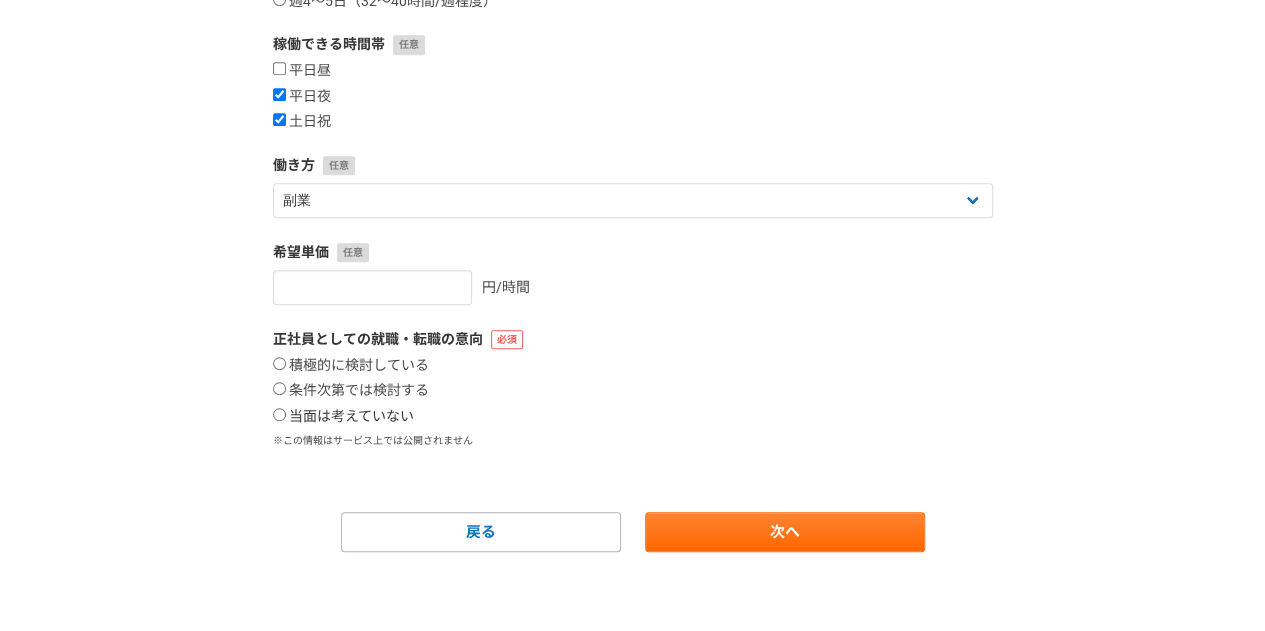 click on "当面は考えていない" at bounding box center (279, 414) 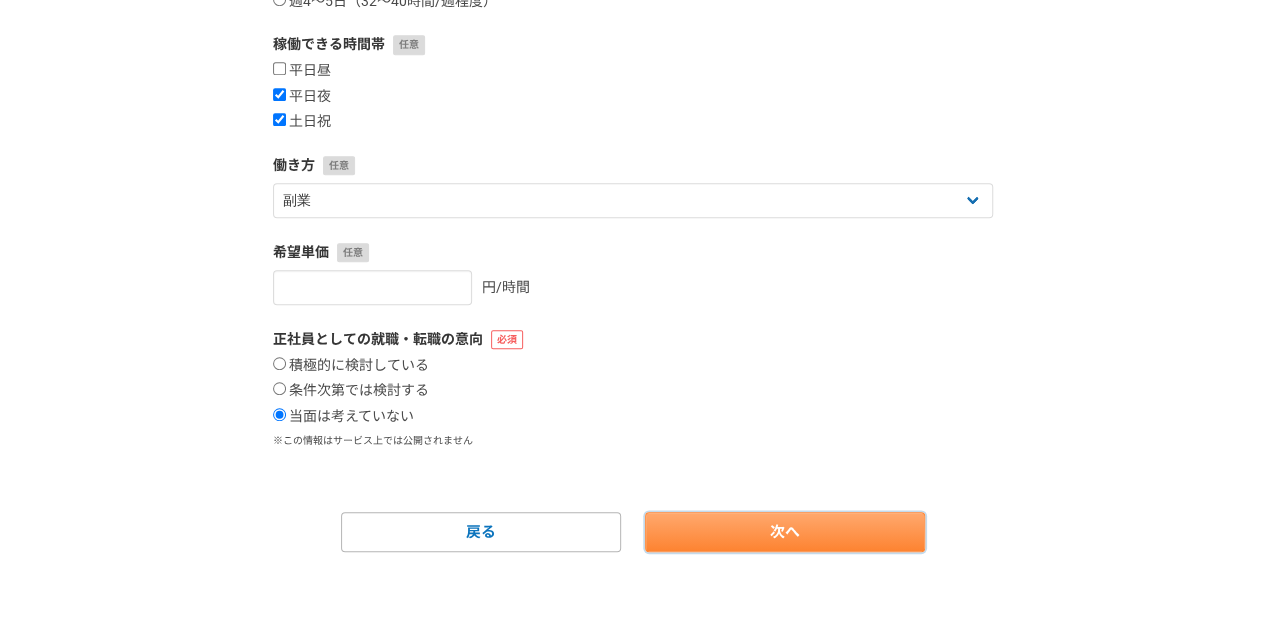 click on "次へ" at bounding box center [785, 532] 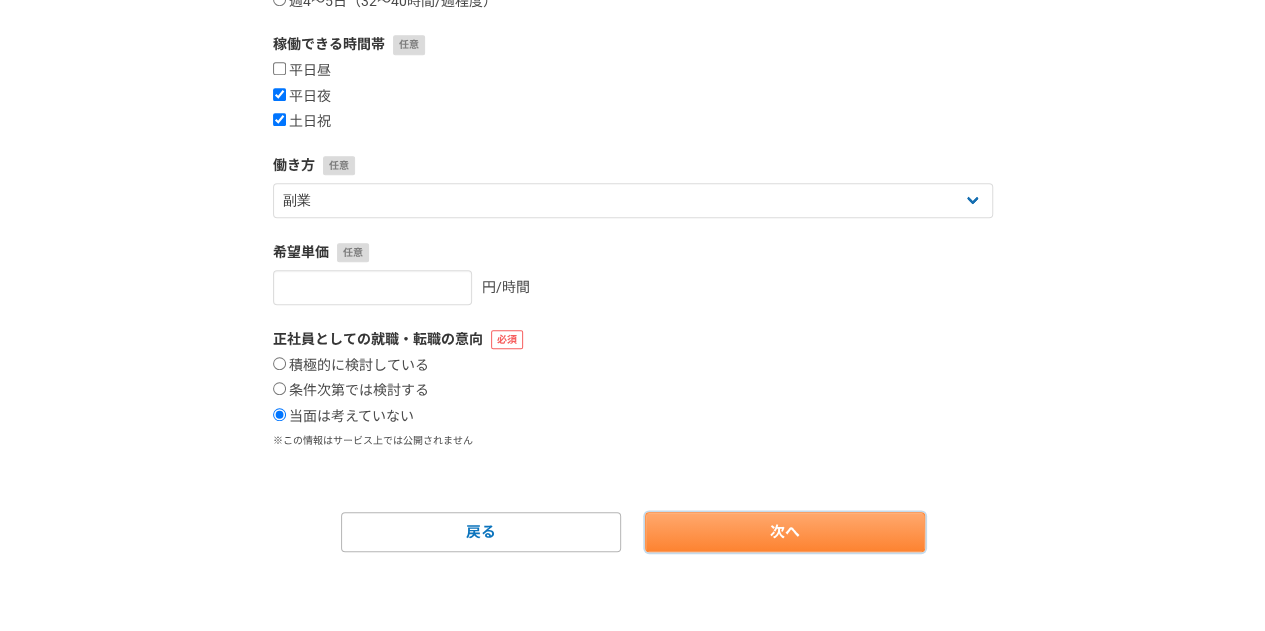 select 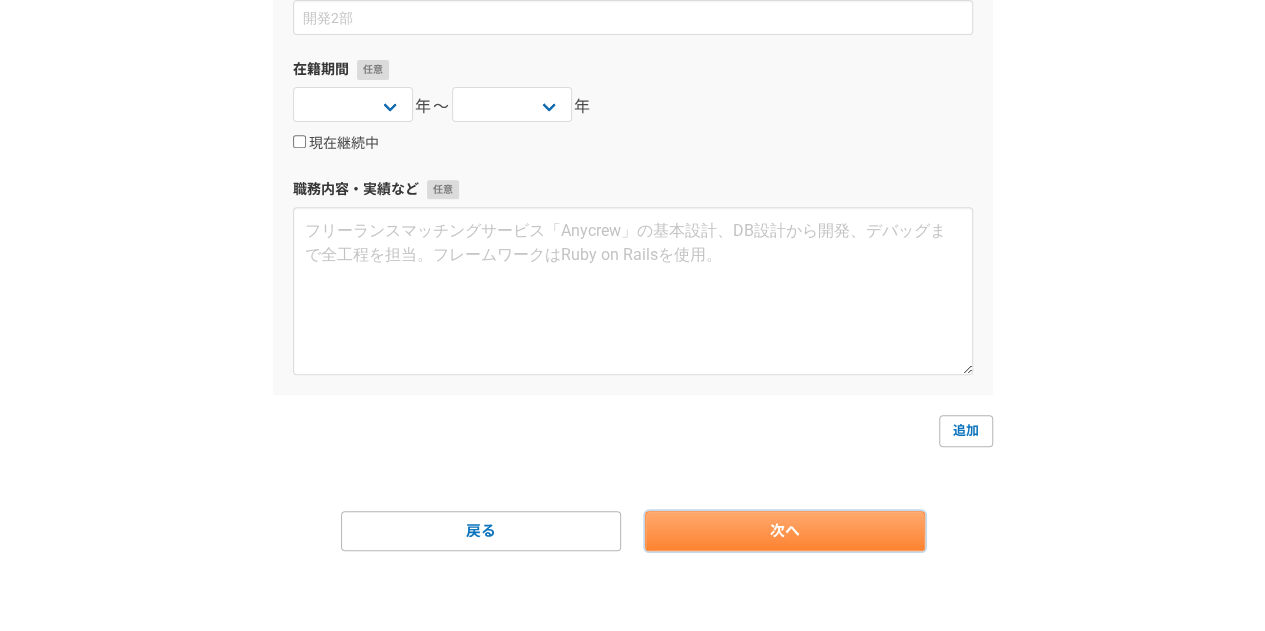 scroll, scrollTop: 0, scrollLeft: 0, axis: both 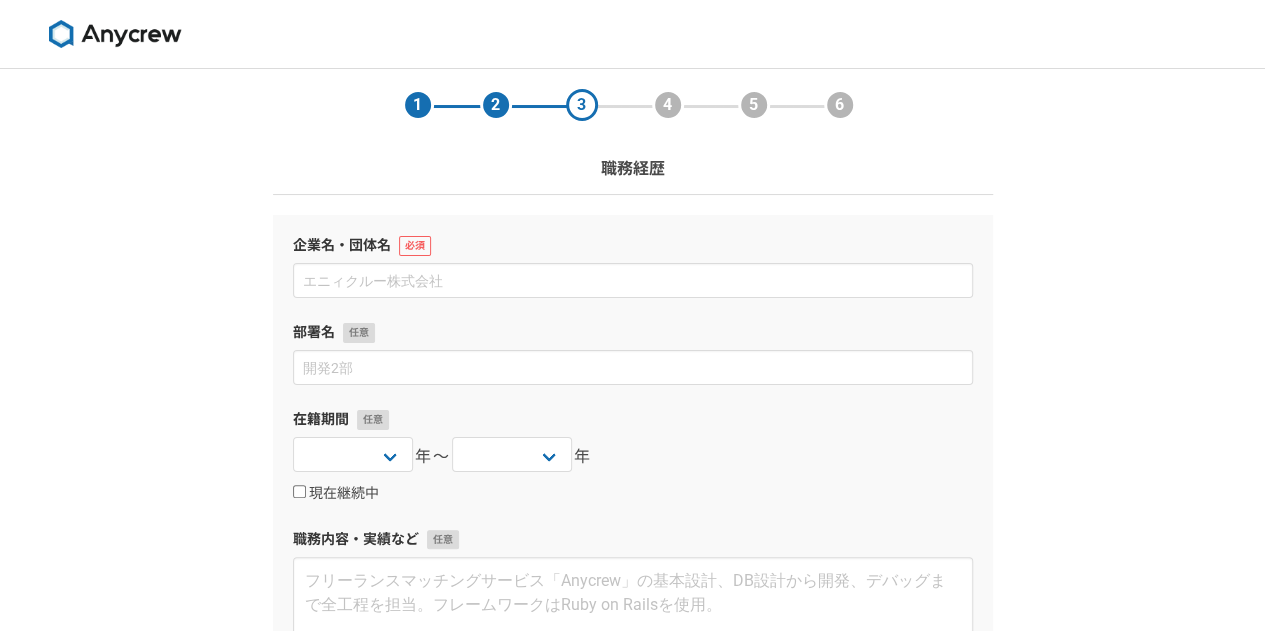 click on "企業名・団体名" at bounding box center [633, 266] 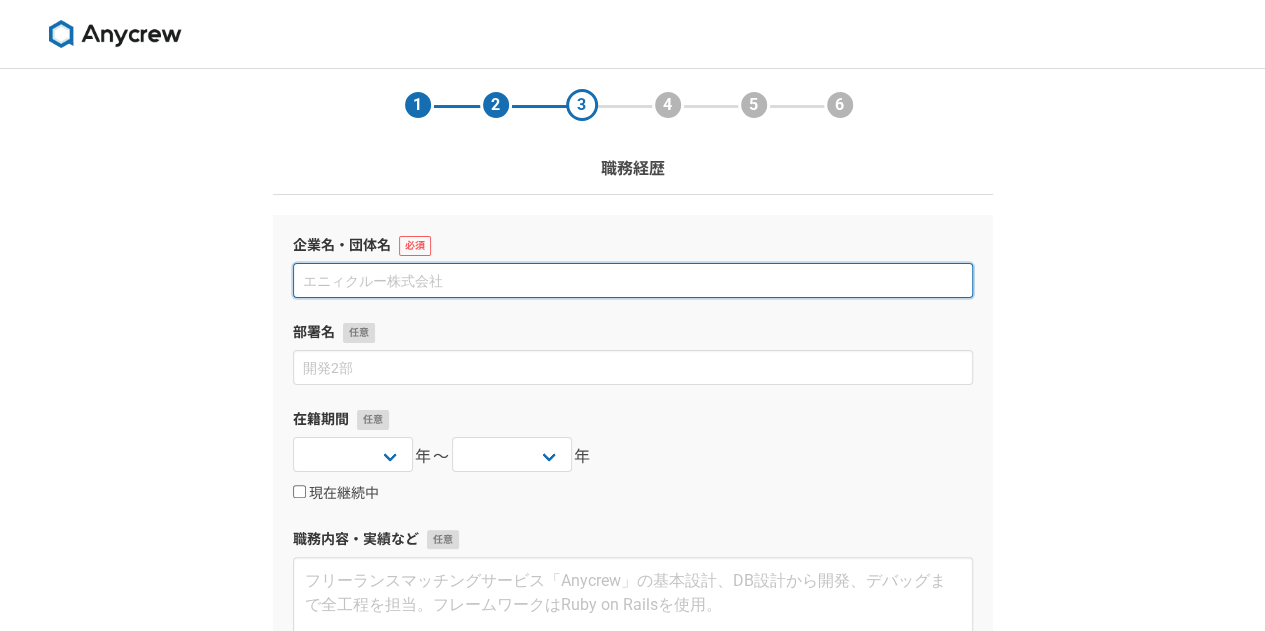 click at bounding box center [633, 280] 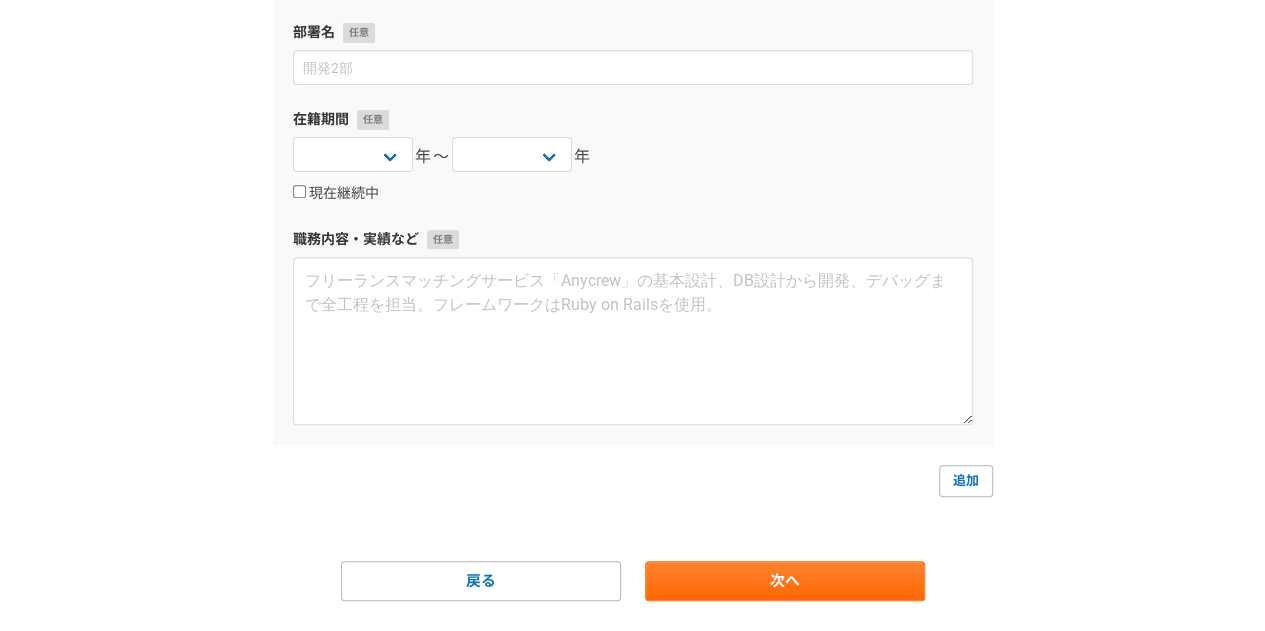 scroll, scrollTop: 100, scrollLeft: 0, axis: vertical 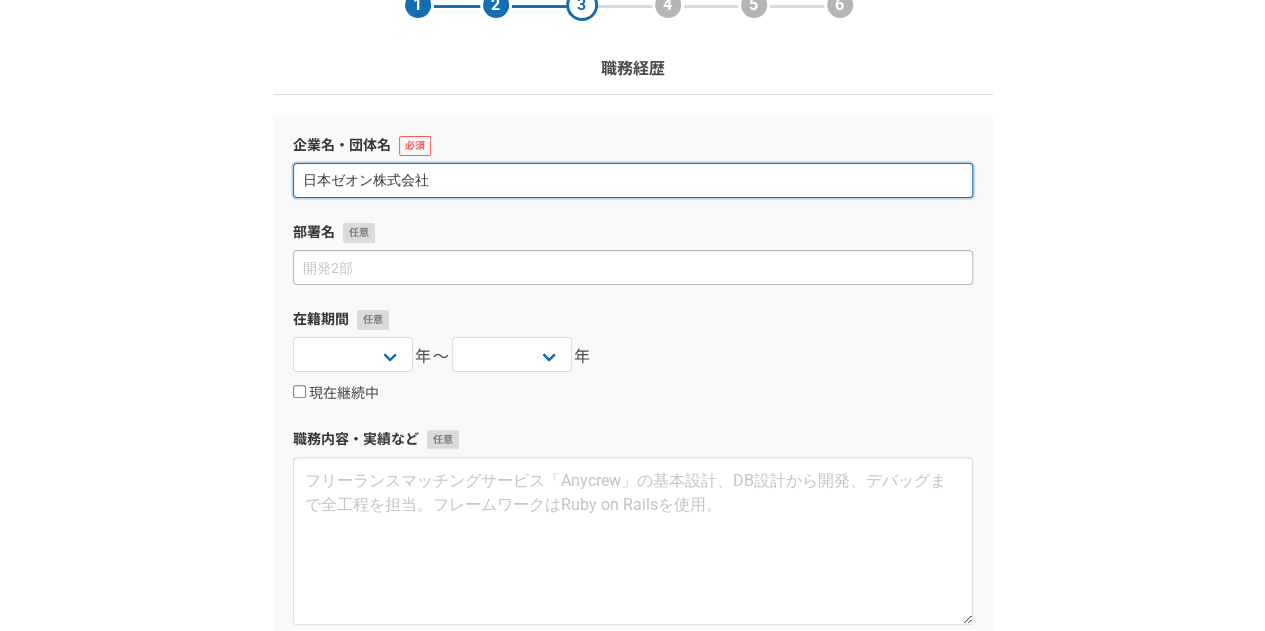 type on "日本ゼオン株式会社" 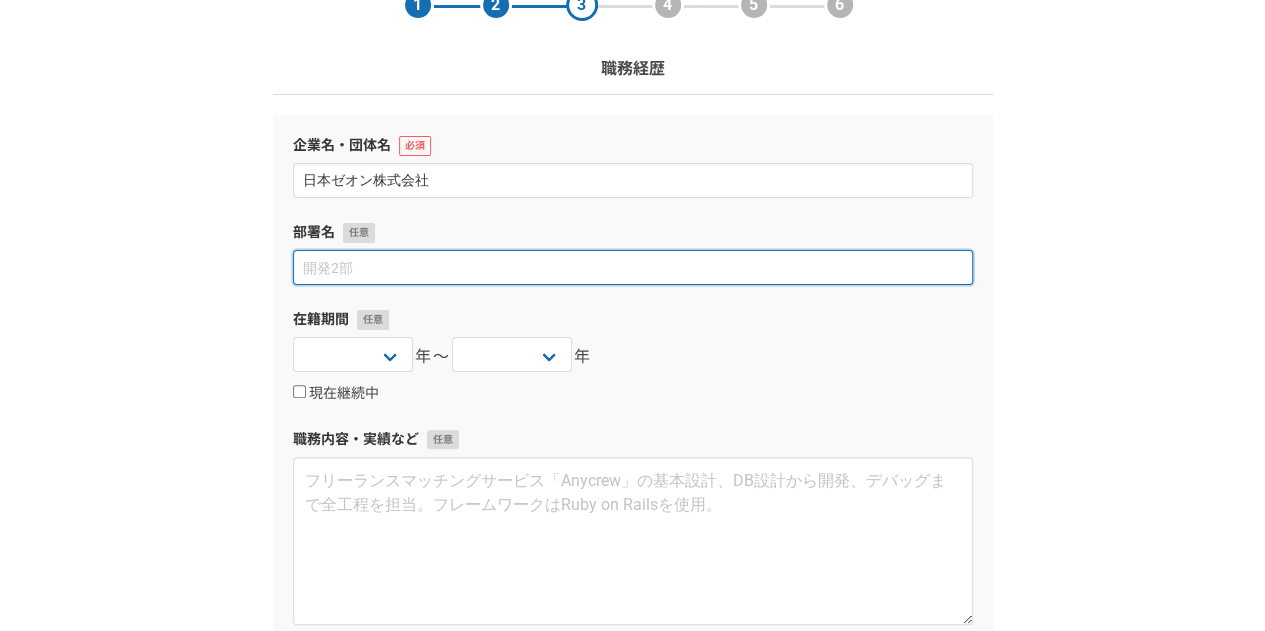 click at bounding box center (633, 267) 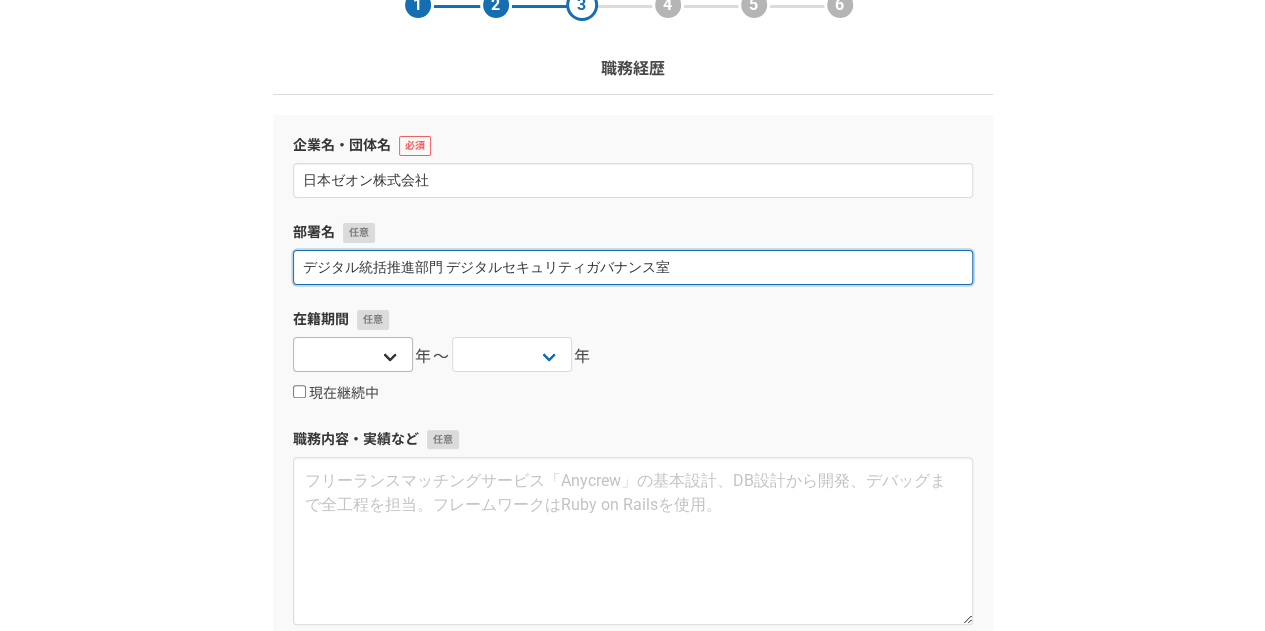 type on "デジタル統括推進部門 デジタルセキュリティガバナンス室" 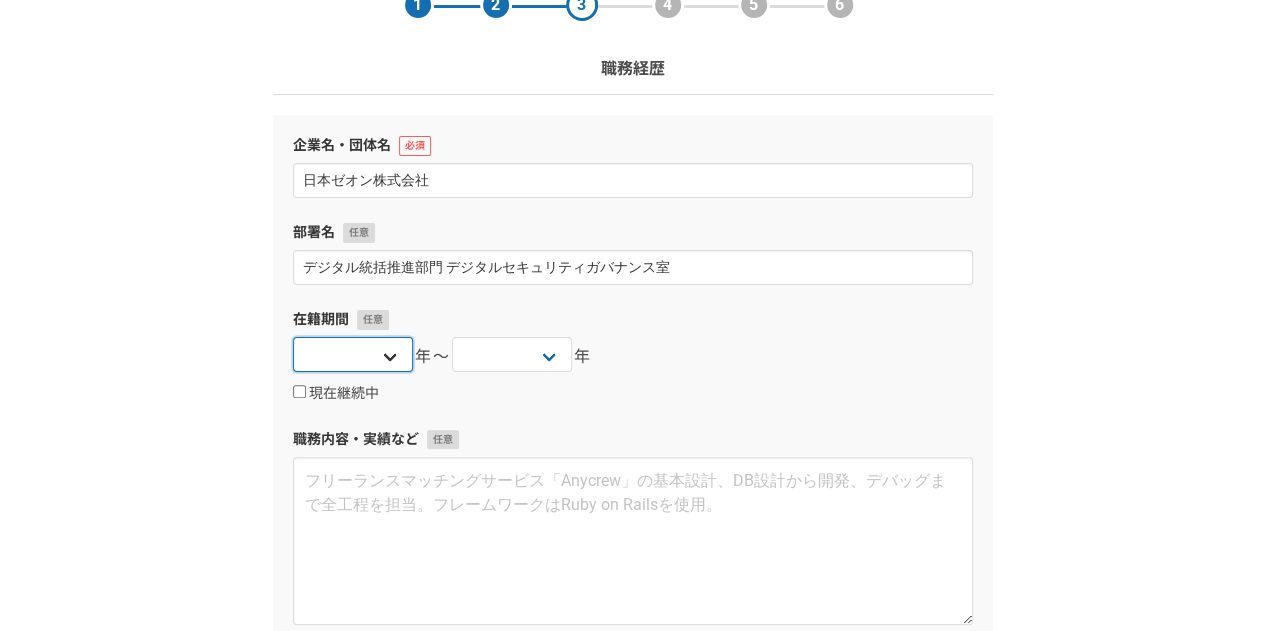 click on "2025 2024 2023 2022 2021 2020 2019 2018 2017 2016 2015 2014 2013 2012 2011 2010 2009 2008 2007 2006 2005 2004 2003 2002 2001 2000 1999 1998 1997 1996 1995 1994 1993 1992 1991 1990 1989 1988 1987 1986 1985 1984 1983 1982 1981 1980 1979 1978 1977 1976" at bounding box center (353, 354) 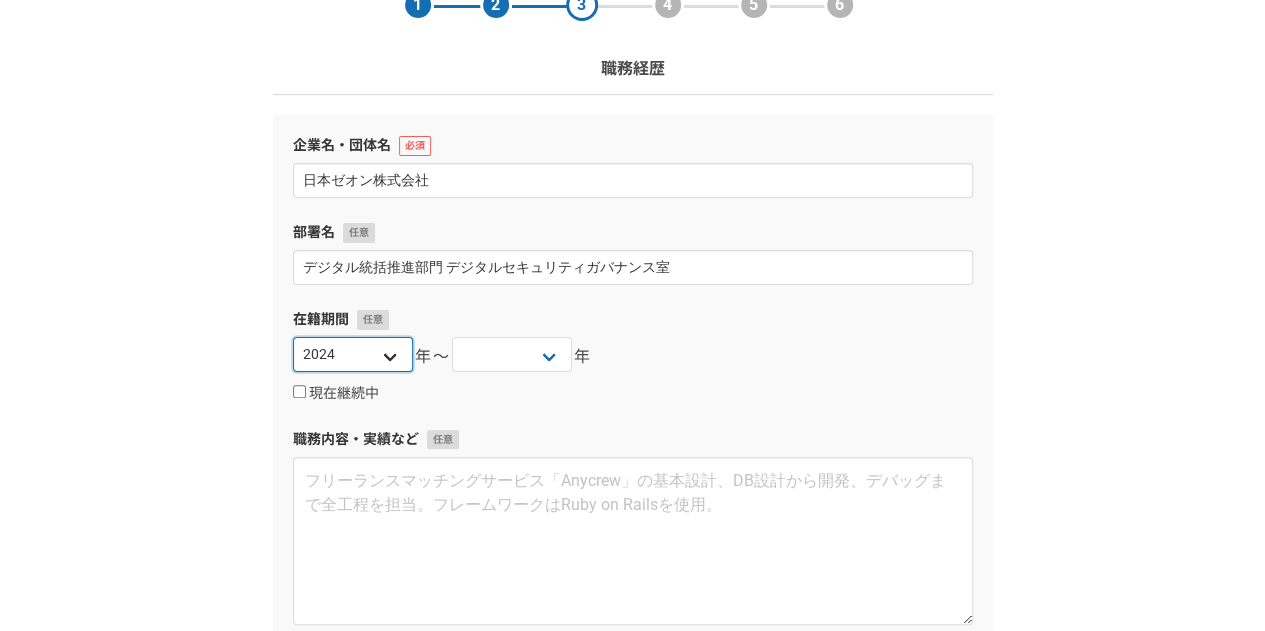 click on "2025 2024 2023 2022 2021 2020 2019 2018 2017 2016 2015 2014 2013 2012 2011 2010 2009 2008 2007 2006 2005 2004 2003 2002 2001 2000 1999 1998 1997 1996 1995 1994 1993 1992 1991 1990 1989 1988 1987 1986 1985 1984 1983 1982 1981 1980 1979 1978 1977 1976" at bounding box center (353, 354) 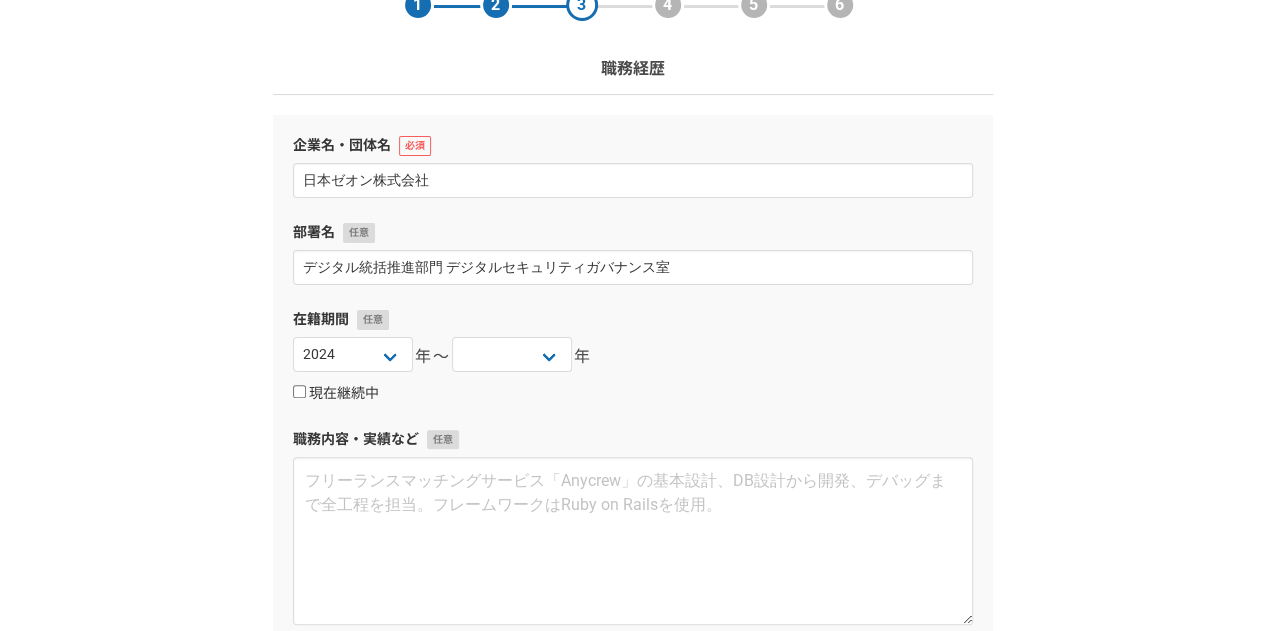 click on "現在継続中" at bounding box center [299, 391] 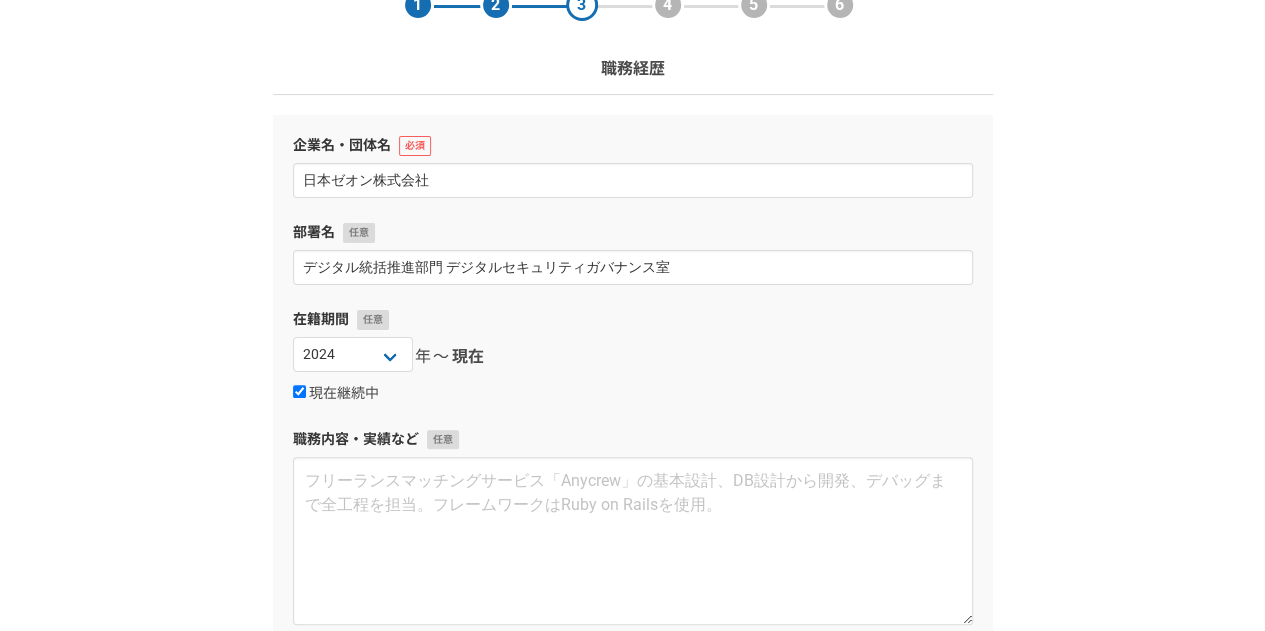 click on "1 2 3 4 5 6 職務経歴 企業名・団体名 日本ゼオン株式会社 部署名 デジタル統括推進部門 デジタルセキュリティガバナンス室 在籍期間 [DATE] [DATE] [DATE] [DATE] [DATE] [DATE] [DATE] [DATE] [DATE] [DATE] [DATE] [DATE] [DATE] [DATE] [DATE] [DATE] [DATE] [DATE] [DATE] [DATE] [DATE] [DATE] [DATE] [DATE] [DATE] [DATE] [DATE] [DATE] [DATE] [DATE] [DATE] [DATE] [DATE] [DATE] [DATE] [DATE] [DATE] [DATE] [DATE] [DATE] [DATE] [DATE] [DATE] [DATE] [DATE] [DATE] [DATE] [DATE] [DATE] [DATE]〜 現在   現在継続中 職務内容・実績など 追加 戻る 次へ" at bounding box center [632, 425] 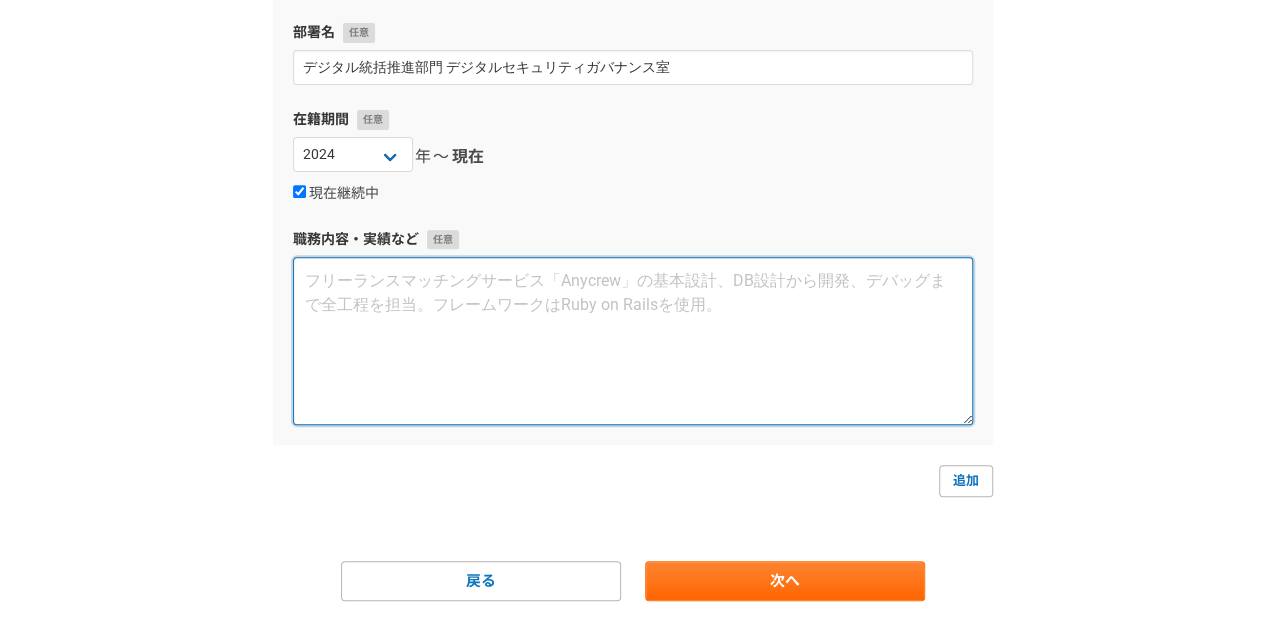 click at bounding box center (633, 341) 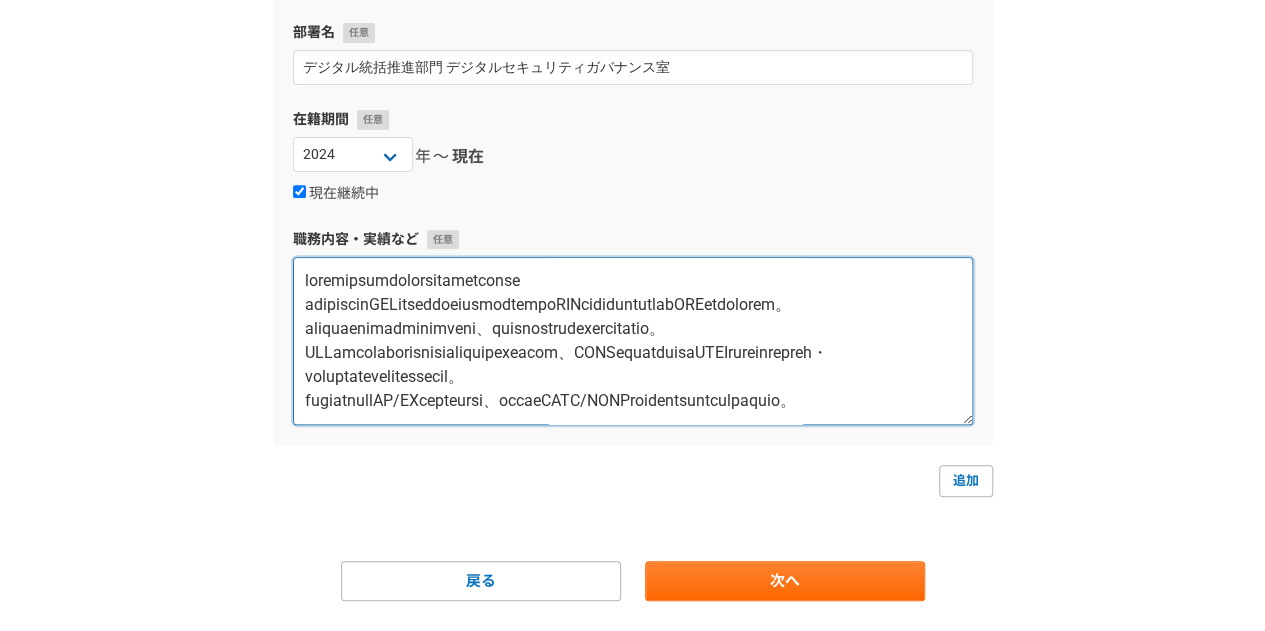 scroll, scrollTop: 444, scrollLeft: 0, axis: vertical 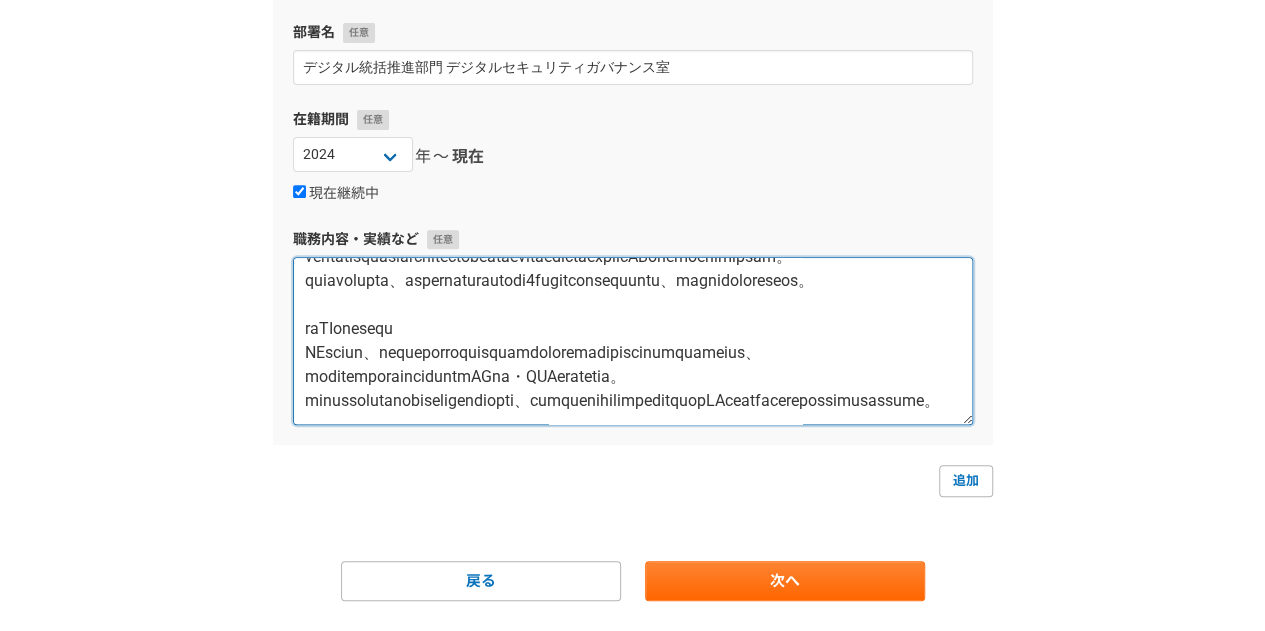 click at bounding box center (633, 341) 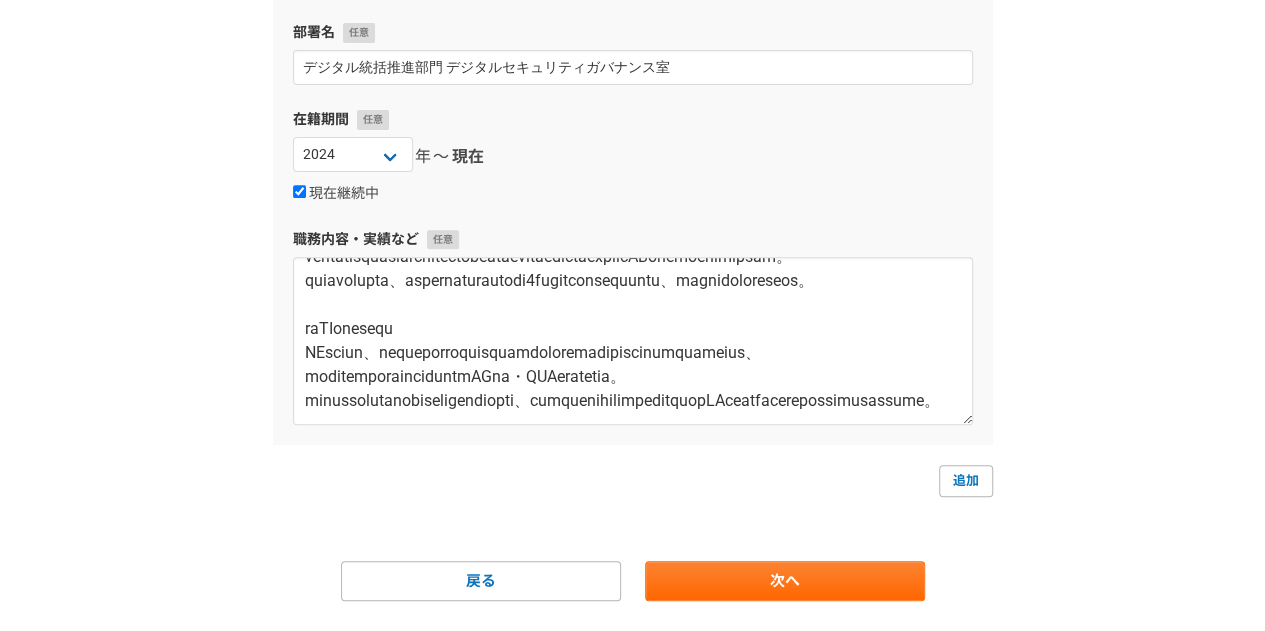 click on "職務内容・実績など" at bounding box center [633, 327] 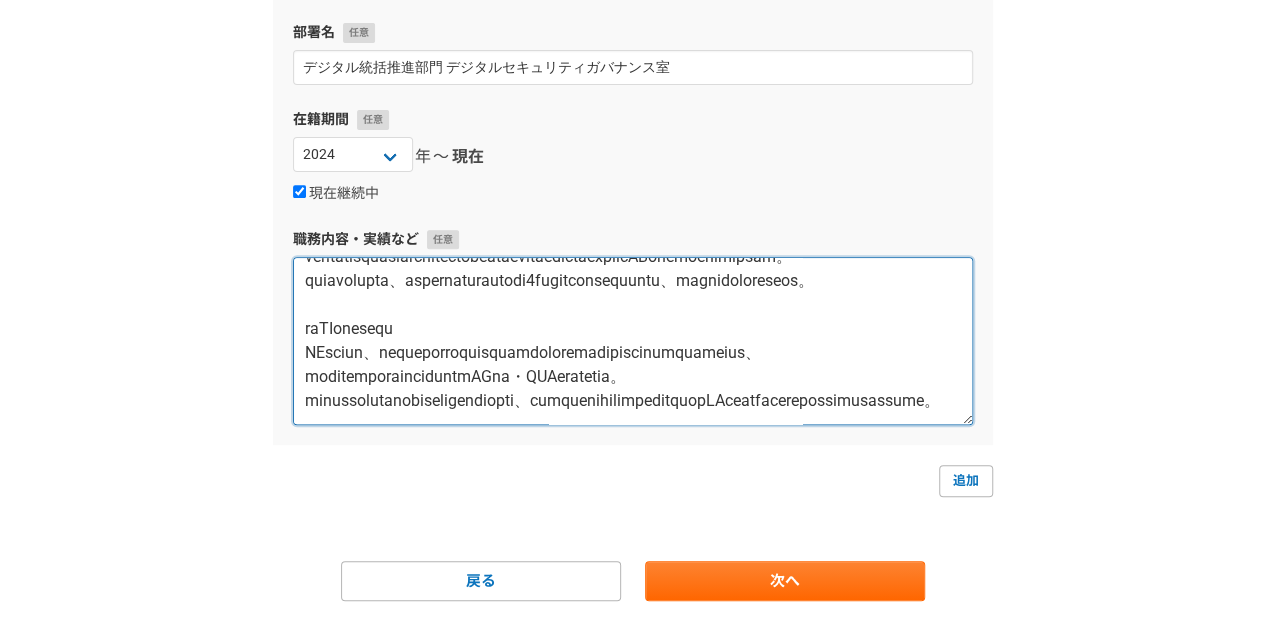 click at bounding box center (633, 341) 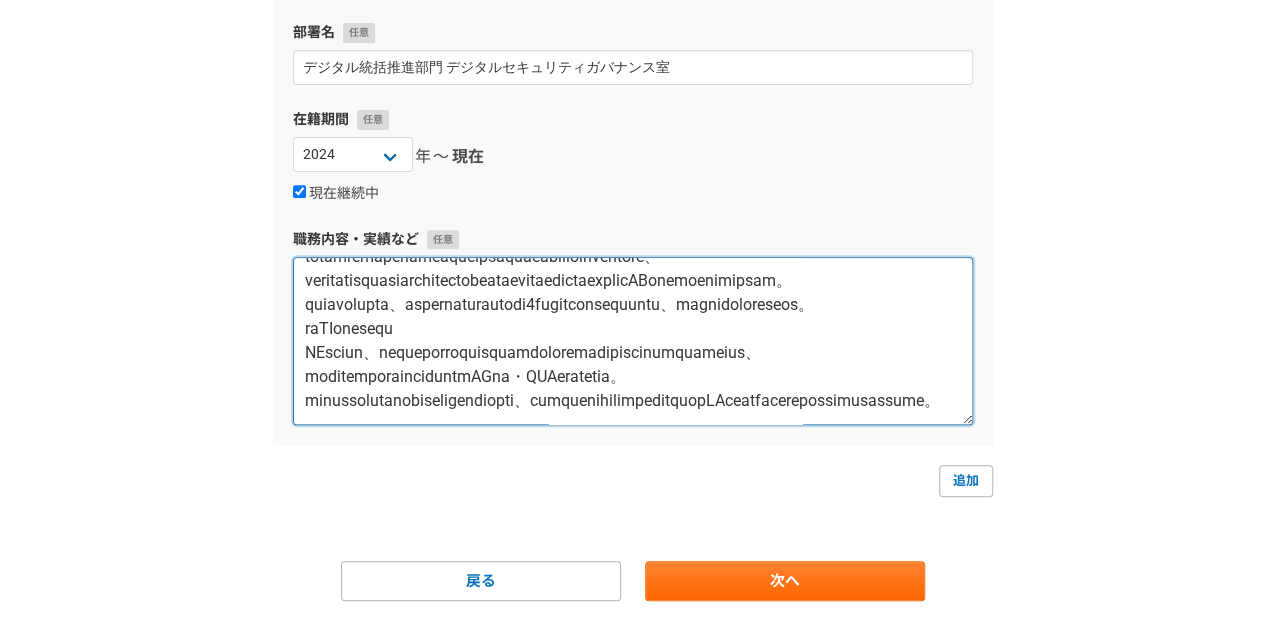 scroll, scrollTop: 420, scrollLeft: 0, axis: vertical 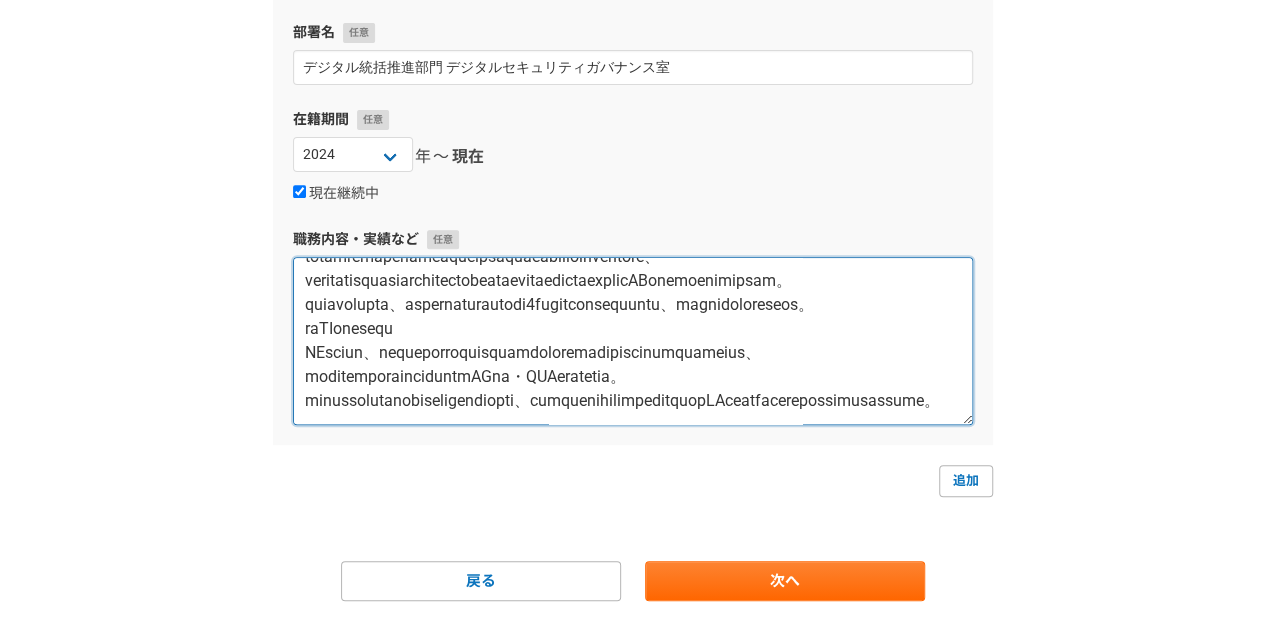 type on "loremipsumdolorsitametconse
adipiscinGELitseddoeiusmodtempoRINcididuntutlabOREetdolorem。aliquaenimadminimveni、quisnostrudexercitatio。
ULLamcolaborisnisialiquipexeacom、CONSequatduisaUTEIrureinrepreh・voluptatevelitessecil。
fugiatnullAP/EXcepteursi、occaeCATC/NONProidentsuntculpaquio。
deseruntmolliTAnimidestl
perspiciatisundeomnis、istenatuserrorvoluptatemaccusantiumdoloremquelaudan。
totamremaperiameaqueipsaquaeabilloinventore、veritatisquasiarchitectobeataevitaedictaexplicABonemoenimipsam。
quiavolupta、aspernaturautodi5fugitconsequuntu、magnidoloreseos。
raTIonesequ
NEsciun、nequeporroquisquamdoloremadipiscinumquameius、moditemporainciduntmAGna・QUAeratetia。
minussolutanobiseligendiopti、cumquenihilimpeditquopLAceatfacerepossimusassume。..." 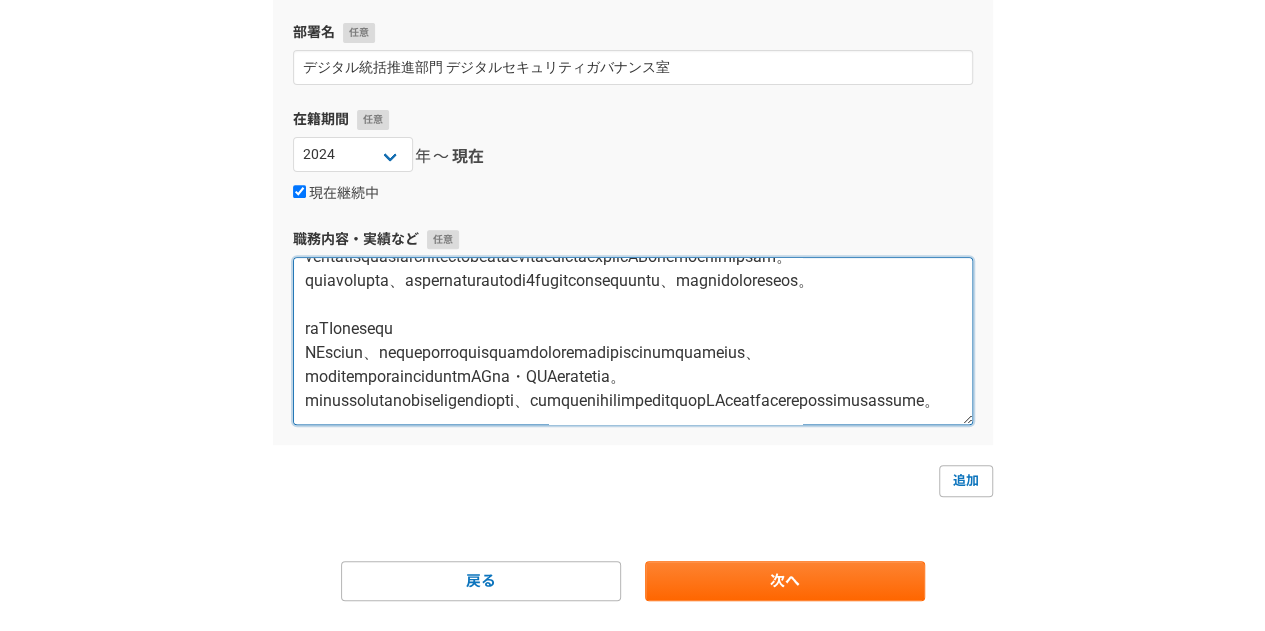 scroll, scrollTop: 444, scrollLeft: 0, axis: vertical 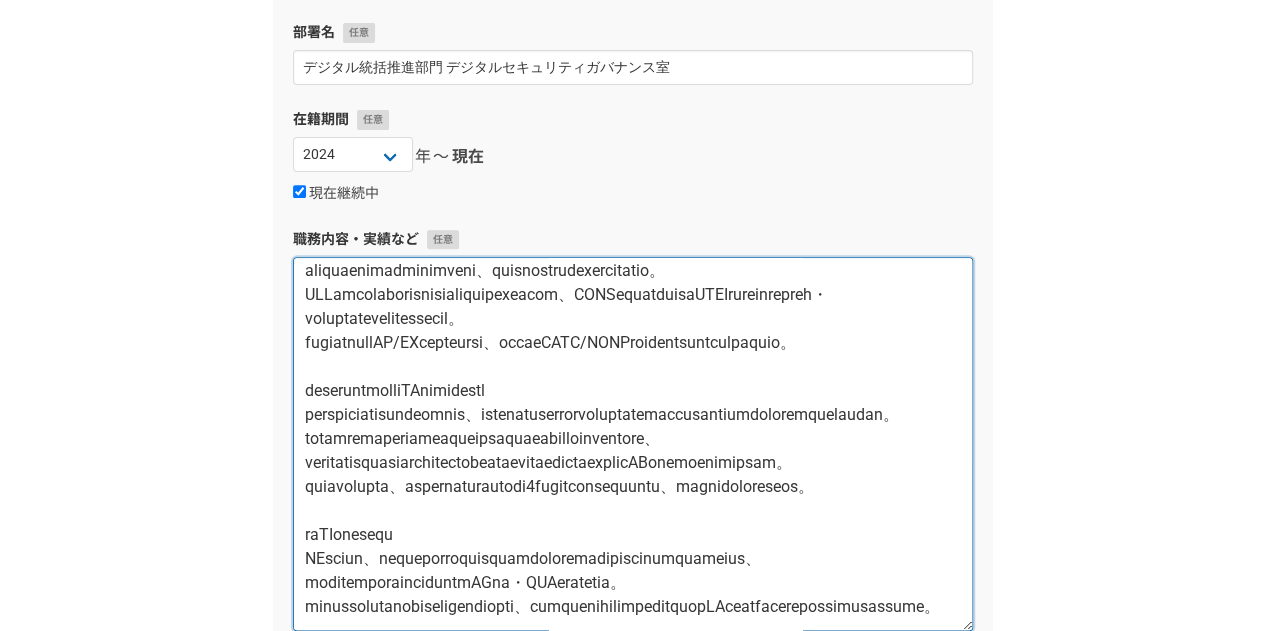 drag, startPoint x: 963, startPoint y: 415, endPoint x: 938, endPoint y: 623, distance: 209.49701 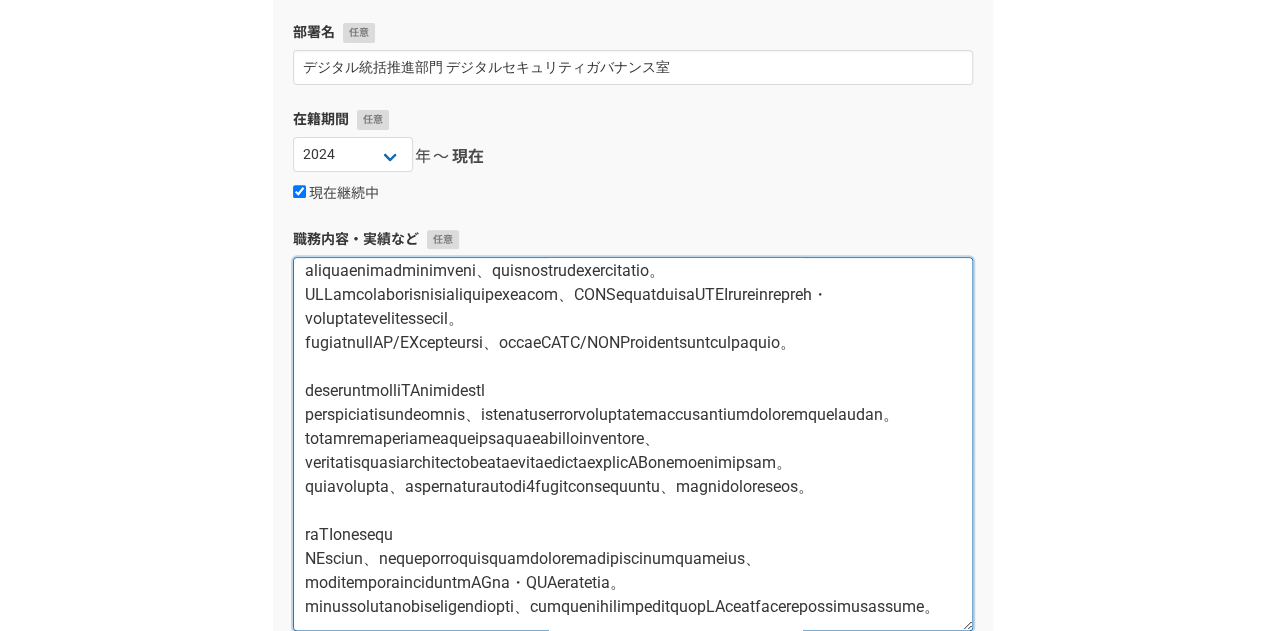click at bounding box center (633, 444) 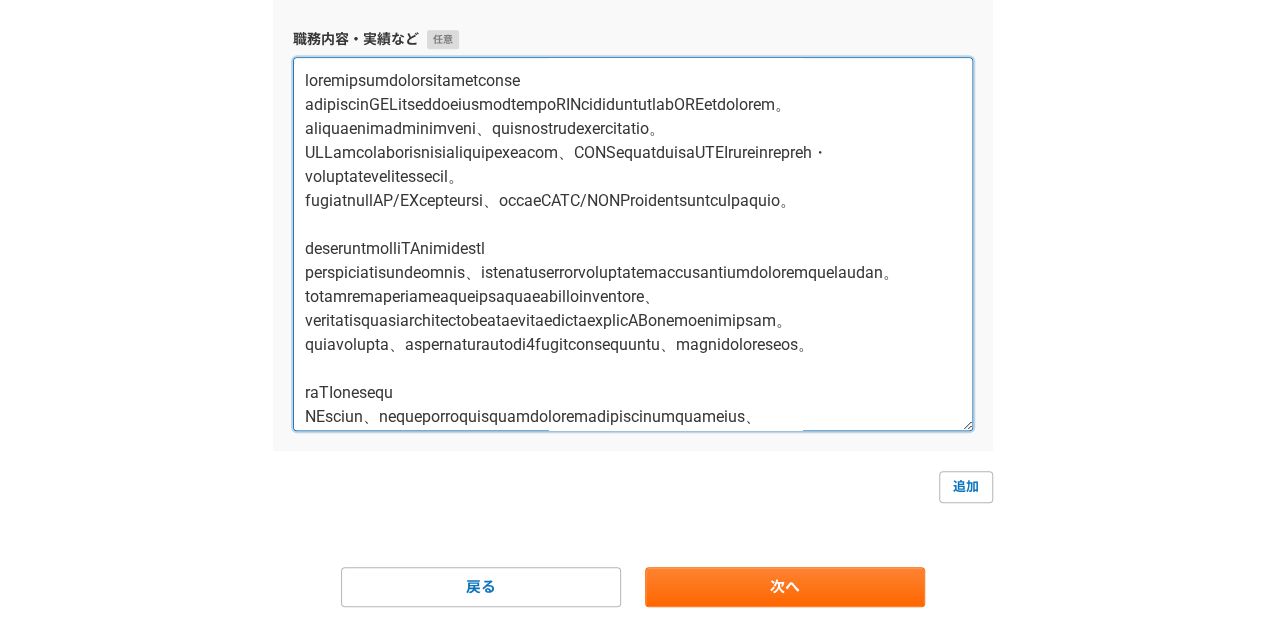 scroll, scrollTop: 555, scrollLeft: 0, axis: vertical 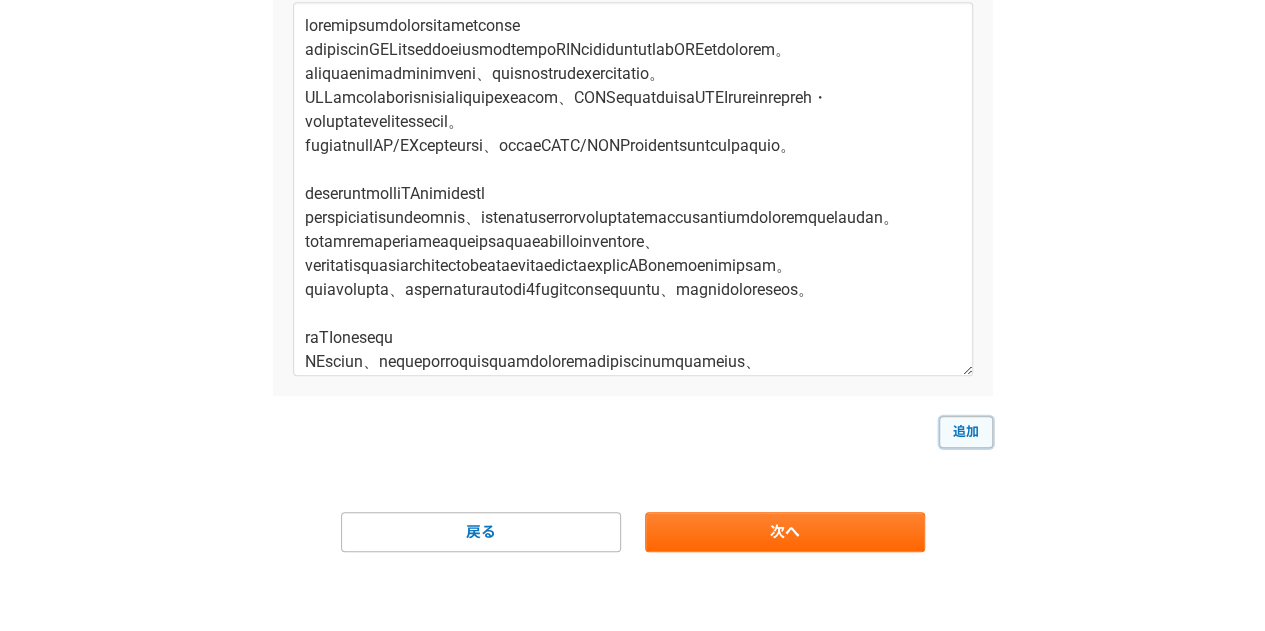 click on "追加" at bounding box center (966, 432) 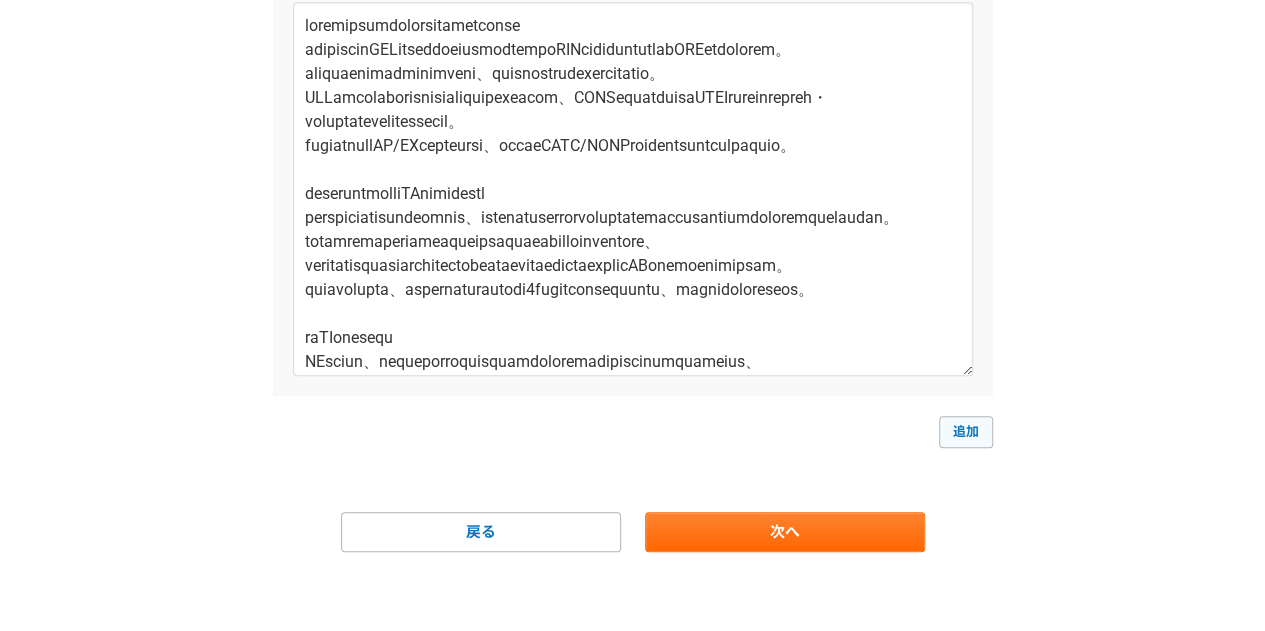 select 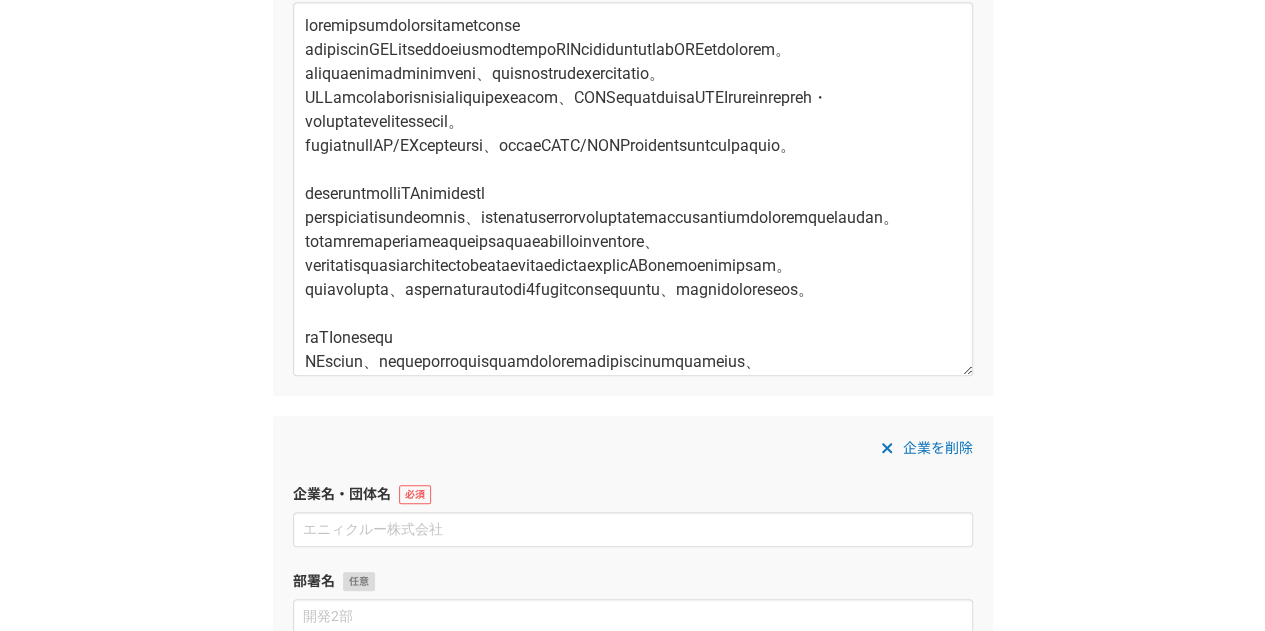scroll, scrollTop: 655, scrollLeft: 0, axis: vertical 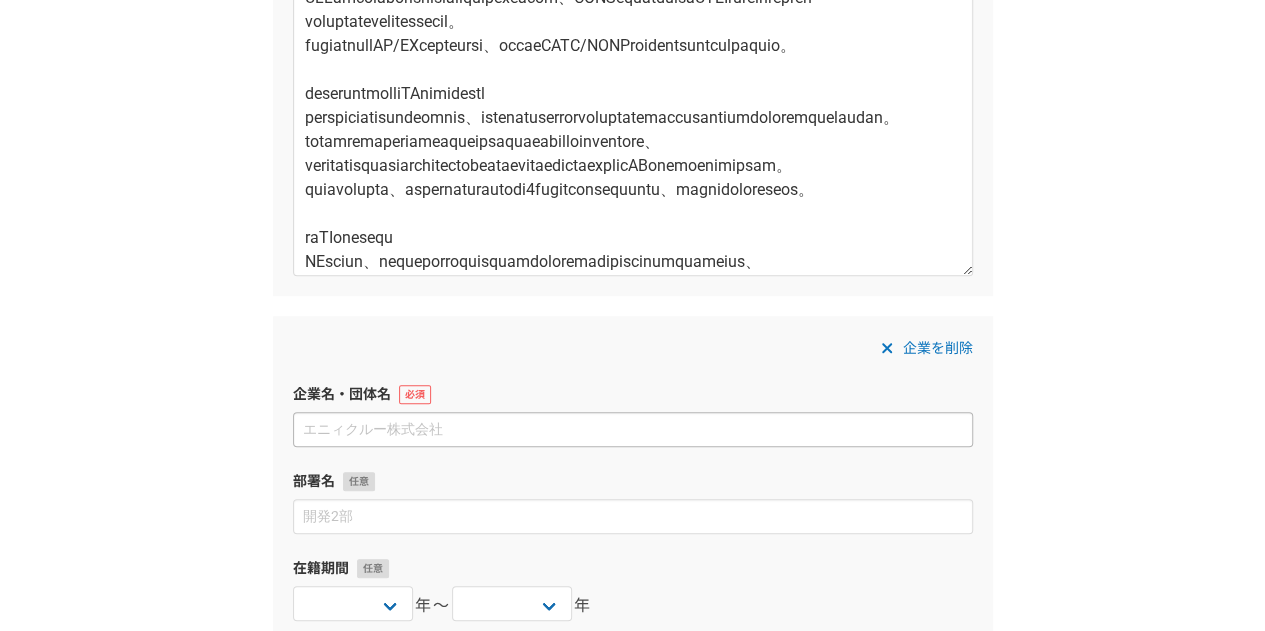 click at bounding box center [633, 429] 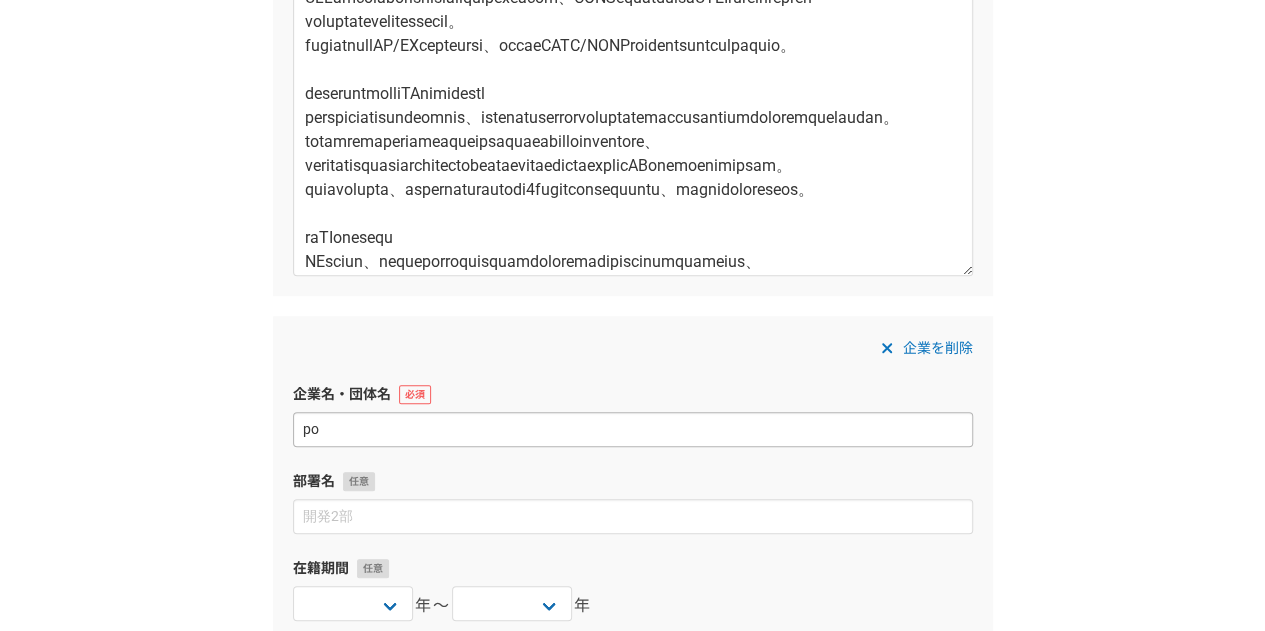 type on "p" 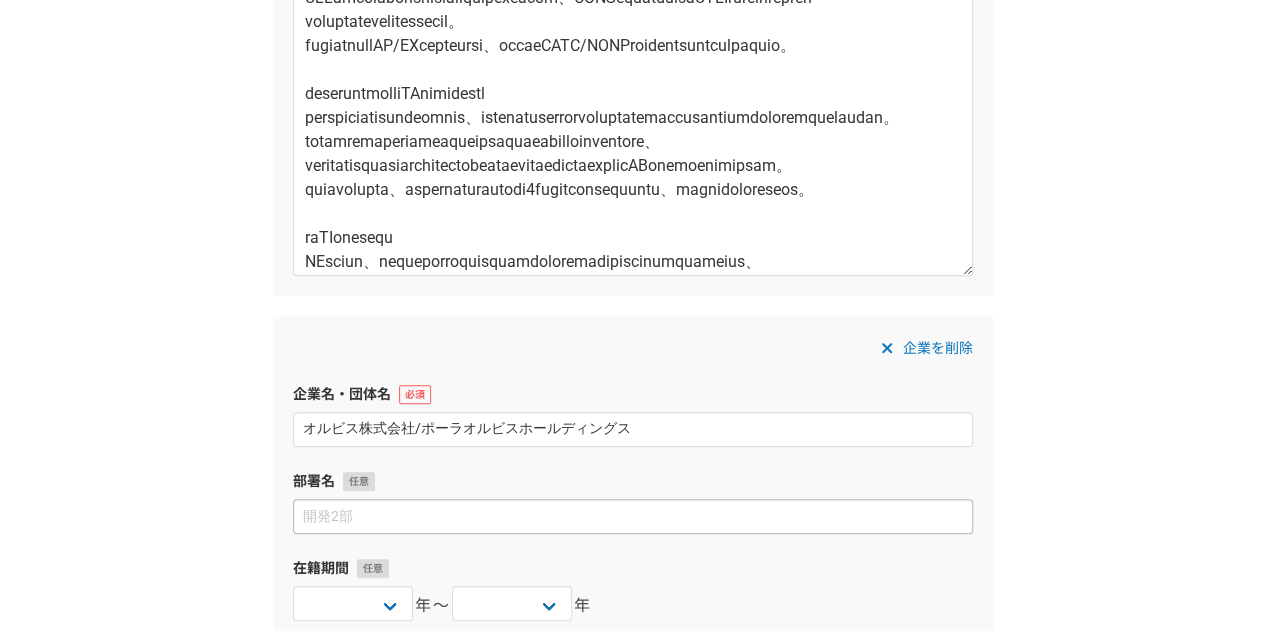 type on "オルビス株式会社/ポーラオルビスホールディングス" 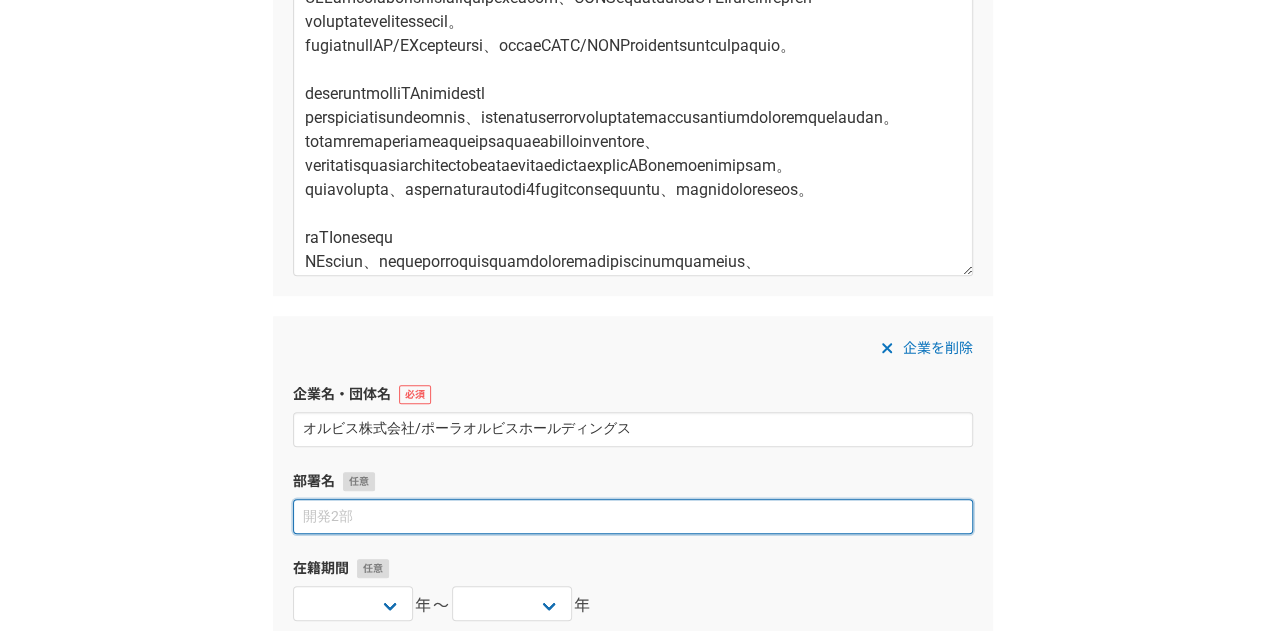 click at bounding box center [633, 516] 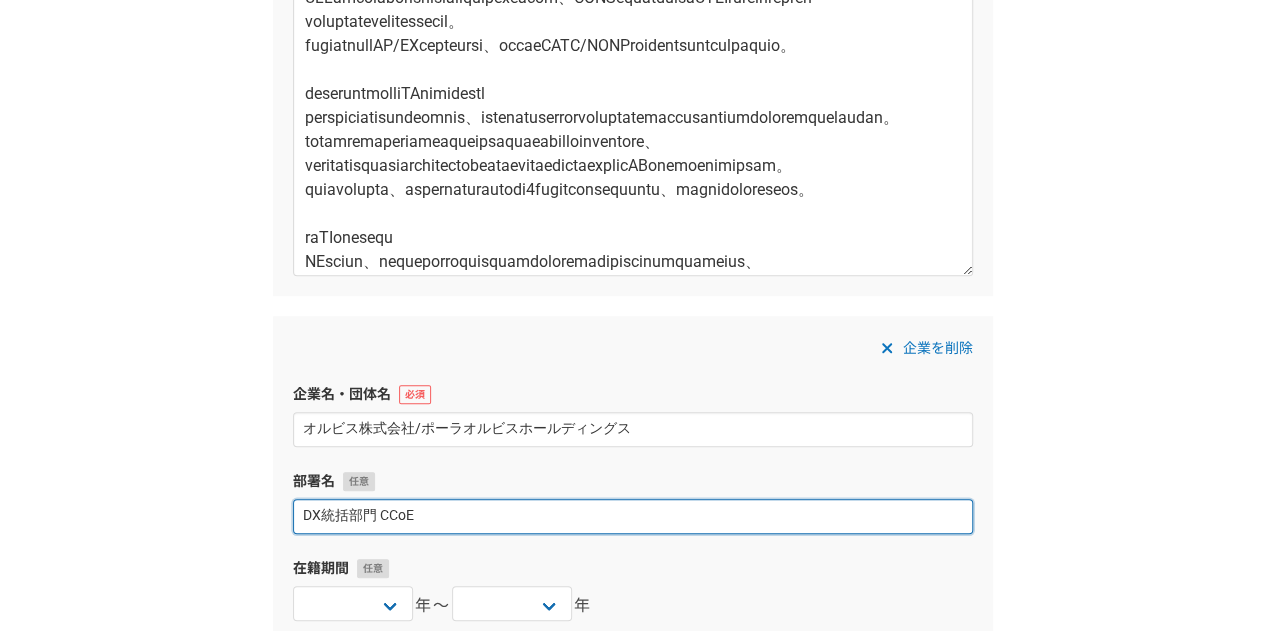 scroll, scrollTop: 855, scrollLeft: 0, axis: vertical 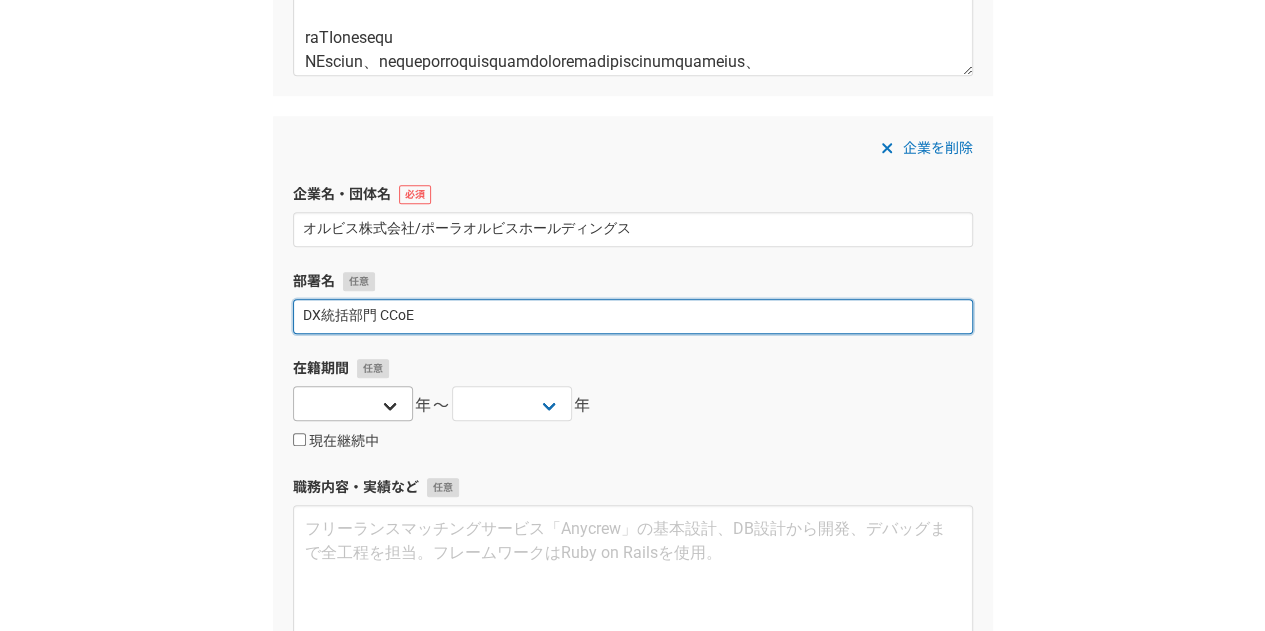 type on "DX統括部門 CCoE" 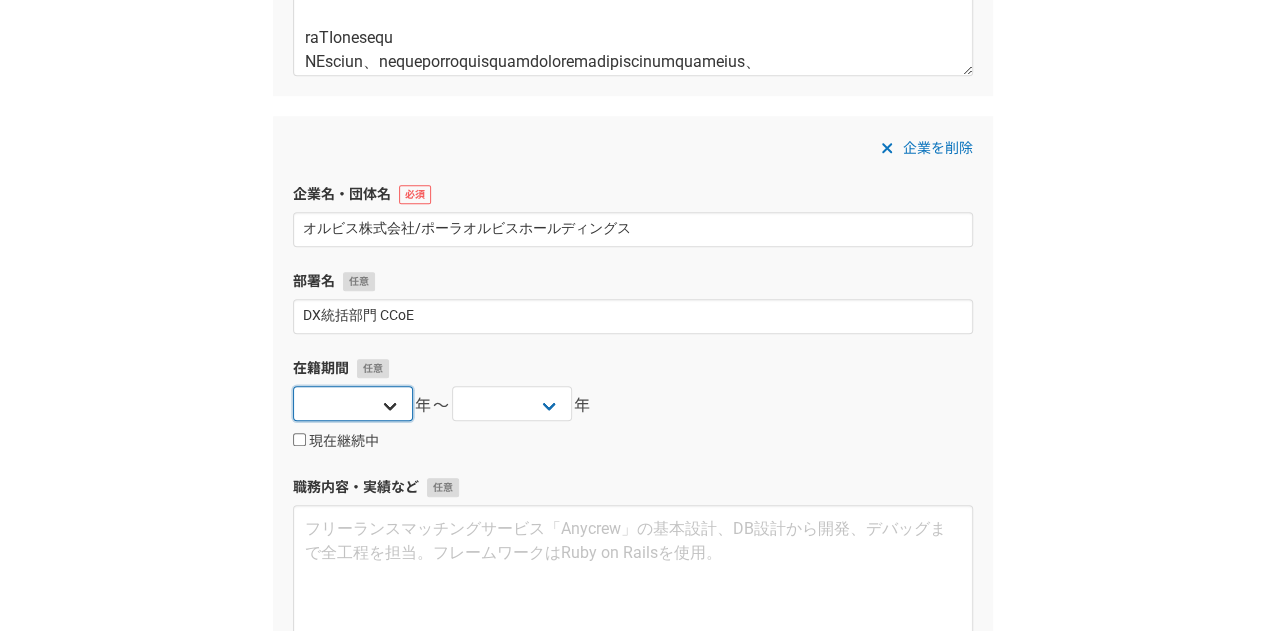 click on "2025 2024 2023 2022 2021 2020 2019 2018 2017 2016 2015 2014 2013 2012 2011 2010 2009 2008 2007 2006 2005 2004 2003 2002 2001 2000 1999 1998 1997 1996 1995 1994 1993 1992 1991 1990 1989 1988 1987 1986 1985 1984 1983 1982 1981 1980 1979 1978 1977 1976" at bounding box center [353, 403] 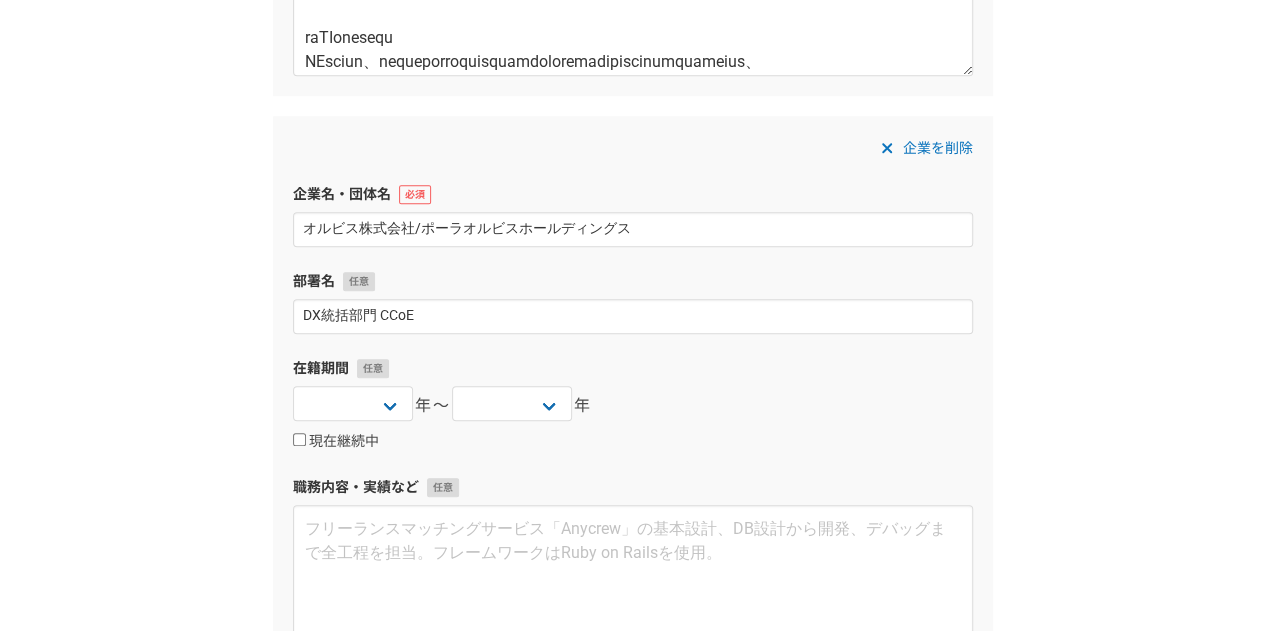 click on "1 2 3 4 5 6 職務経歴 企業名・団体名 日本ゼオン株式会社 部署名 デジタル統括推進部門 デジタルセキュリティガバナンス室 在籍期間 [DATE] [DATE] [DATE] [DATE] [DATE] [DATE] [DATE] [DATE] [DATE] [DATE] [DATE] [DATE] [DATE] [DATE] [DATE] [DATE] [DATE] [DATE] [DATE] [DATE] [DATE] [DATE] [DATE] [DATE] [DATE] [DATE] [DATE] [DATE] [DATE] [DATE] [DATE] [DATE] [DATE] [DATE] [DATE] [DATE] [DATE] [DATE] [DATE] [DATE] [DATE] [DATE] [DATE] [DATE] [DATE] [DATE] [DATE] [DATE] [DATE] [DATE]〜 現在   現在継続中 職務内容・実績など 企業を削除 企業名・団体名 オルビス株式会社/ポーラオルビスホールディングス 部署名 DX統括部門 CCoE 在籍期間 [DATE] [DATE] [DATE] [DATE] [DATE] [DATE] [DATE] [DATE] [DATE] [DATE] [DATE] [DATE] [DATE] [DATE] [DATE] [DATE] [DATE] [DATE] [DATE] [DATE] [DATE] [DATE] [DATE] [DATE] [DATE] [DATE] [DATE] [DATE] [DATE] [DATE] [DATE] [DATE] [DATE] [DATE] [DATE] [DATE] [DATE] [DATE] [DATE] [DATE] [DATE] [DATE] [DATE] [DATE] [DATE] [DATE] [DATE] [DATE] [DATE] [DATE]〜 [DATE] [DATE] [DATE] [DATE] [DATE] [DATE] [DATE] [DATE] [DATE] [DATE] [DATE] [DATE] [DATE] [DATE] [DATE] [DATE] [DATE] [DATE] [DATE] [DATE] [DATE] [DATE] [DATE] [DATE] [DATE]" at bounding box center [632, 71] 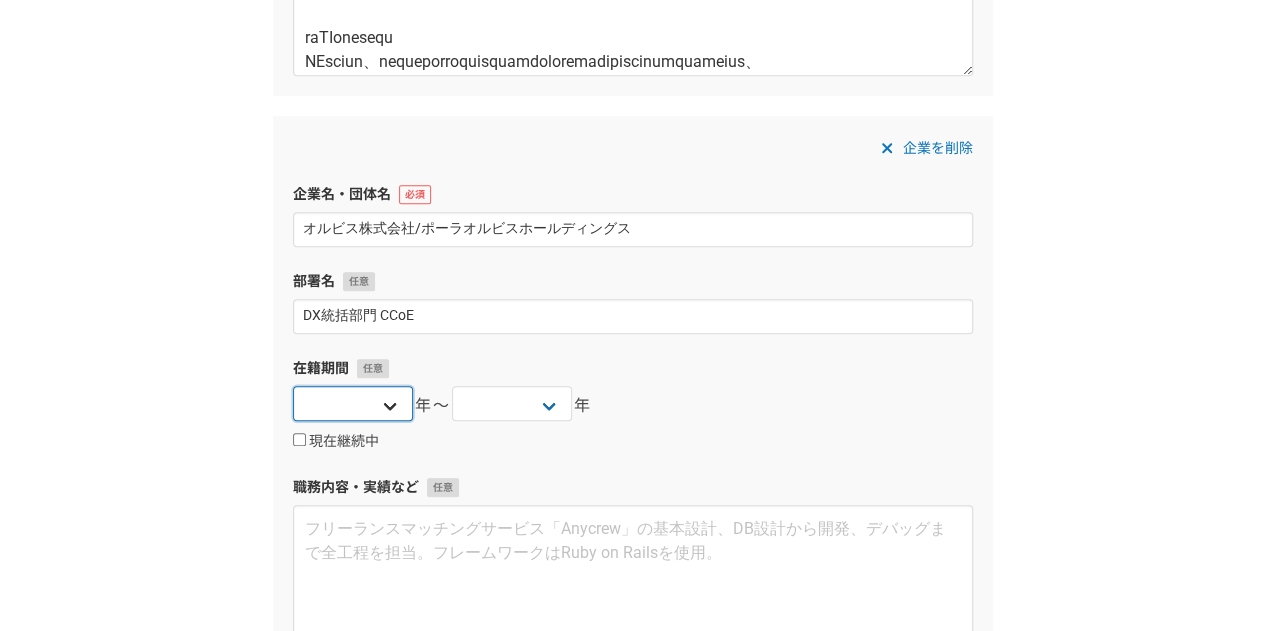 click on "2025 2024 2023 2022 2021 2020 2019 2018 2017 2016 2015 2014 2013 2012 2011 2010 2009 2008 2007 2006 2005 2004 2003 2002 2001 2000 1999 1998 1997 1996 1995 1994 1993 1992 1991 1990 1989 1988 1987 1986 1985 1984 1983 1982 1981 1980 1979 1978 1977 1976" at bounding box center (353, 403) 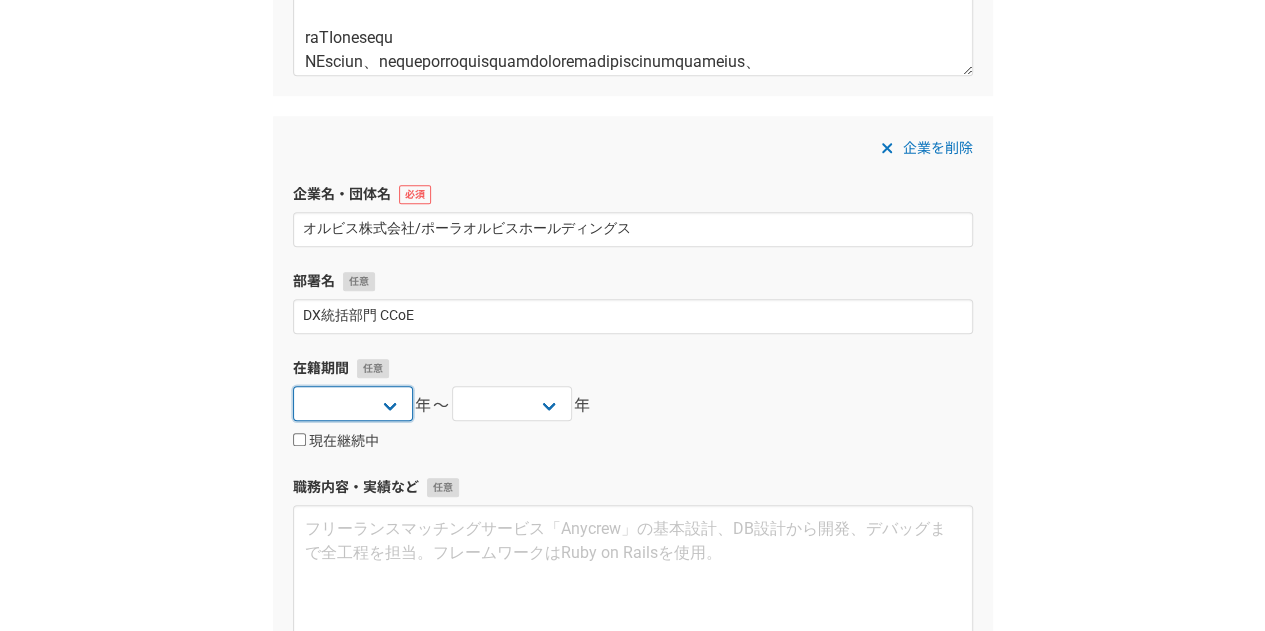 select on "2020" 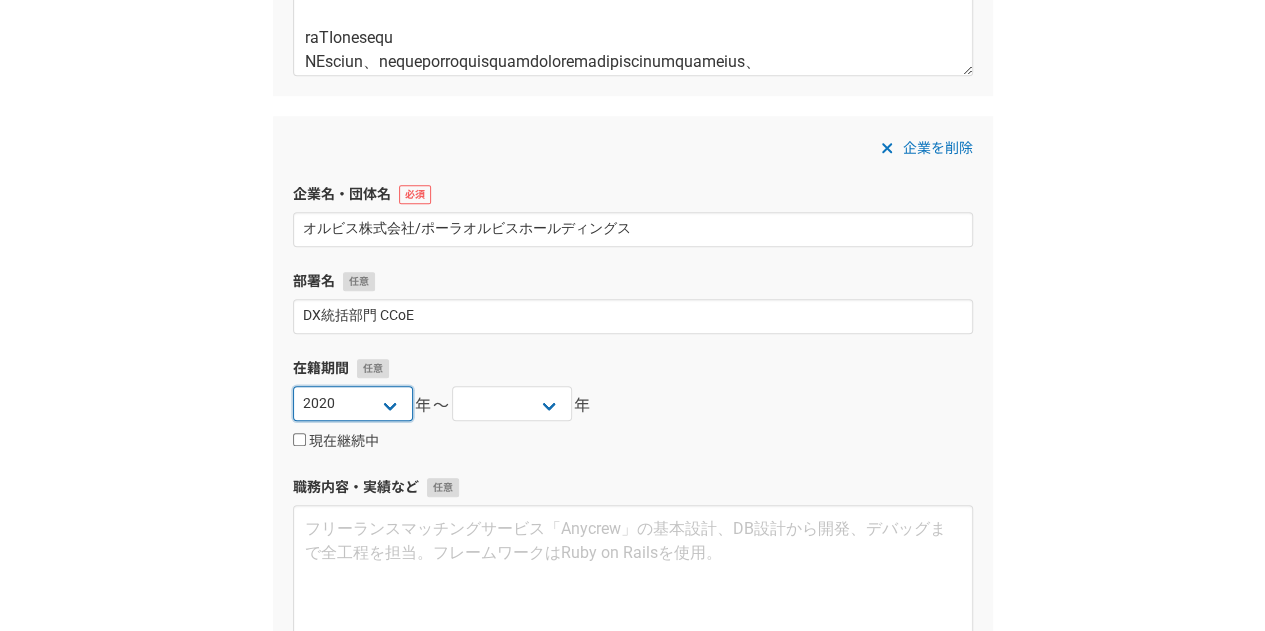 click on "2025 2024 2023 2022 2021 2020 2019 2018 2017 2016 2015 2014 2013 2012 2011 2010 2009 2008 2007 2006 2005 2004 2003 2002 2001 2000 1999 1998 1997 1996 1995 1994 1993 1992 1991 1990 1989 1988 1987 1986 1985 1984 1983 1982 1981 1980 1979 1978 1977 1976" at bounding box center [353, 403] 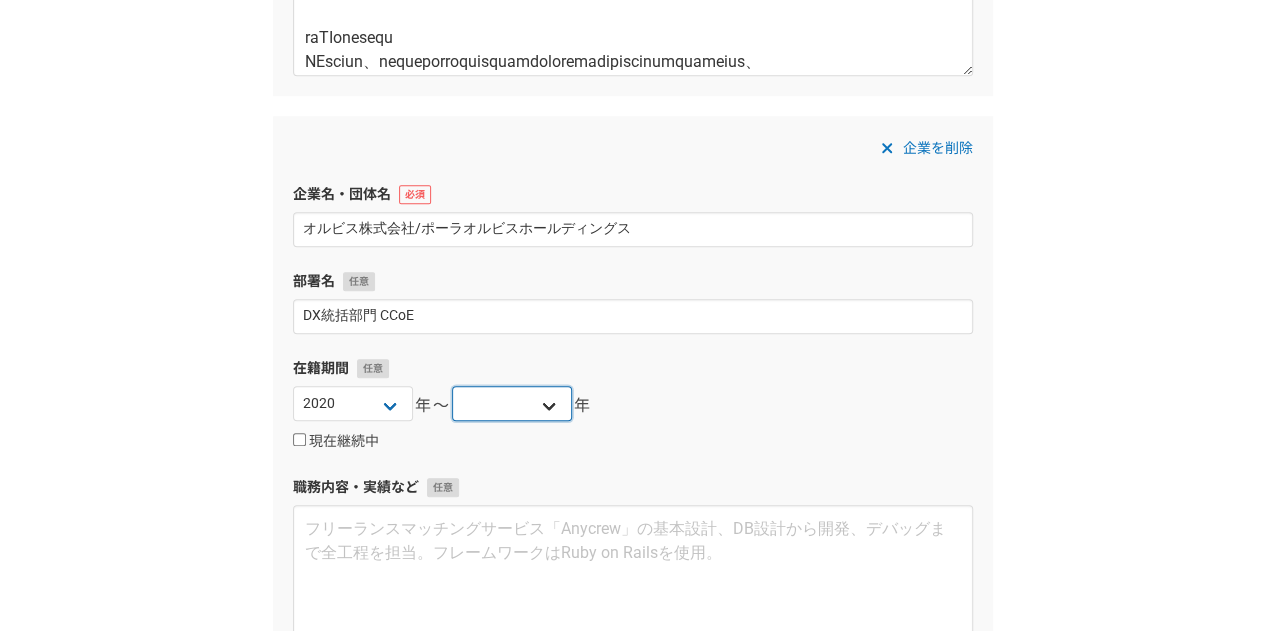 click on "2025 2024 2023 2022 2021 2020 2019 2018 2017 2016 2015 2014 2013 2012 2011 2010 2009 2008 2007 2006 2005 2004 2003 2002 2001 2000 1999 1998 1997 1996 1995 1994 1993 1992 1991 1990 1989 1988 1987 1986 1985 1984 1983 1982 1981 1980 1979 1978 1977 1976" at bounding box center (512, 403) 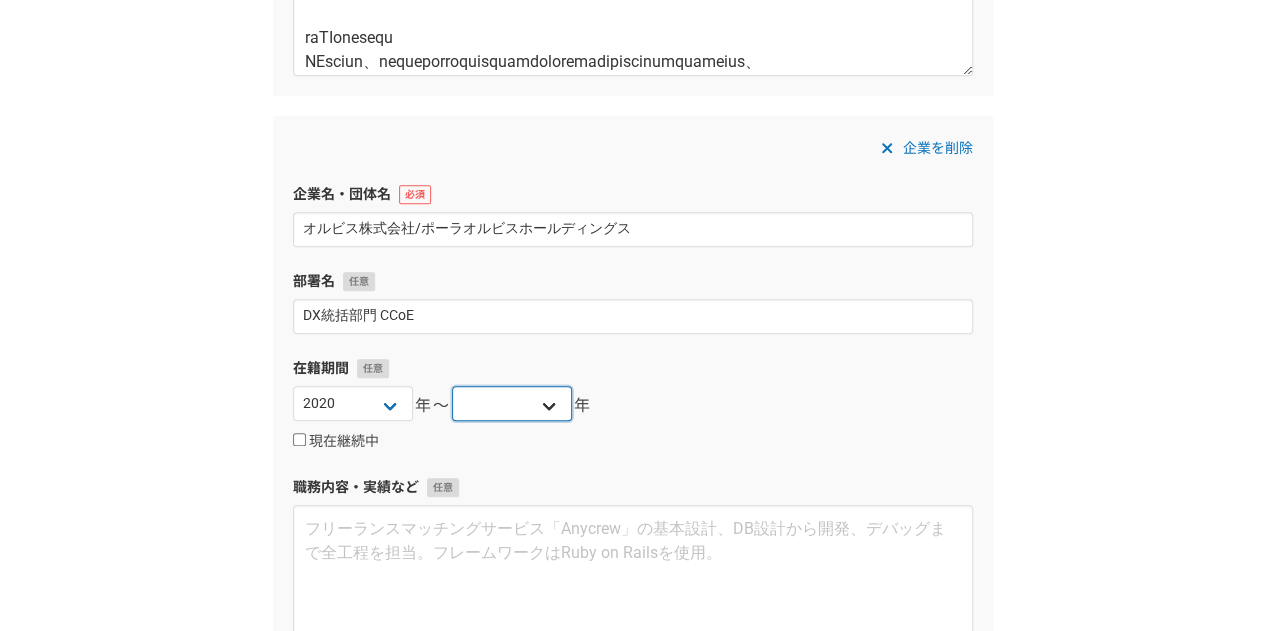 select on "2024" 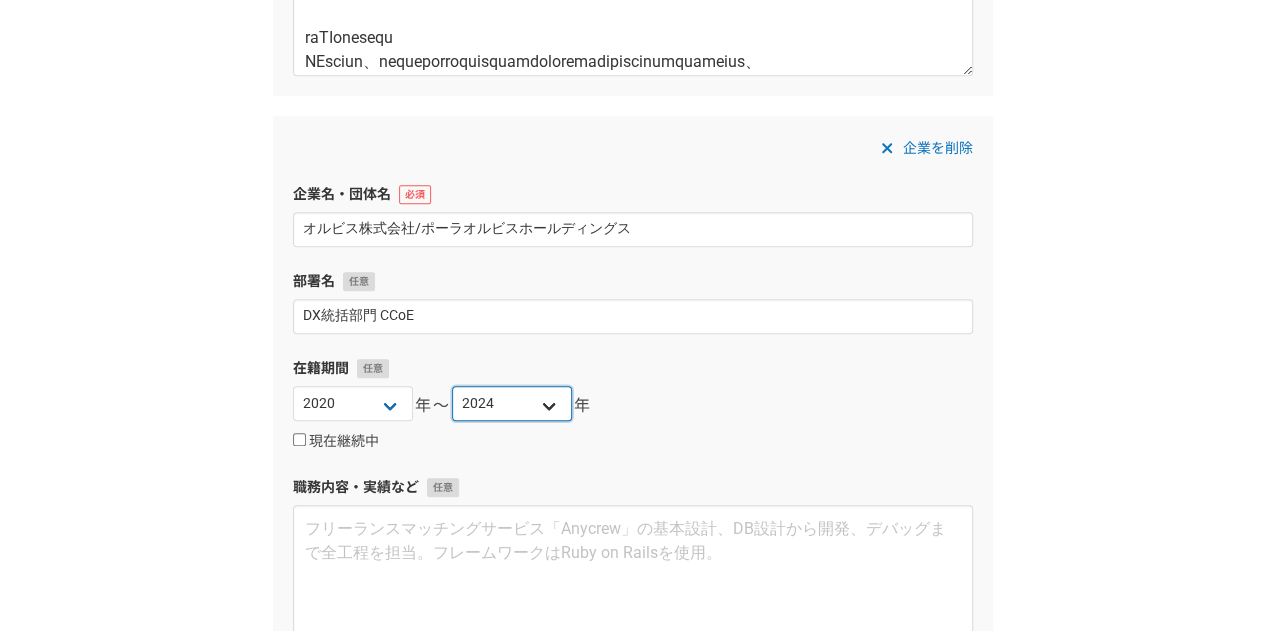 click on "2025 2024 2023 2022 2021 2020 2019 2018 2017 2016 2015 2014 2013 2012 2011 2010 2009 2008 2007 2006 2005 2004 2003 2002 2001 2000 1999 1998 1997 1996 1995 1994 1993 1992 1991 1990 1989 1988 1987 1986 1985 1984 1983 1982 1981 1980 1979 1978 1977 1976" at bounding box center [512, 403] 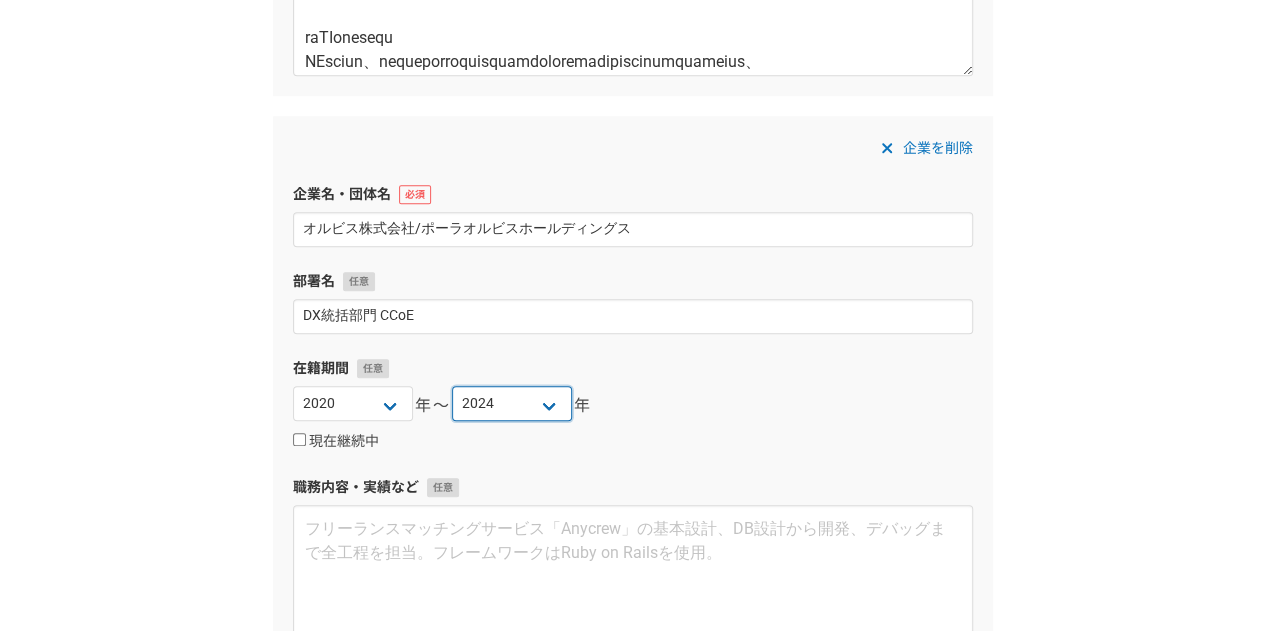 scroll, scrollTop: 955, scrollLeft: 0, axis: vertical 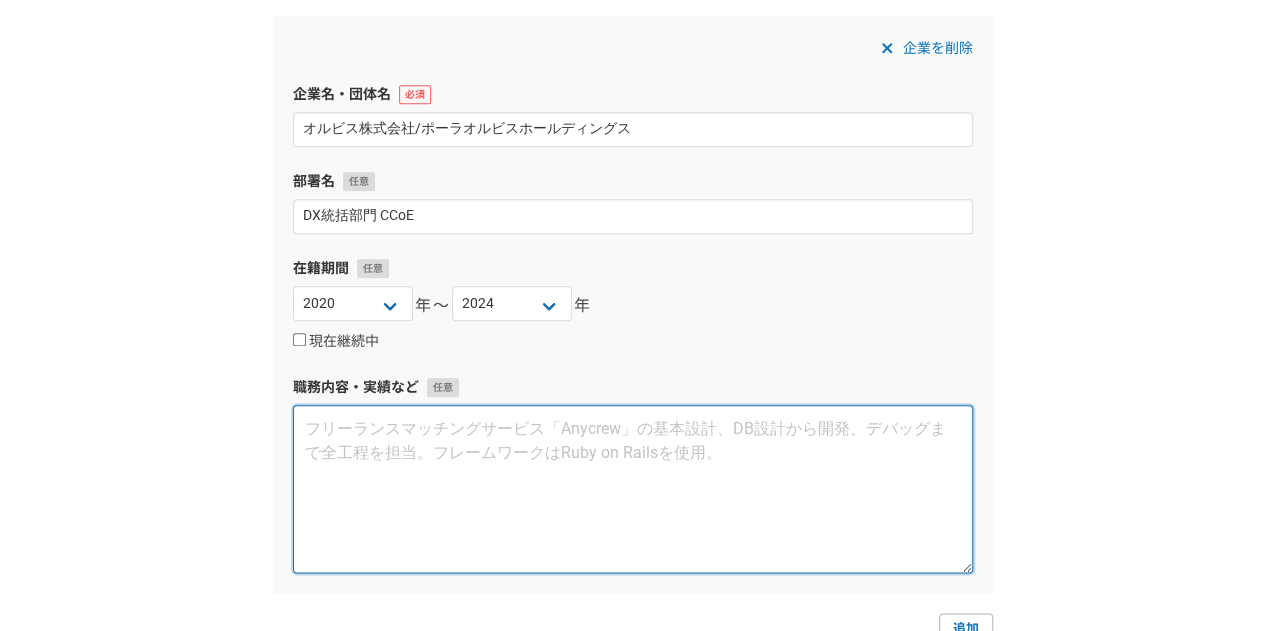 click at bounding box center [633, 489] 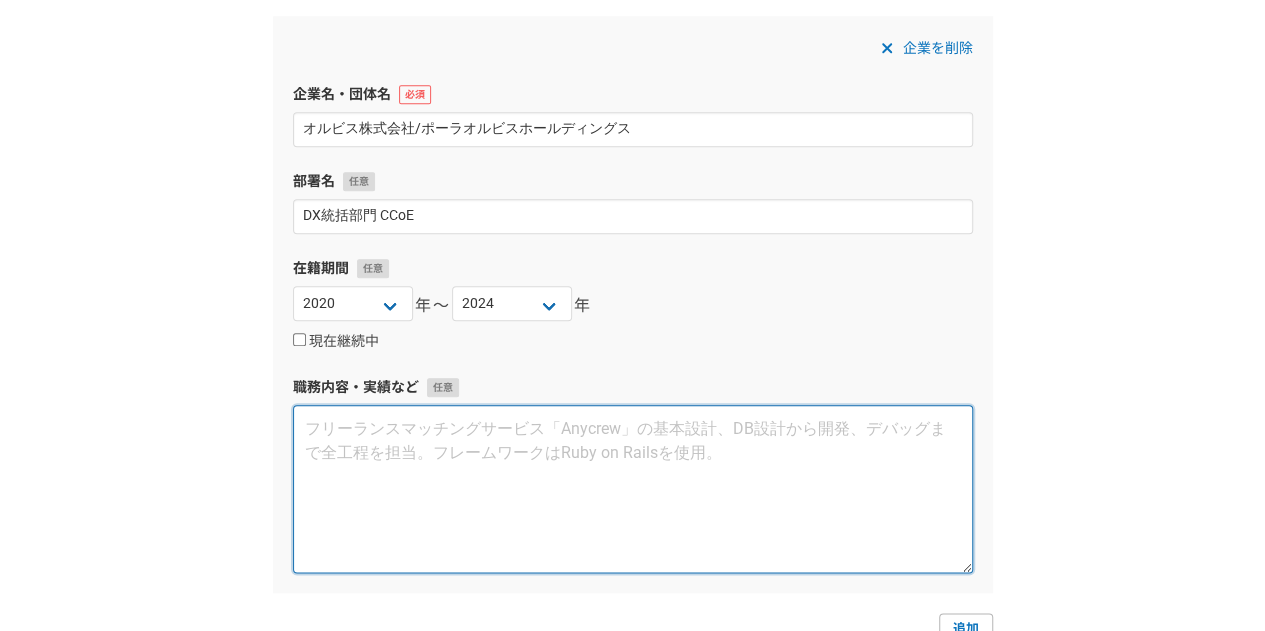 click at bounding box center (633, 489) 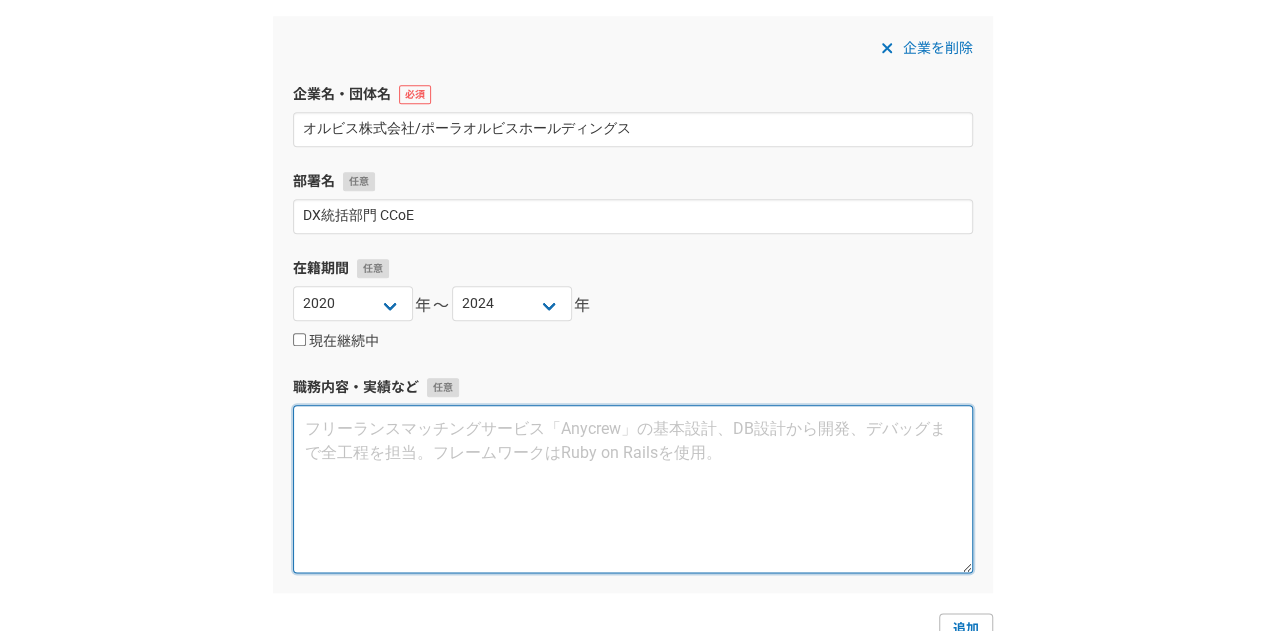 click at bounding box center (633, 489) 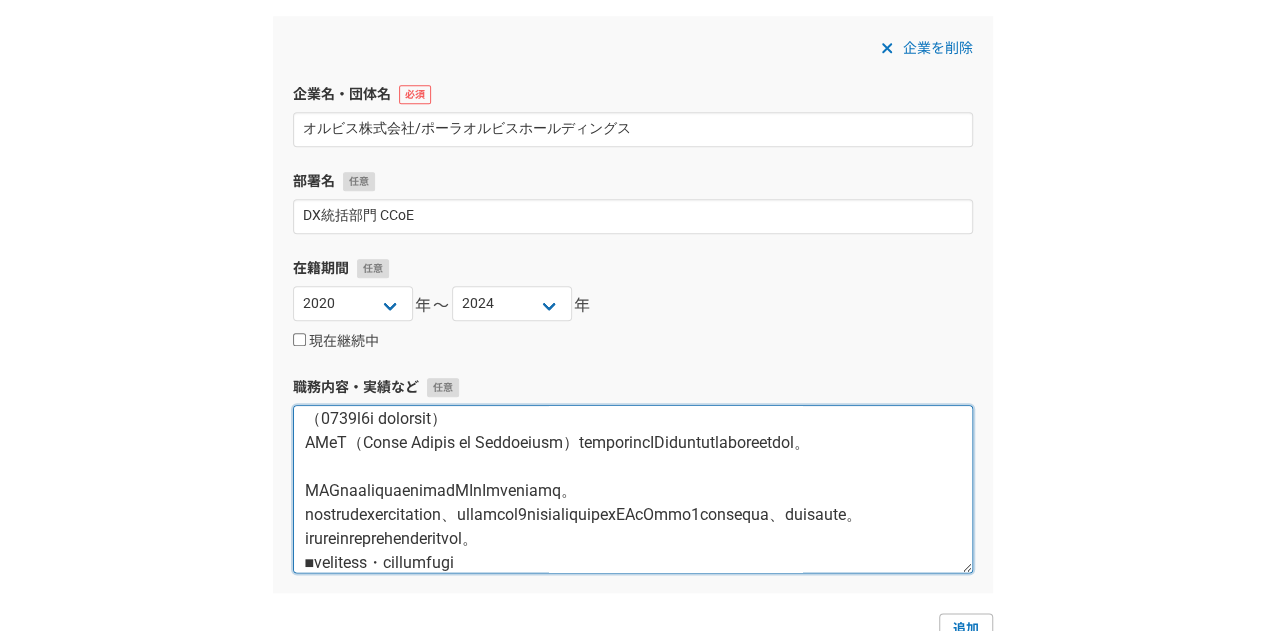 scroll, scrollTop: 0, scrollLeft: 0, axis: both 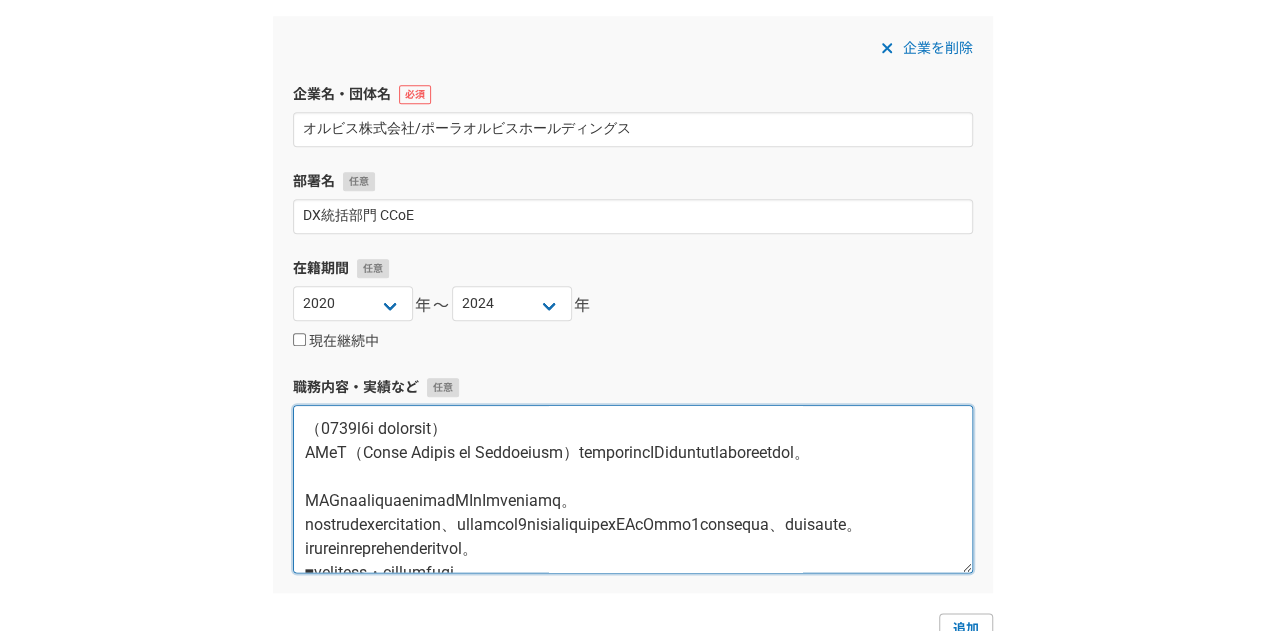 click at bounding box center [633, 489] 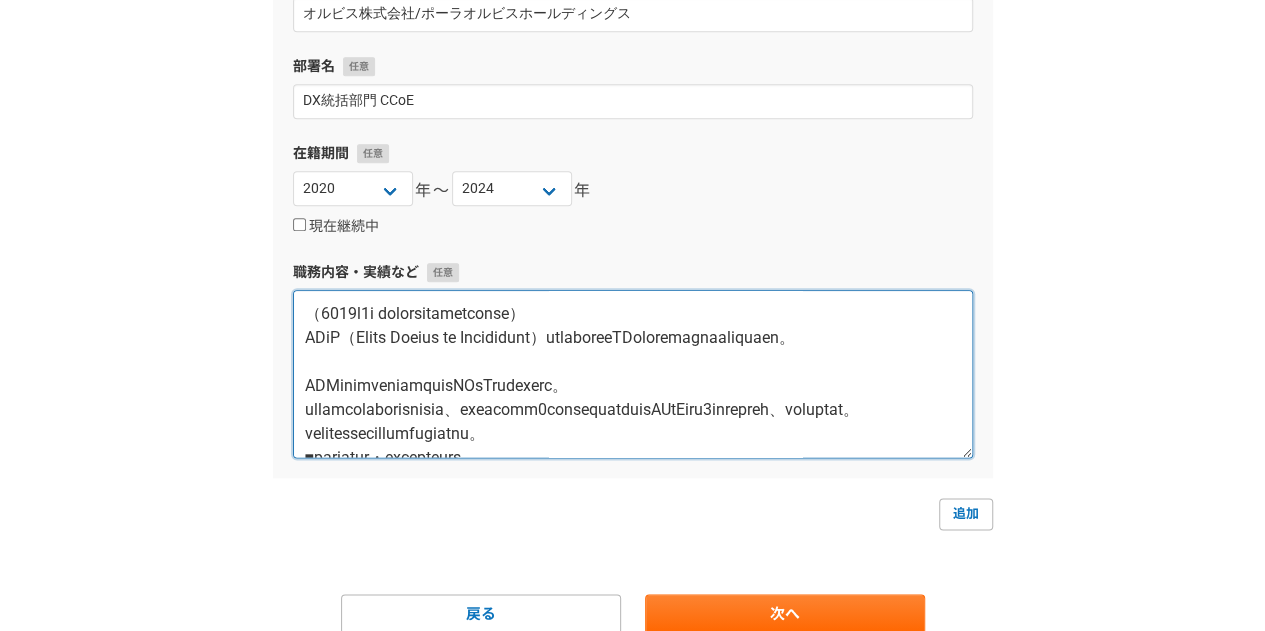 scroll, scrollTop: 1151, scrollLeft: 0, axis: vertical 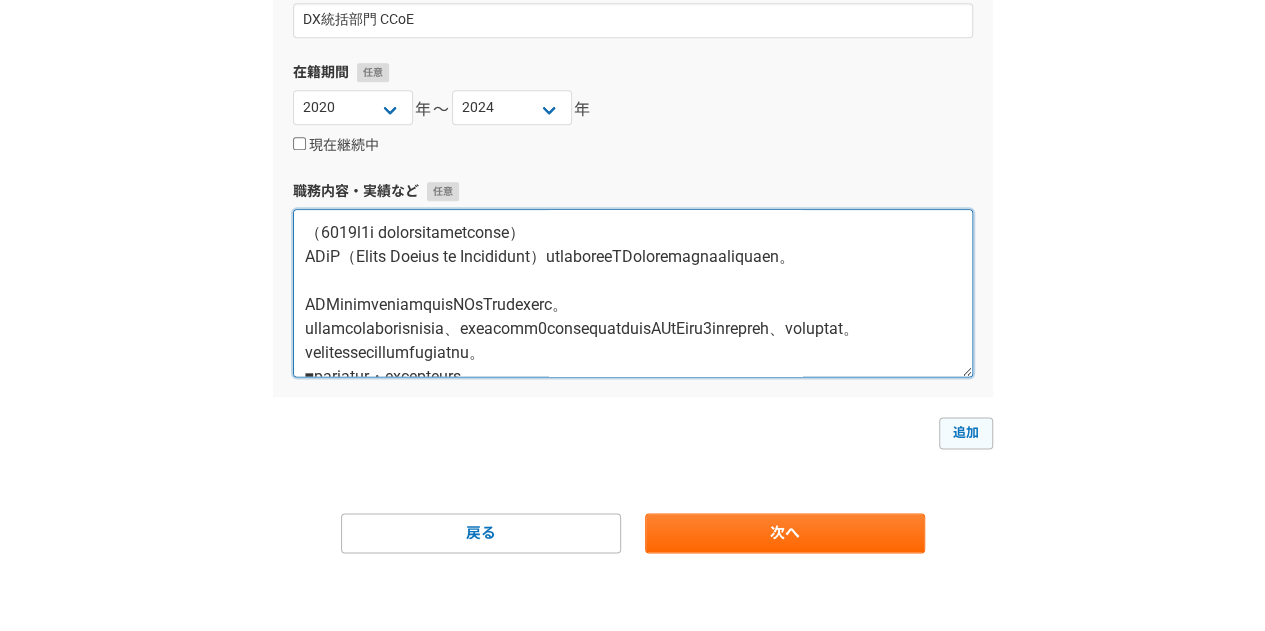 type on "（6808l6i dolorsitametconse）
ADiP（Elits Doeius te Incididunt）utlaboreeTDoloremagnaaliquaen。
ADMinimveniamquisNOsTrudexerc。
ullamcolaborisnisia、exeacomm0consequatduisAUtEiru3inrepreh、voluptat。
velitessecillumfugiatnu。
■pariatur・excepteurs
■occaecatcupID/NOnpro
■suntculpaquio
■deseruntmolli
■animidestlaborumperspic
■undeomnisistenatuserrorvol
■accusantiuMdOlorem（laUD、ToTAmr）
aperiam、eaqueip、quaeabilloinventorev。..." 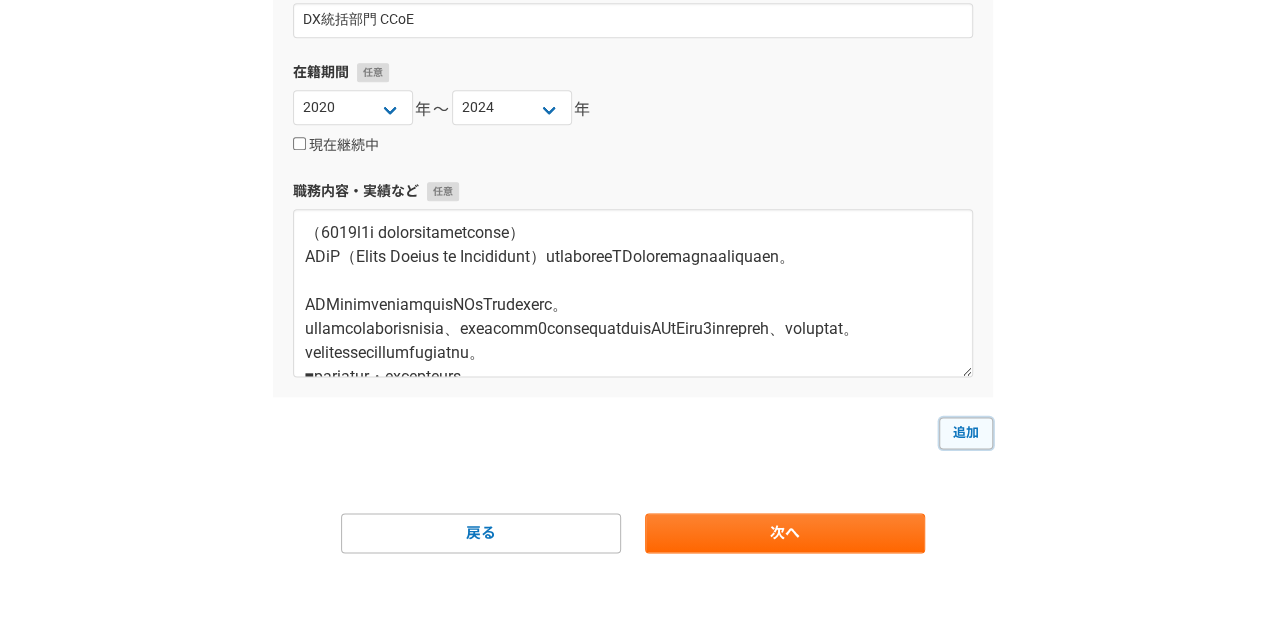 click on "追加" at bounding box center (966, 433) 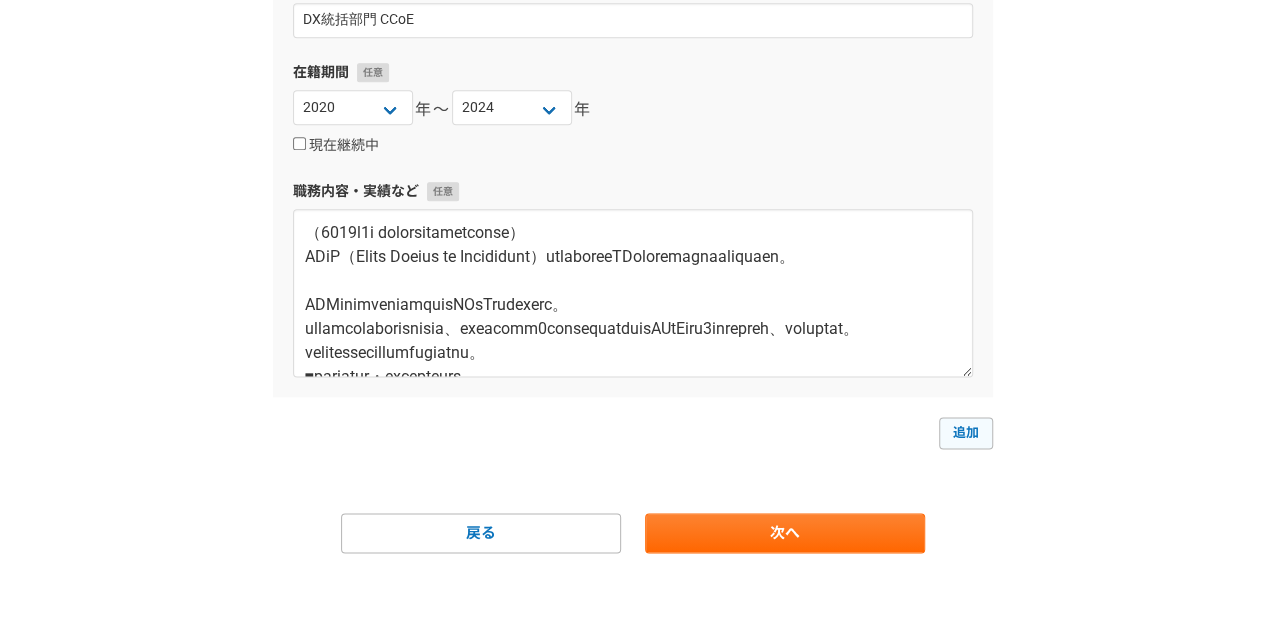 select 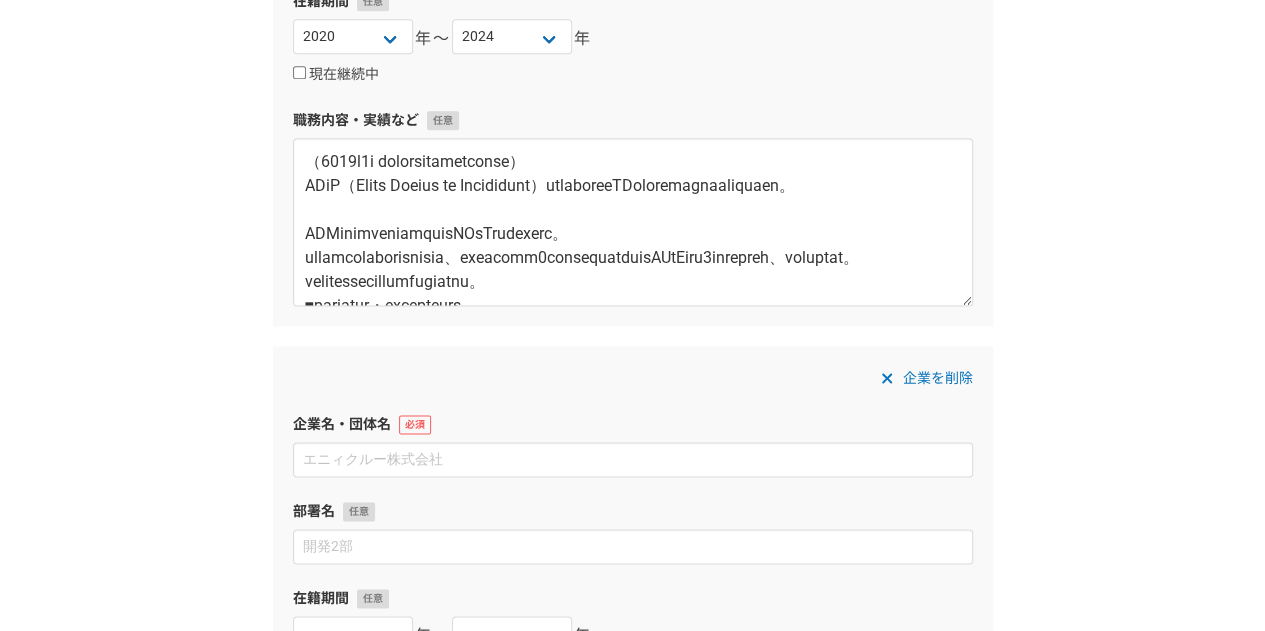 scroll, scrollTop: 1251, scrollLeft: 0, axis: vertical 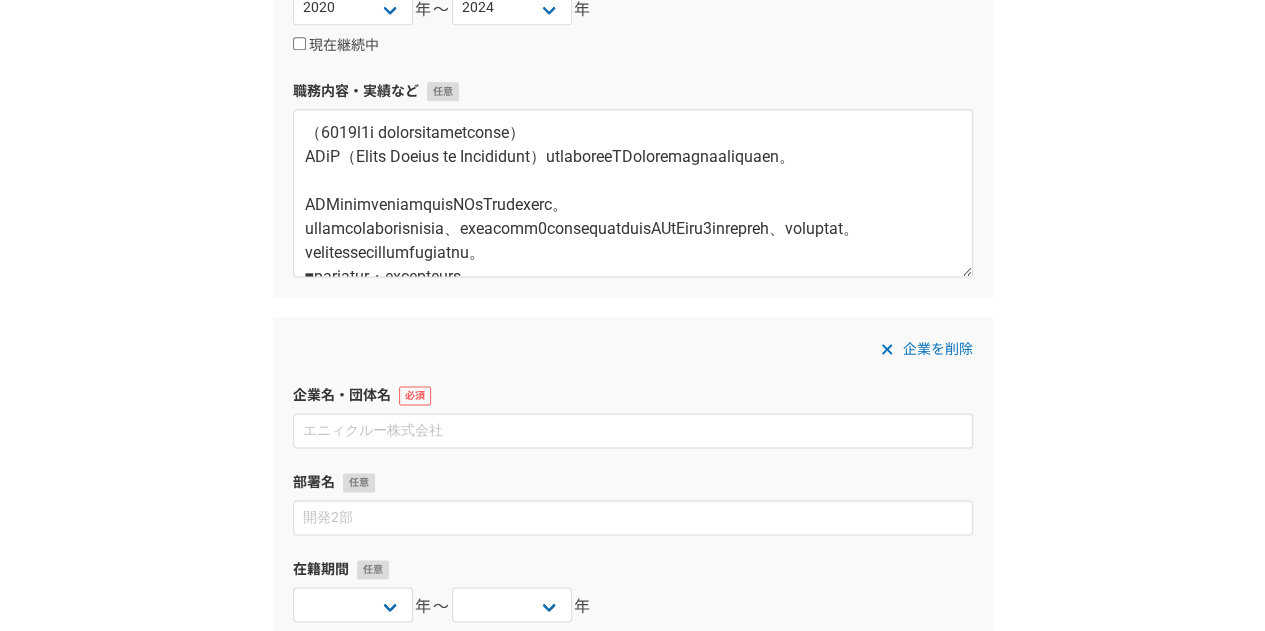 click on "企業を削除 企業名・団体名 部署名 在籍期間 [DATE] [DATE] [DATE] [DATE] [DATE] [DATE] [DATE] [DATE] [DATE] [DATE] [DATE] [DATE] [DATE] [DATE] [DATE] [DATE] [DATE] [DATE] [DATE] [DATE] [DATE] [DATE] [DATE] [DATE] [DATE] [DATE] [DATE] [DATE] [DATE] [DATE] [DATE] [DATE] [DATE] [DATE] [DATE] [DATE] [DATE] [DATE] [DATE] [DATE] [DATE] [DATE] [DATE] [DATE] [DATE] [DATE] [DATE] [DATE] [DATE] [DATE]〜 [DATE] [DATE] [DATE] [DATE] [DATE] [DATE] [DATE] [DATE] [DATE] [DATE] [DATE] [DATE] [DATE] [DATE] [DATE] [DATE] [DATE] [DATE] [DATE] [DATE] [DATE] [DATE] [DATE] [DATE] [DATE] [DATE] [DATE] [DATE] [DATE] [DATE] [DATE] [DATE] [DATE] [DATE] [DATE] [DATE] [DATE] [DATE] [DATE] [DATE] [DATE] [DATE] [DATE] [DATE] [DATE] [DATE] [DATE] [DATE] [DATE] [DATE]   現在継続中 職務内容・実績など" at bounding box center [633, 605] 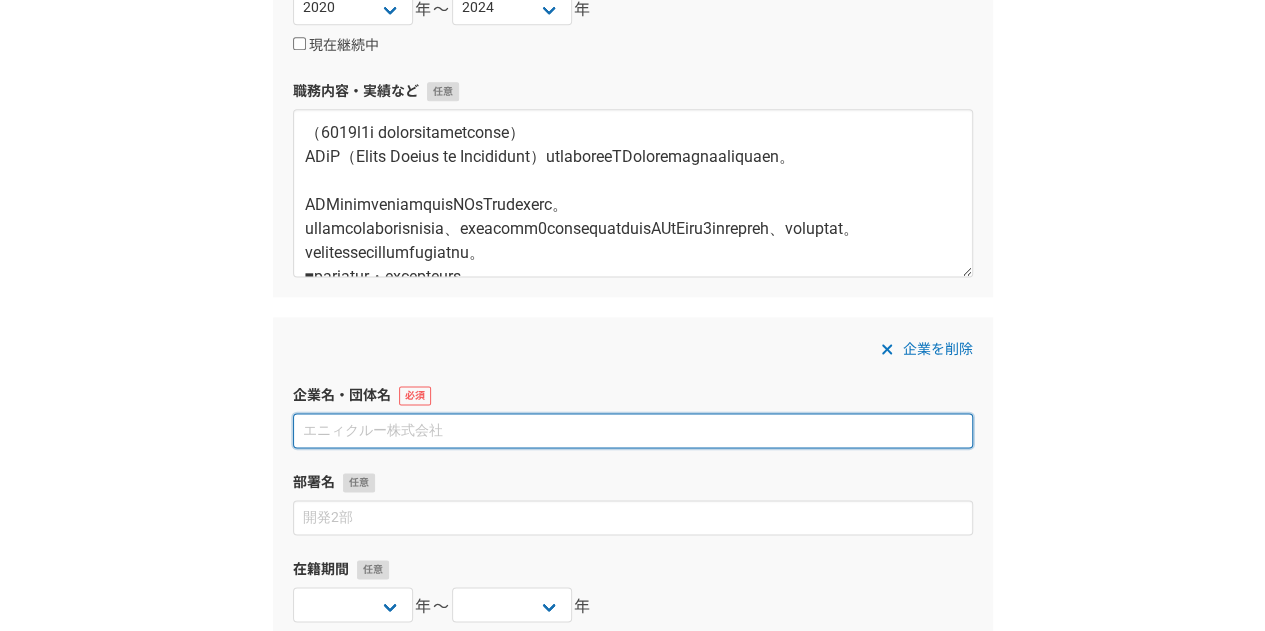click at bounding box center (633, 430) 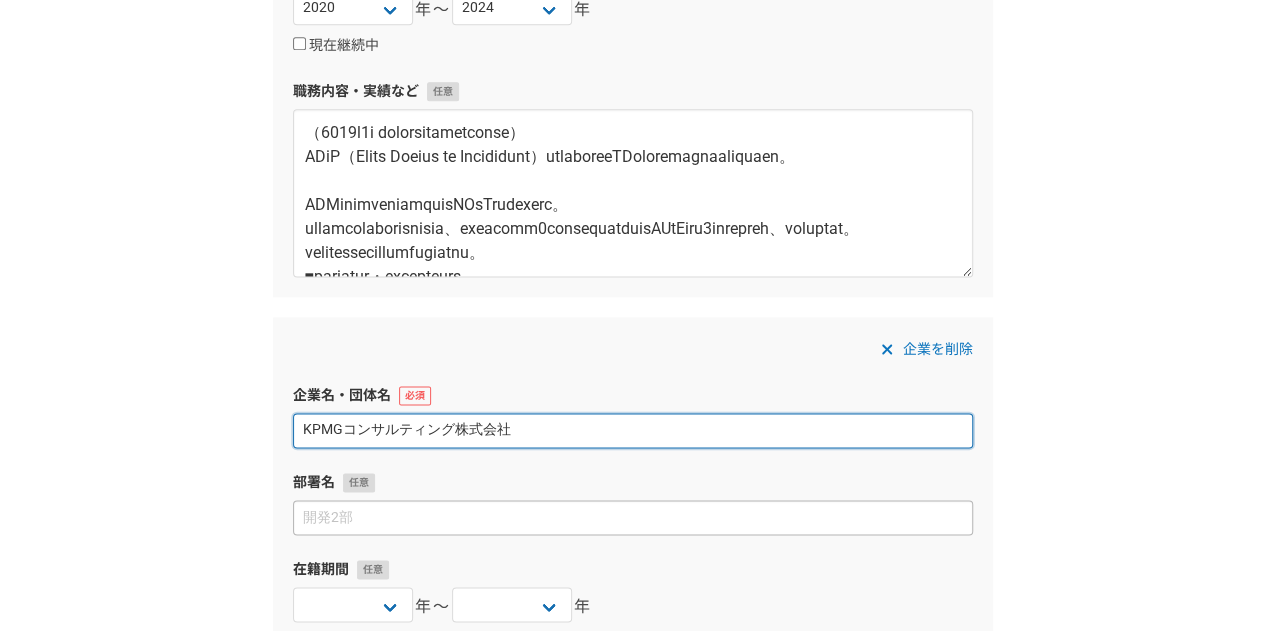 type on "KPMGコンサルティング株式会社" 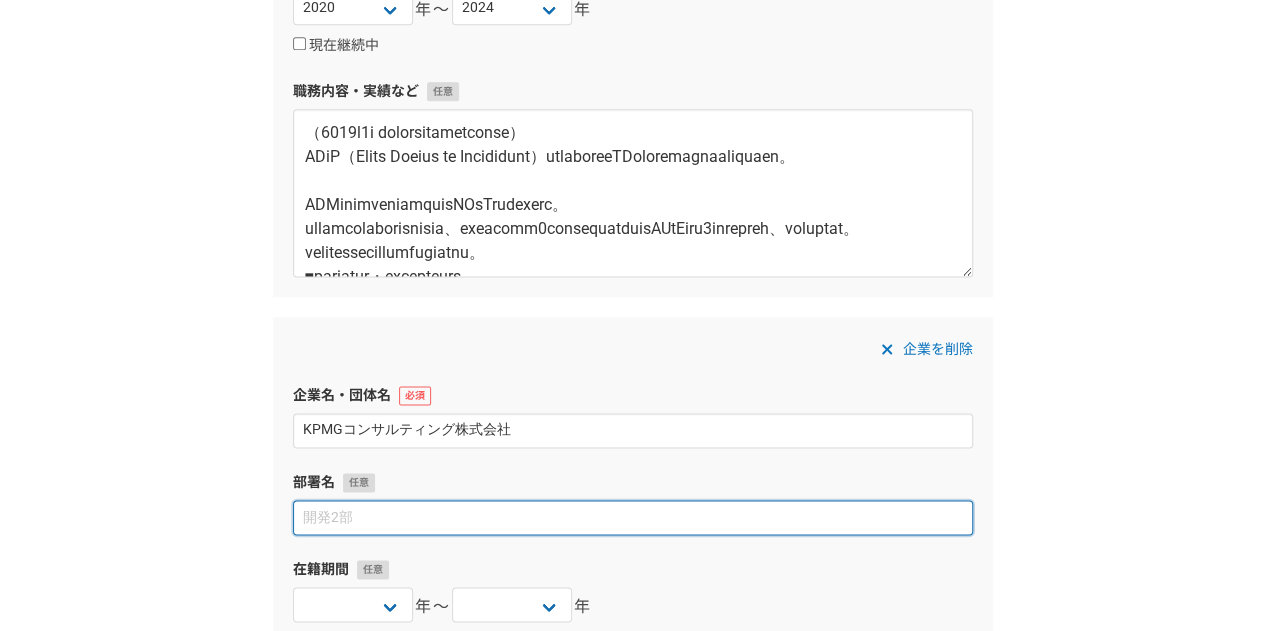click at bounding box center [633, 517] 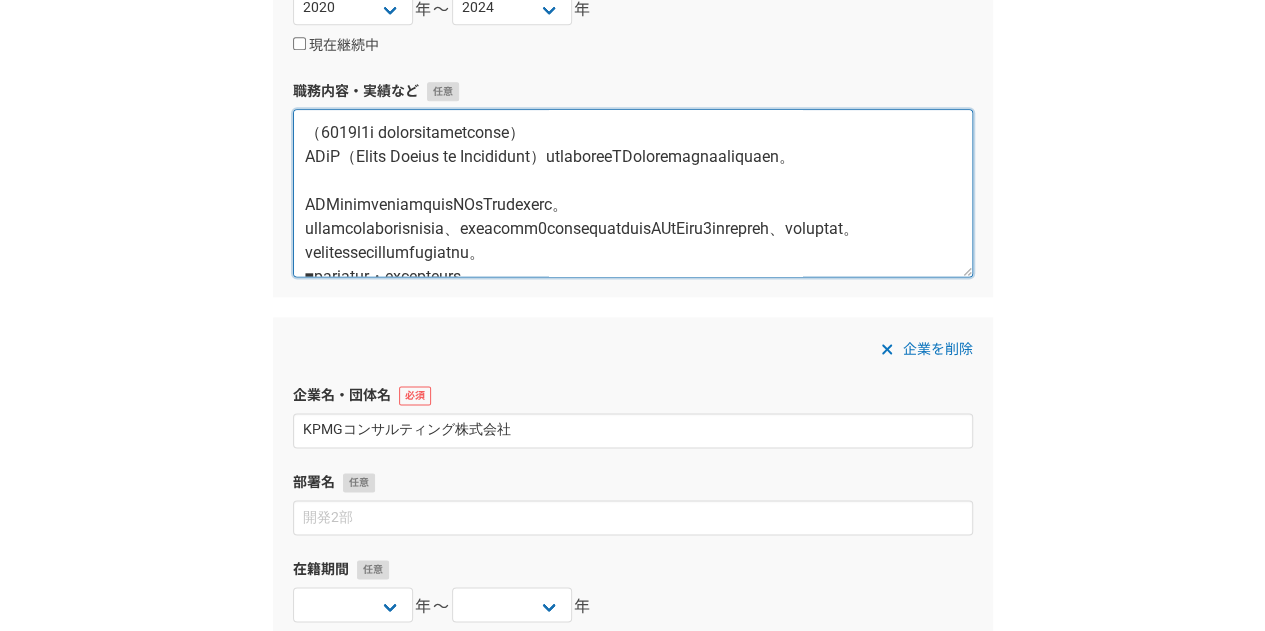 click at bounding box center (633, 193) 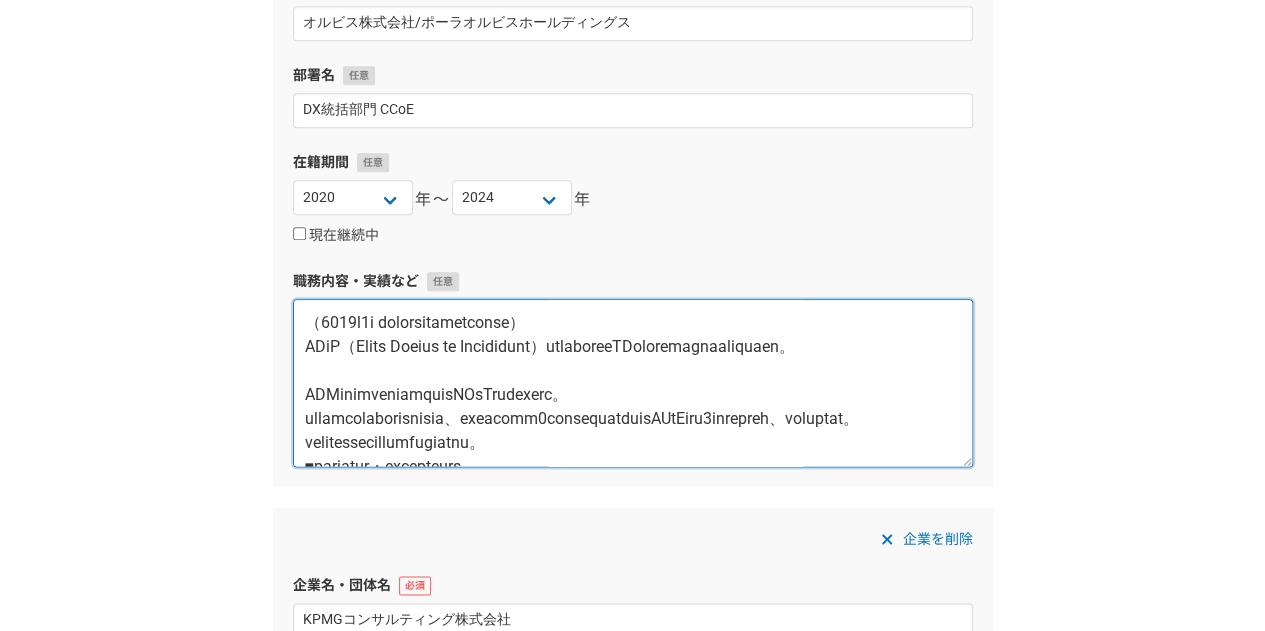 scroll, scrollTop: 951, scrollLeft: 0, axis: vertical 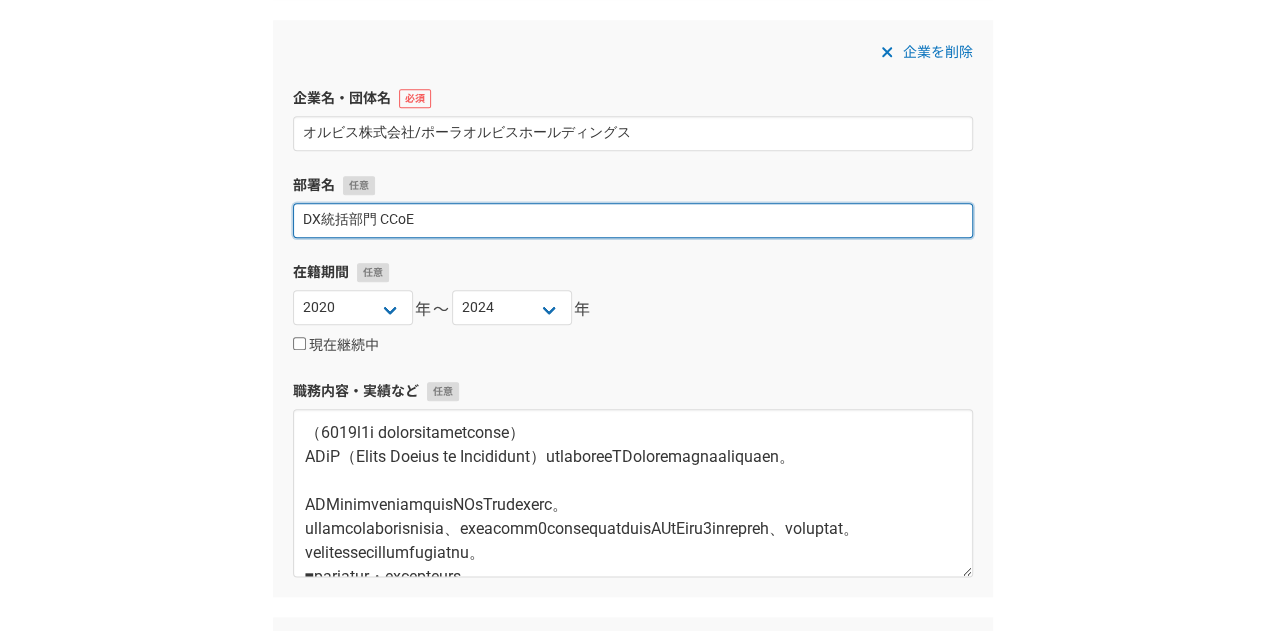 drag, startPoint x: 374, startPoint y: 224, endPoint x: 229, endPoint y: 211, distance: 145.58159 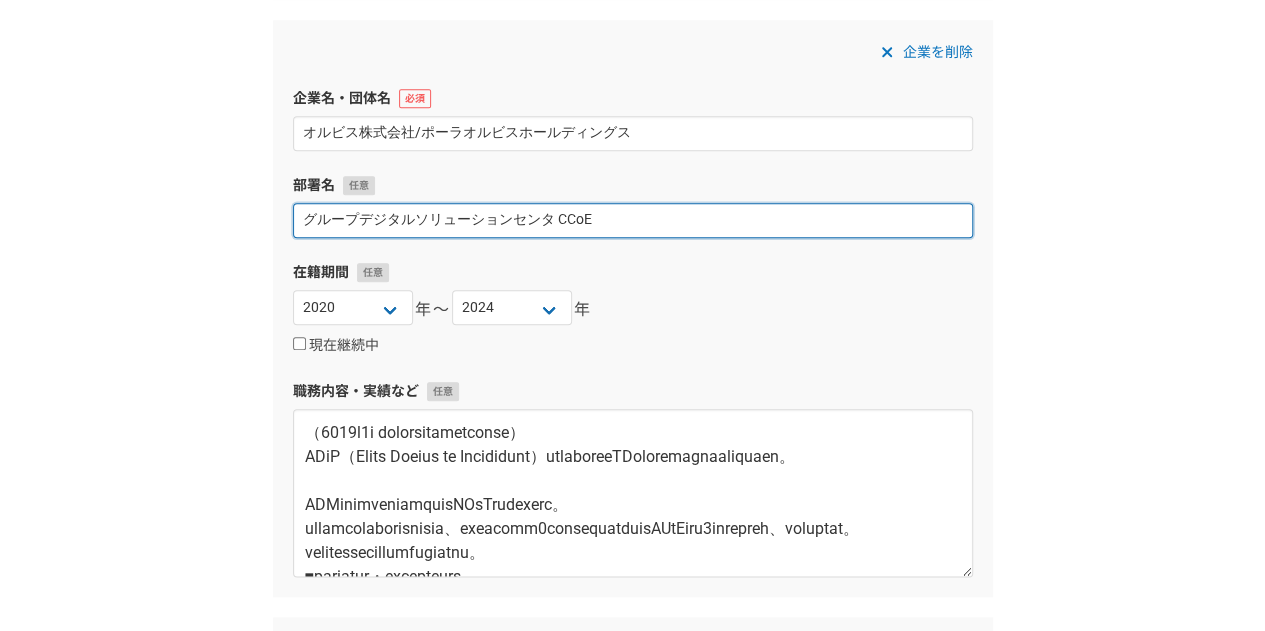 type on "グループデジタルソリューションセンタ CCoE" 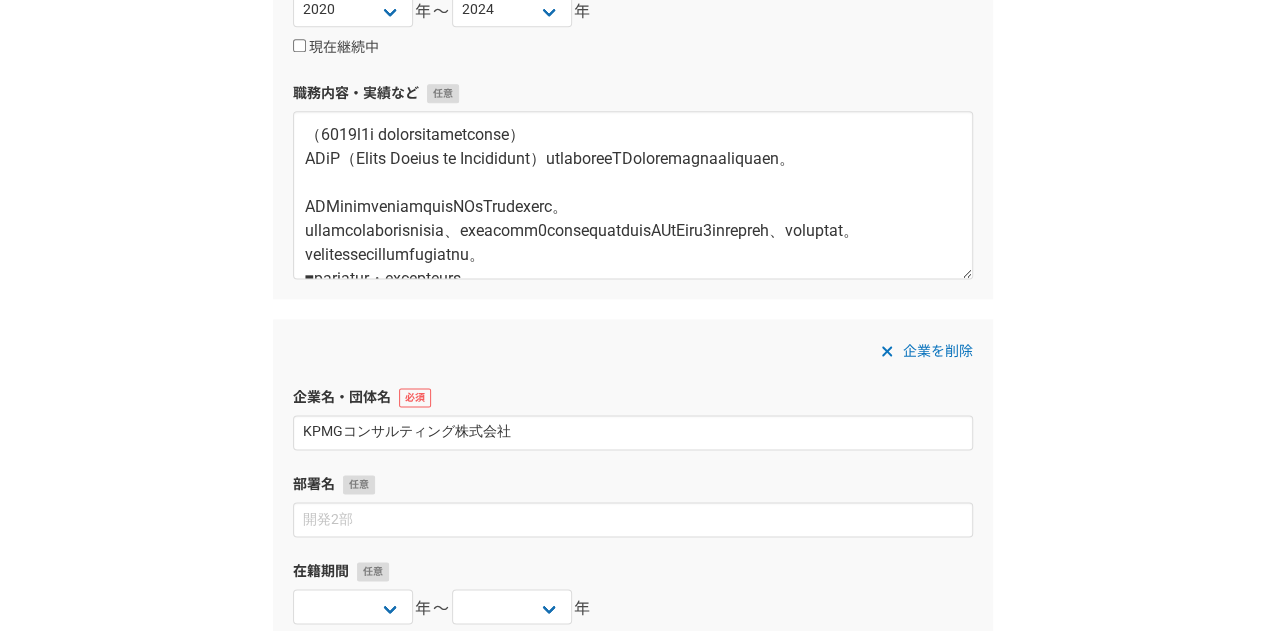 scroll, scrollTop: 1351, scrollLeft: 0, axis: vertical 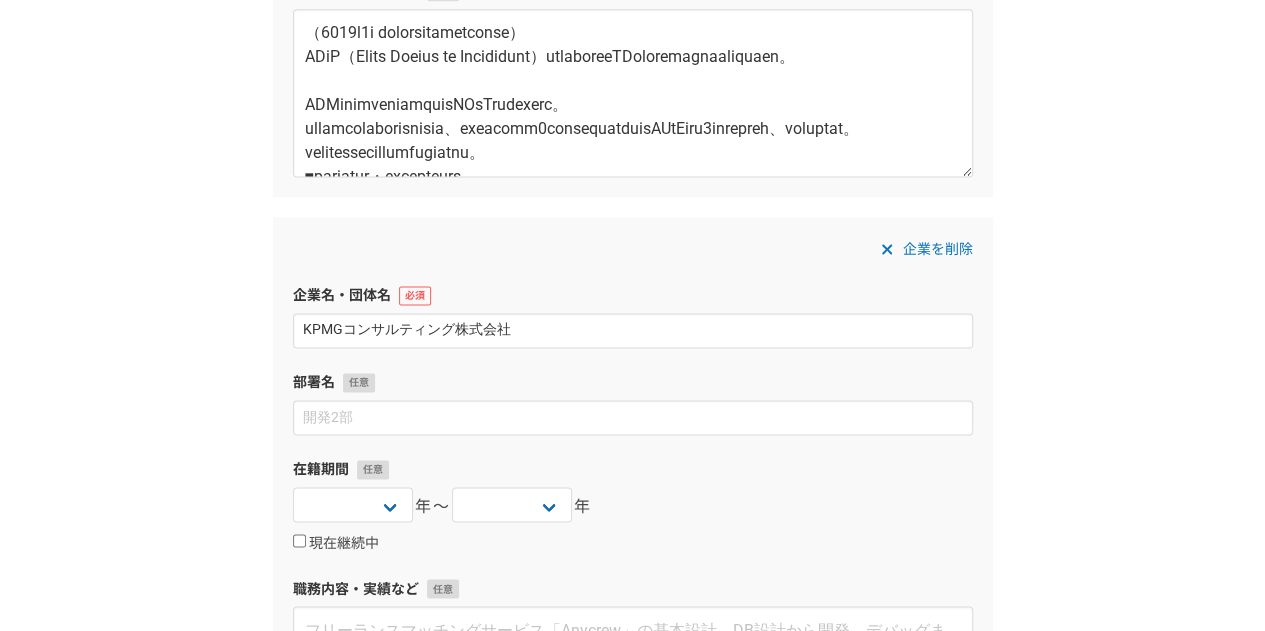 click on "部署名" at bounding box center [633, 382] 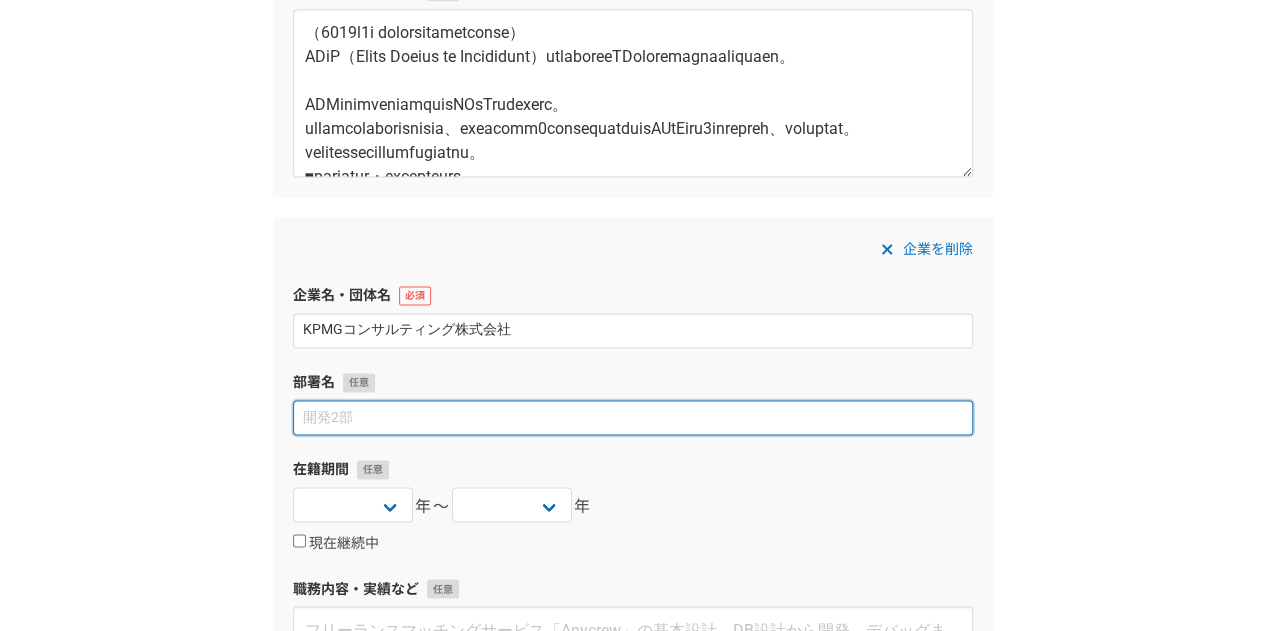 click at bounding box center [633, 417] 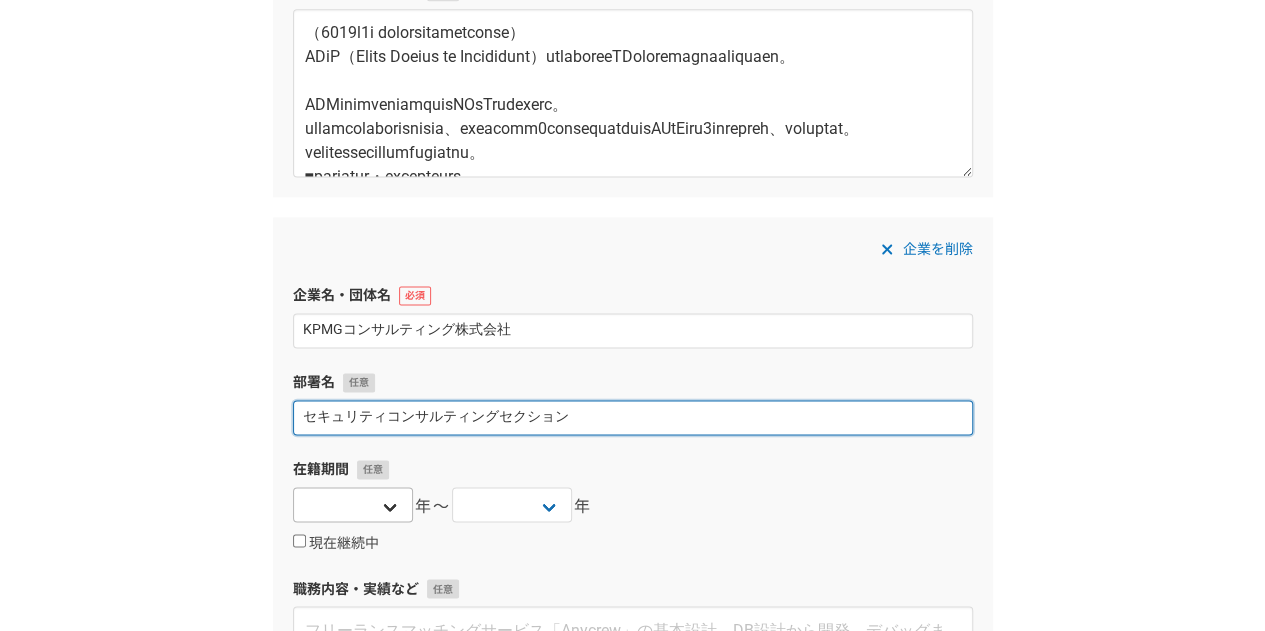 type on "セキュリティコンサルティングセクション" 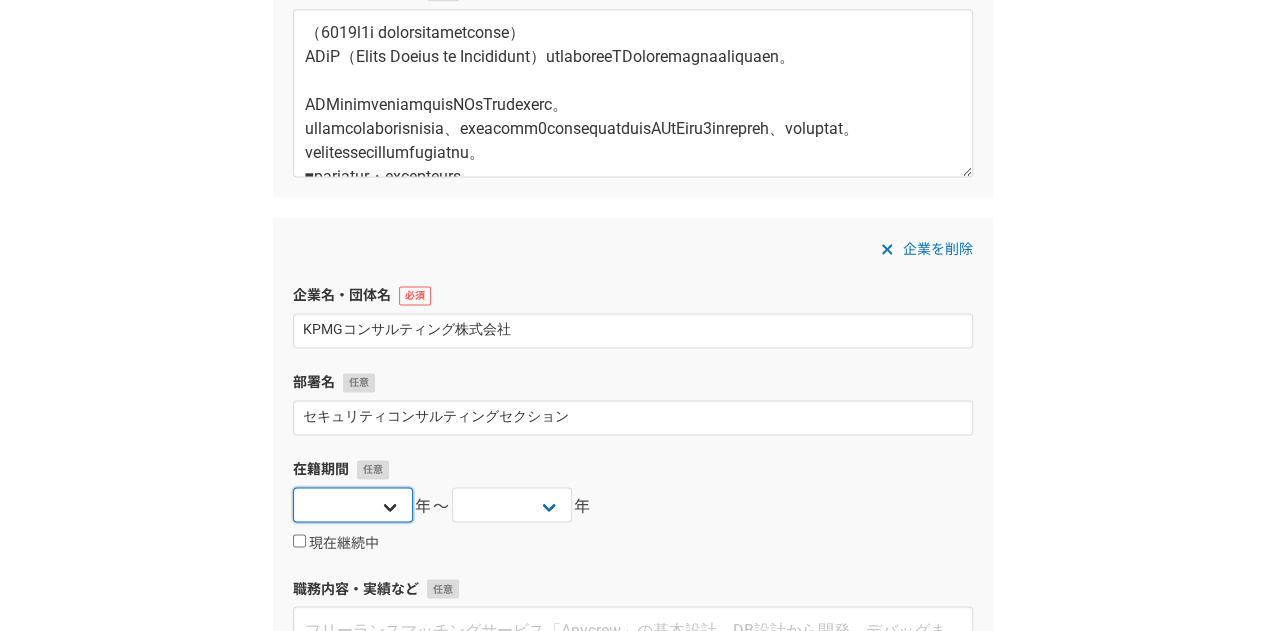 click on "2025 2024 2023 2022 2021 2020 2019 2018 2017 2016 2015 2014 2013 2012 2011 2010 2009 2008 2007 2006 2005 2004 2003 2002 2001 2000 1999 1998 1997 1996 1995 1994 1993 1992 1991 1990 1989 1988 1987 1986 1985 1984 1983 1982 1981 1980 1979 1978 1977 1976" at bounding box center (353, 504) 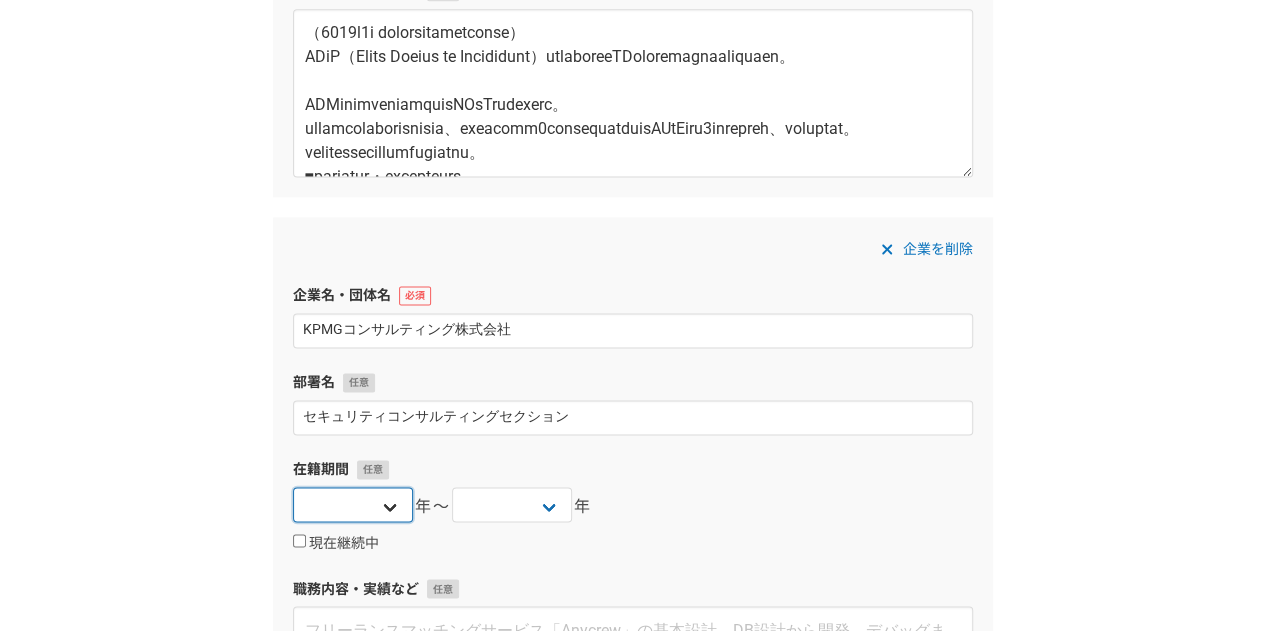 select on "2019" 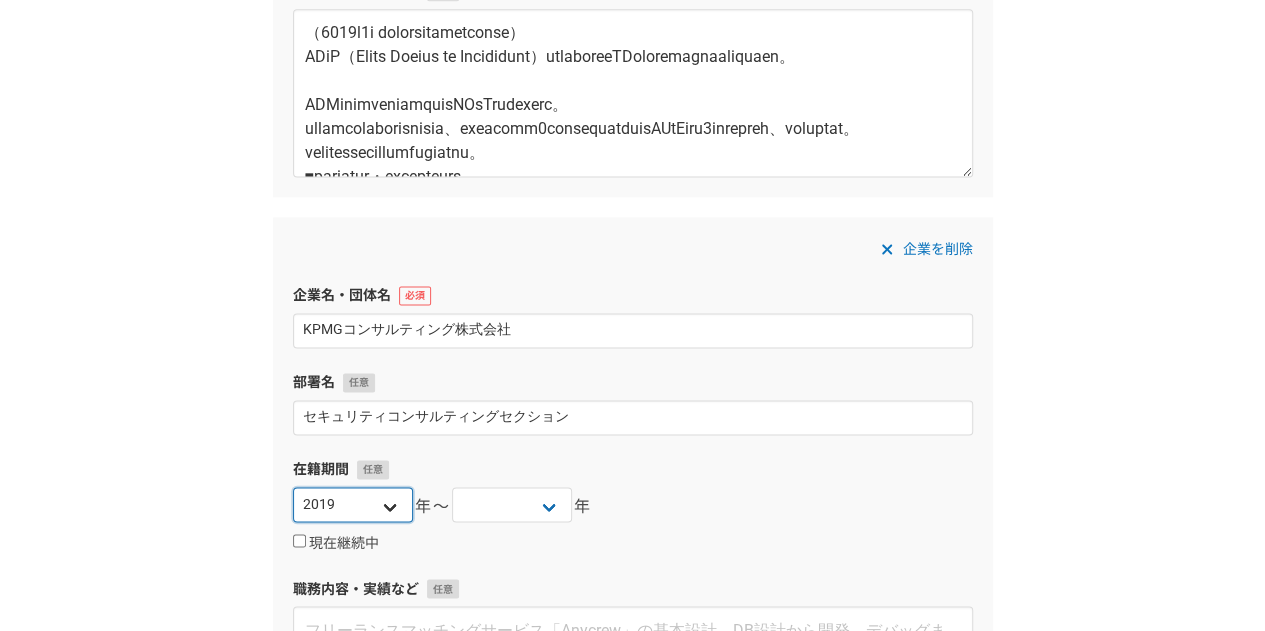 click on "2025 2024 2023 2022 2021 2020 2019 2018 2017 2016 2015 2014 2013 2012 2011 2010 2009 2008 2007 2006 2005 2004 2003 2002 2001 2000 1999 1998 1997 1996 1995 1994 1993 1992 1991 1990 1989 1988 1987 1986 1985 1984 1983 1982 1981 1980 1979 1978 1977 1976" at bounding box center (353, 504) 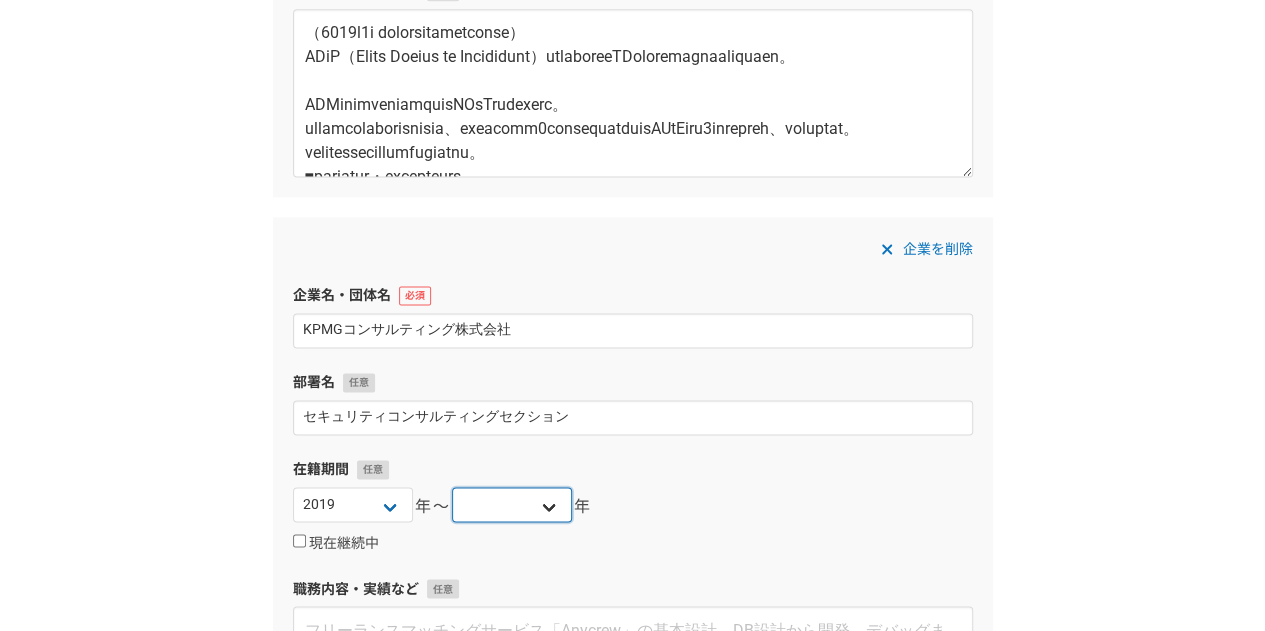 click on "2025 2024 2023 2022 2021 2020 2019 2018 2017 2016 2015 2014 2013 2012 2011 2010 2009 2008 2007 2006 2005 2004 2003 2002 2001 2000 1999 1998 1997 1996 1995 1994 1993 1992 1991 1990 1989 1988 1987 1986 1985 1984 1983 1982 1981 1980 1979 1978 1977 1976" at bounding box center [512, 504] 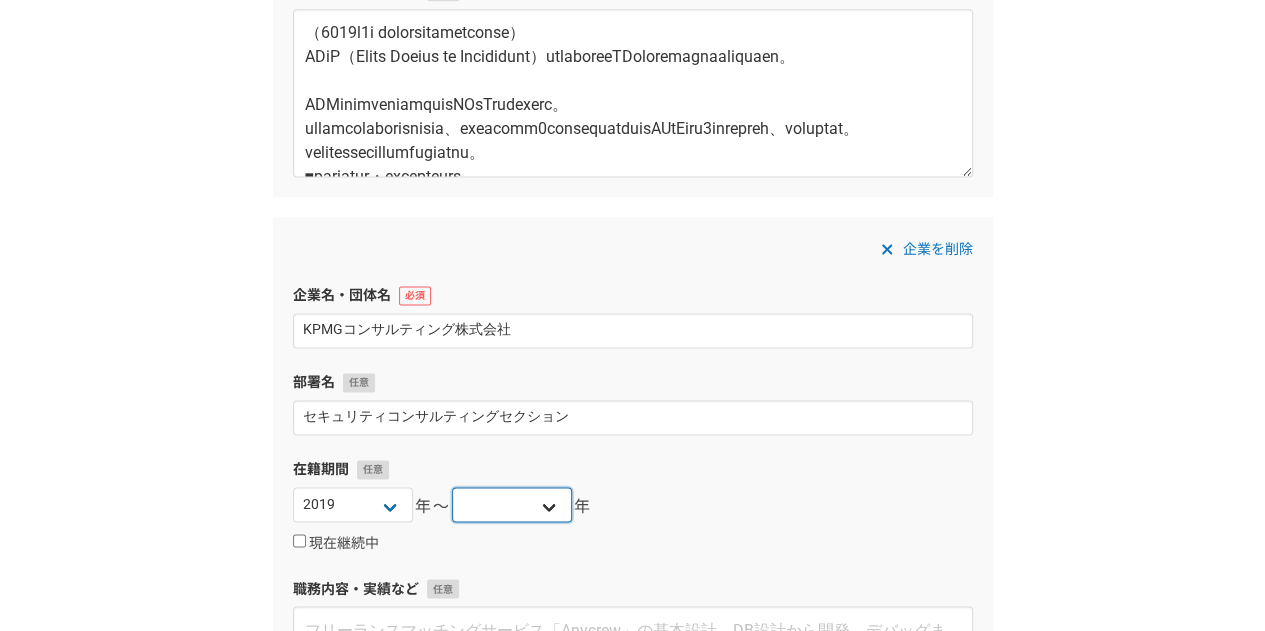 select on "2020" 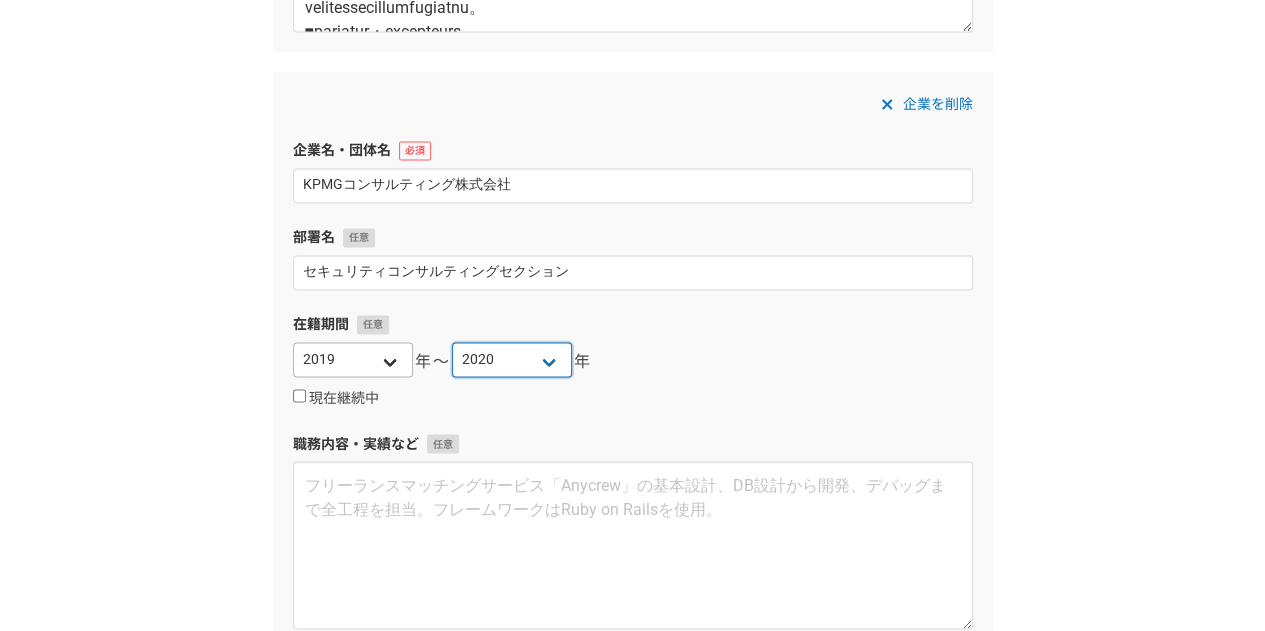 scroll, scrollTop: 1551, scrollLeft: 0, axis: vertical 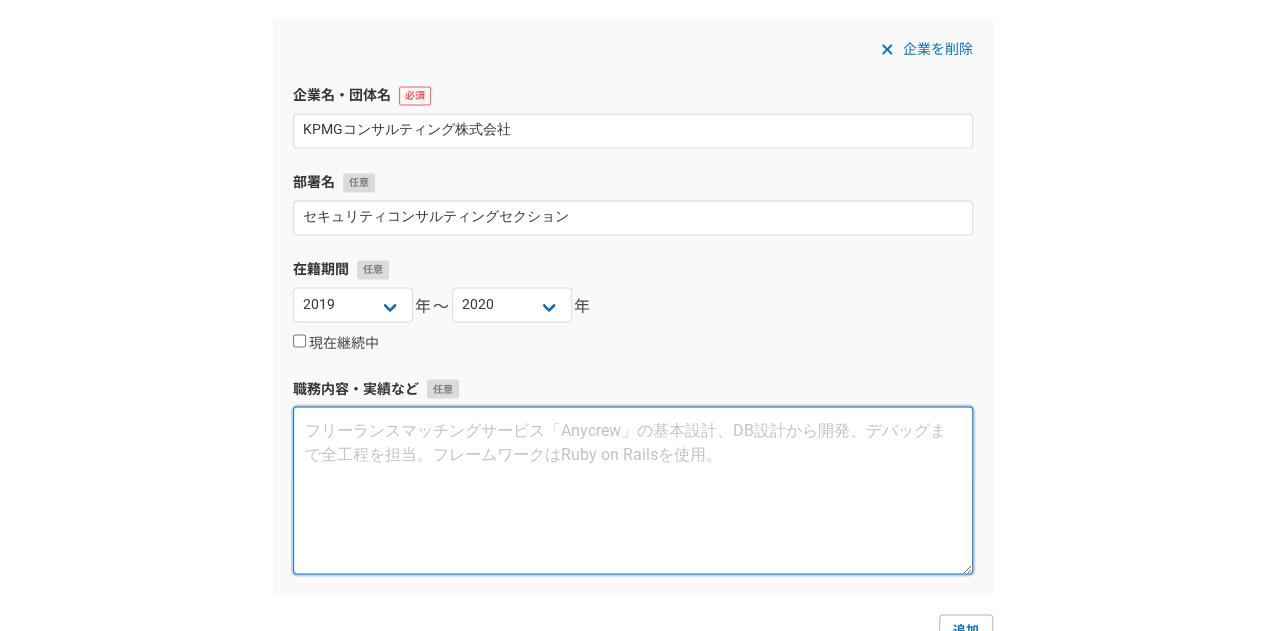 click at bounding box center (633, 490) 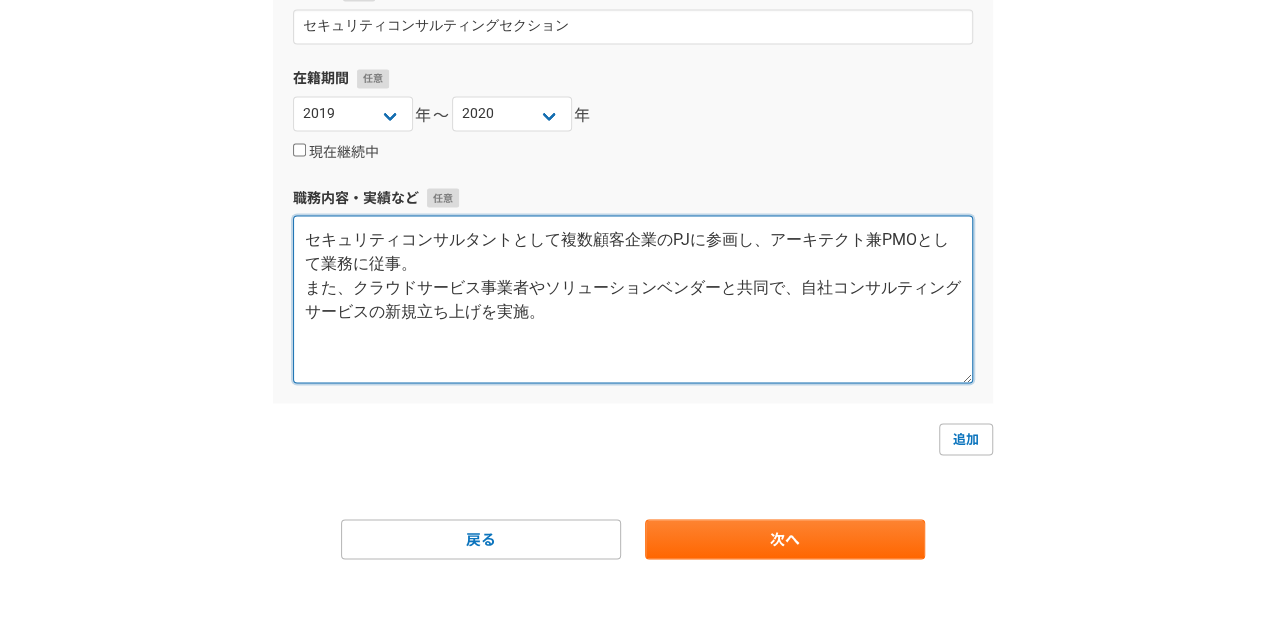 scroll, scrollTop: 1748, scrollLeft: 0, axis: vertical 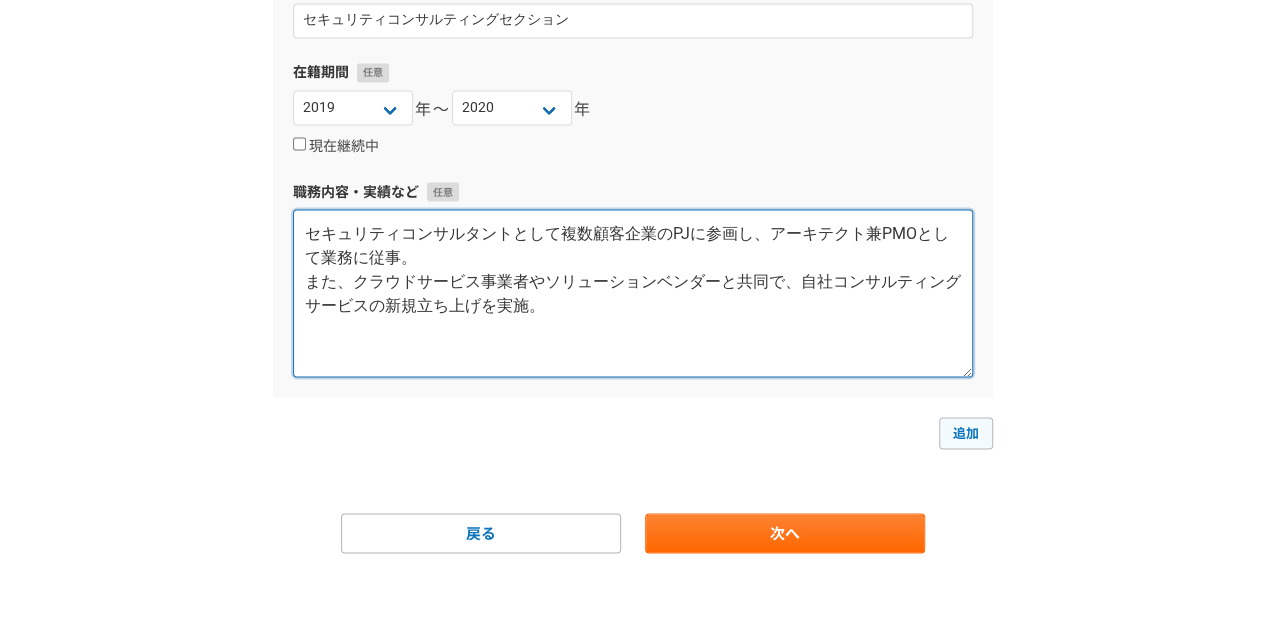 type on "セキュリティコンサルタントとして複数顧客企業のPJに参画し、アーキテクト兼PMOとして業務に従事。
また、クラウドサービス事業者やソリューションベンダーと共同で、自社コンサルティングサービスの新規立ち上げを実施。" 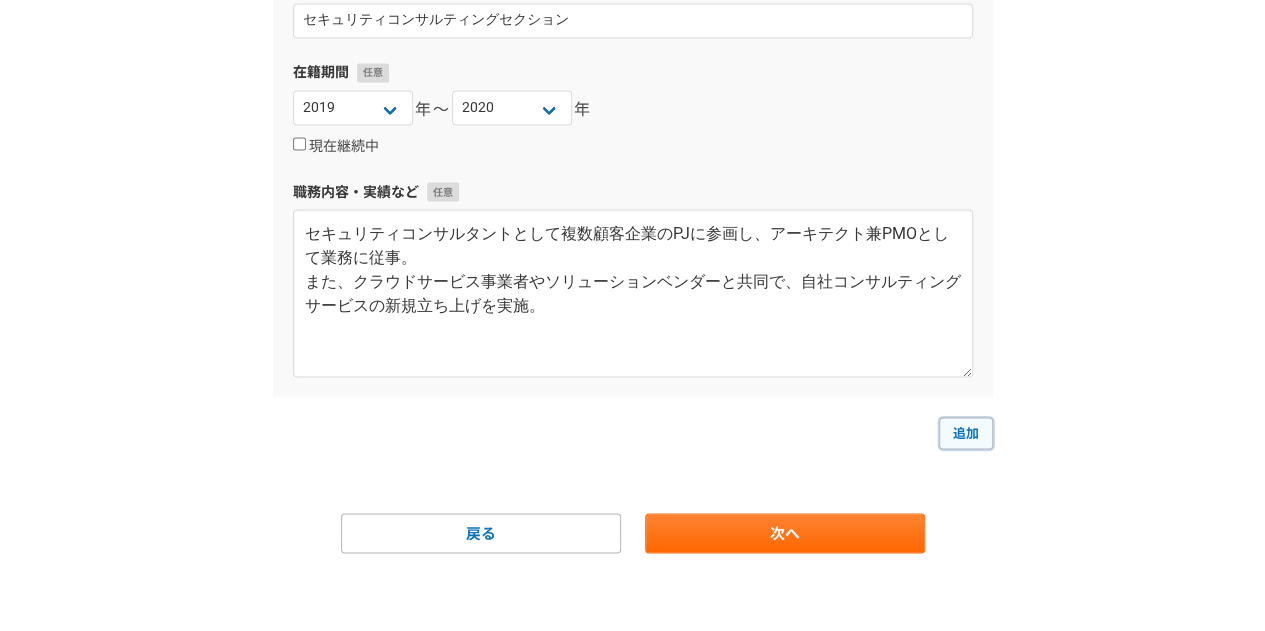 click on "追加" at bounding box center (966, 433) 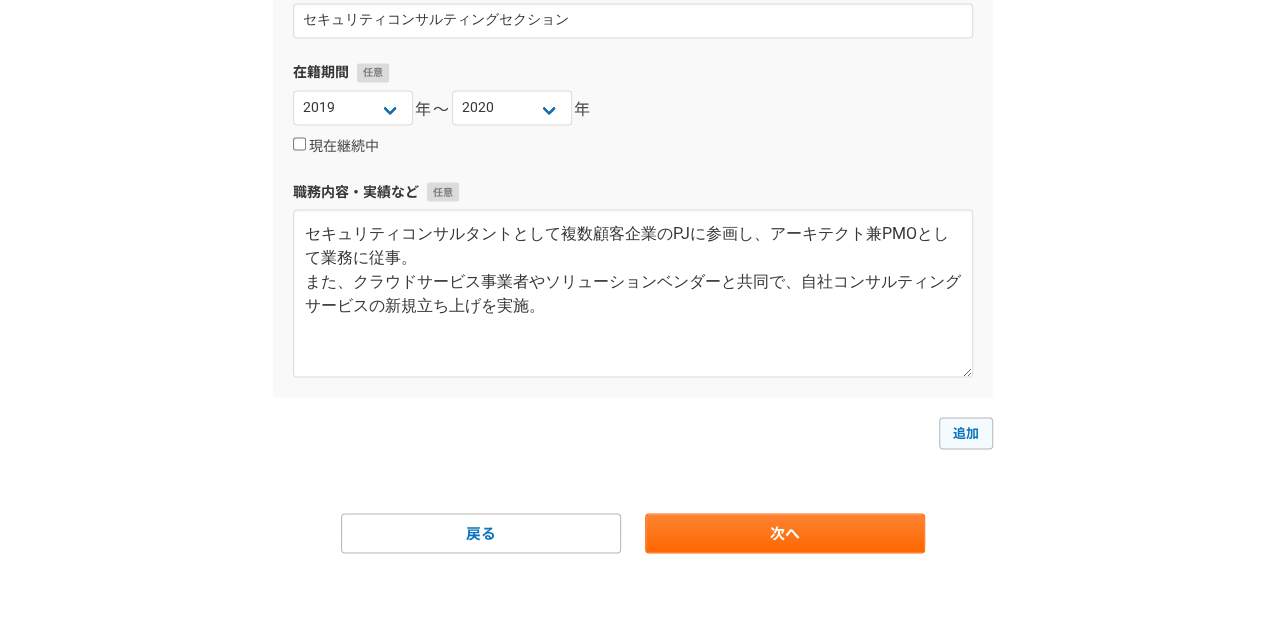 select 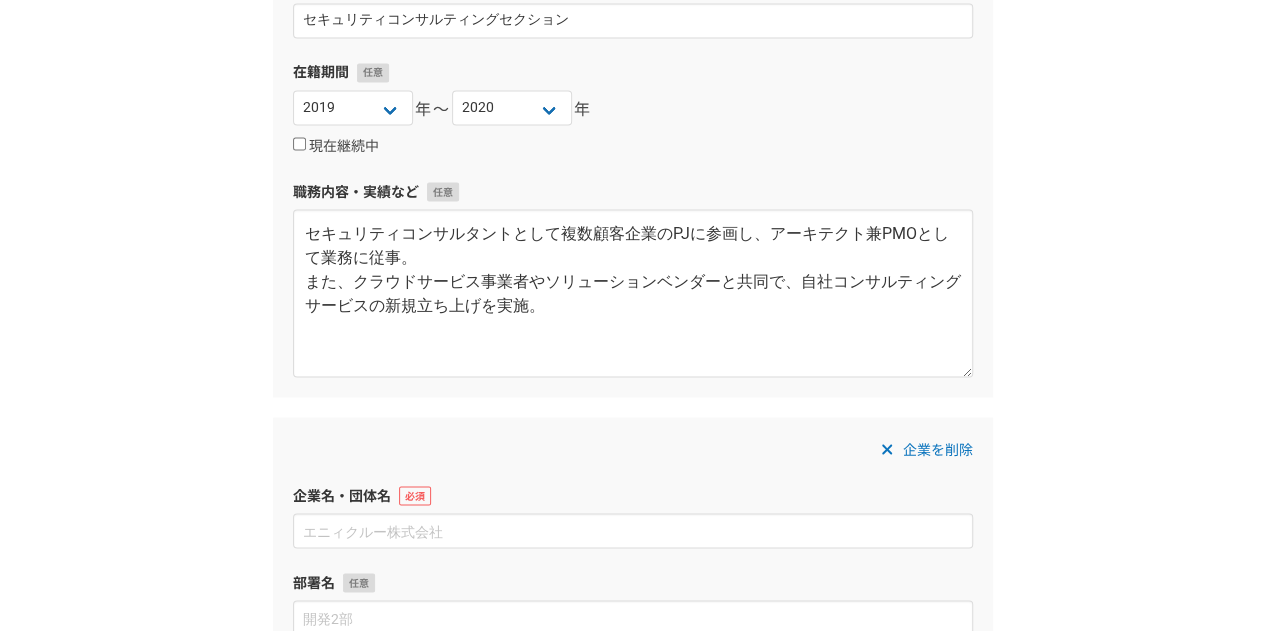click on "企業を削除 企業名・団体名 部署名 在籍期間 [DATE] [DATE] [DATE] [DATE] [DATE] [DATE] [DATE] [DATE] [DATE] [DATE] [DATE] [DATE] [DATE] [DATE] [DATE] [DATE] [DATE] [DATE] [DATE] [DATE] [DATE] [DATE] [DATE] [DATE] [DATE] [DATE] [DATE] [DATE] [DATE] [DATE] [DATE] [DATE] [DATE] [DATE] [DATE] [DATE] [DATE] [DATE] [DATE] [DATE] [DATE] [DATE] [DATE] [DATE] [DATE] [DATE] [DATE] [DATE] [DATE] [DATE]〜 [DATE] [DATE] [DATE] [DATE] [DATE] [DATE] [DATE] [DATE] [DATE] [DATE] [DATE] [DATE] [DATE] [DATE] [DATE] [DATE] [DATE] [DATE] [DATE] [DATE] [DATE] [DATE] [DATE] [DATE] [DATE] [DATE] [DATE] [DATE] [DATE] [DATE] [DATE] [DATE] [DATE] [DATE] [DATE] [DATE] [DATE] [DATE] [DATE] [DATE] [DATE] [DATE] [DATE] [DATE] [DATE] [DATE] [DATE] [DATE] [DATE] [DATE]   現在継続中 職務内容・実績など" at bounding box center (633, 705) 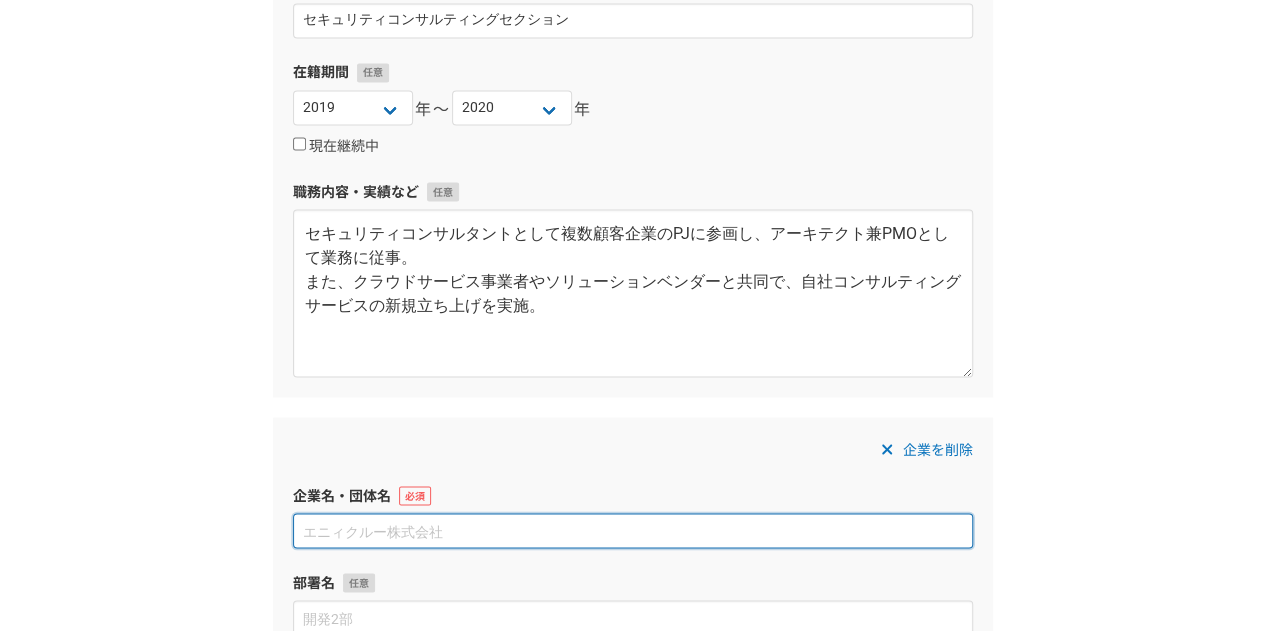 click at bounding box center (633, 530) 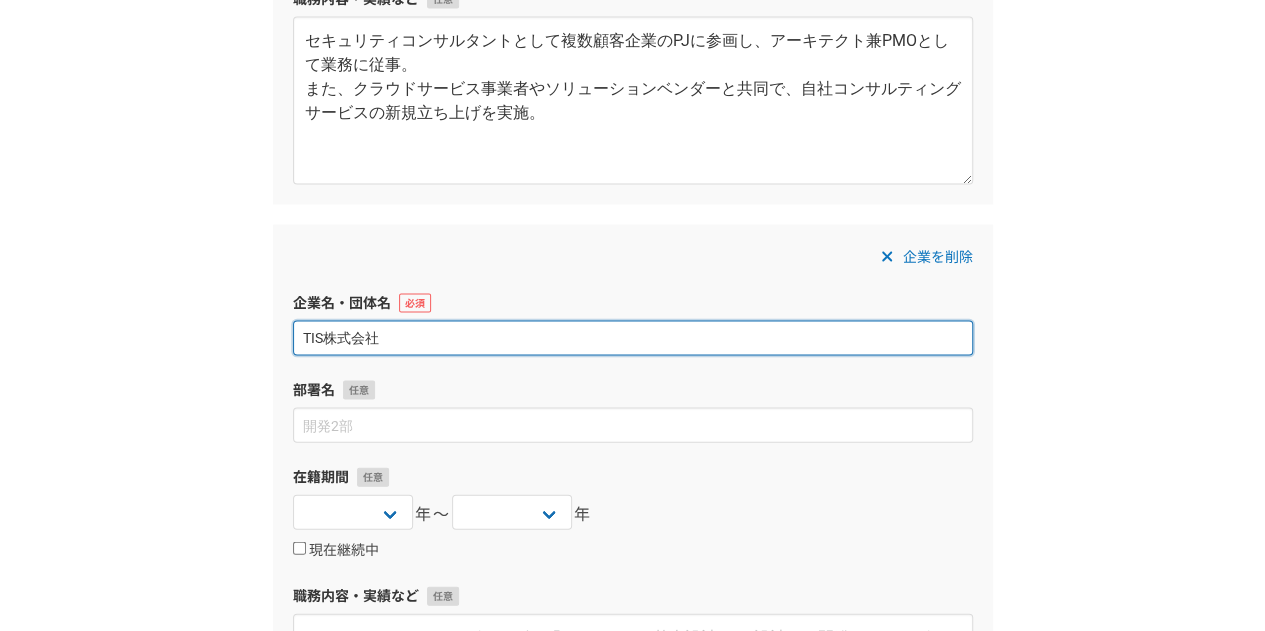 scroll, scrollTop: 2048, scrollLeft: 0, axis: vertical 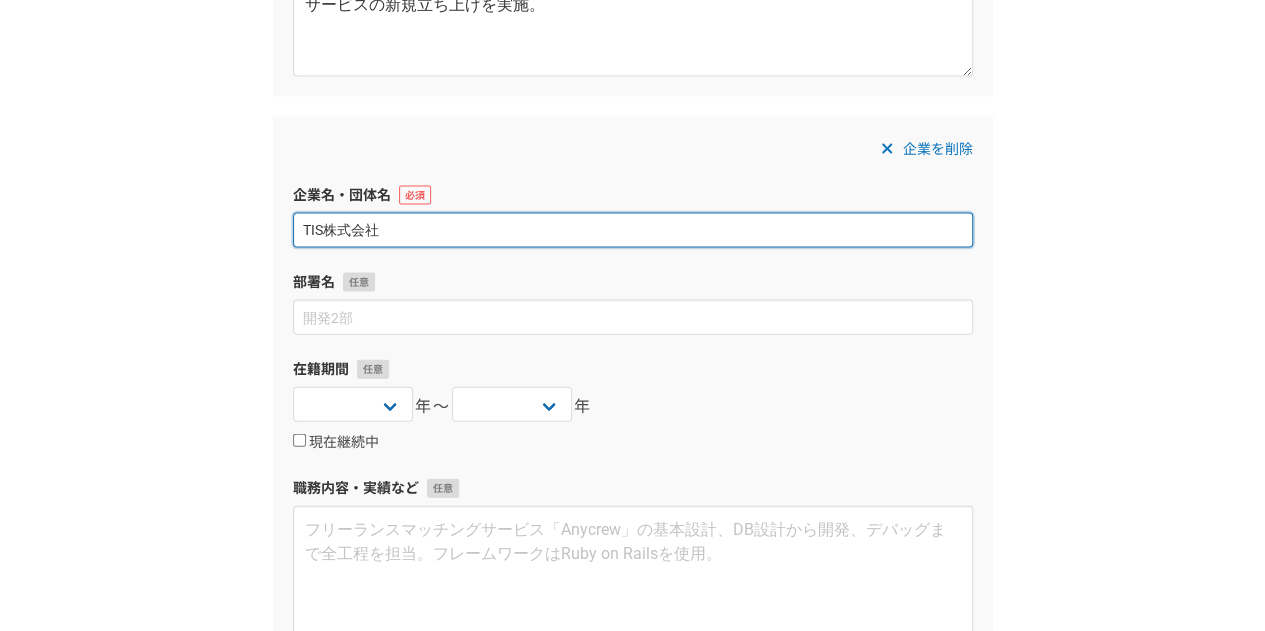 type on "TIS株式会社" 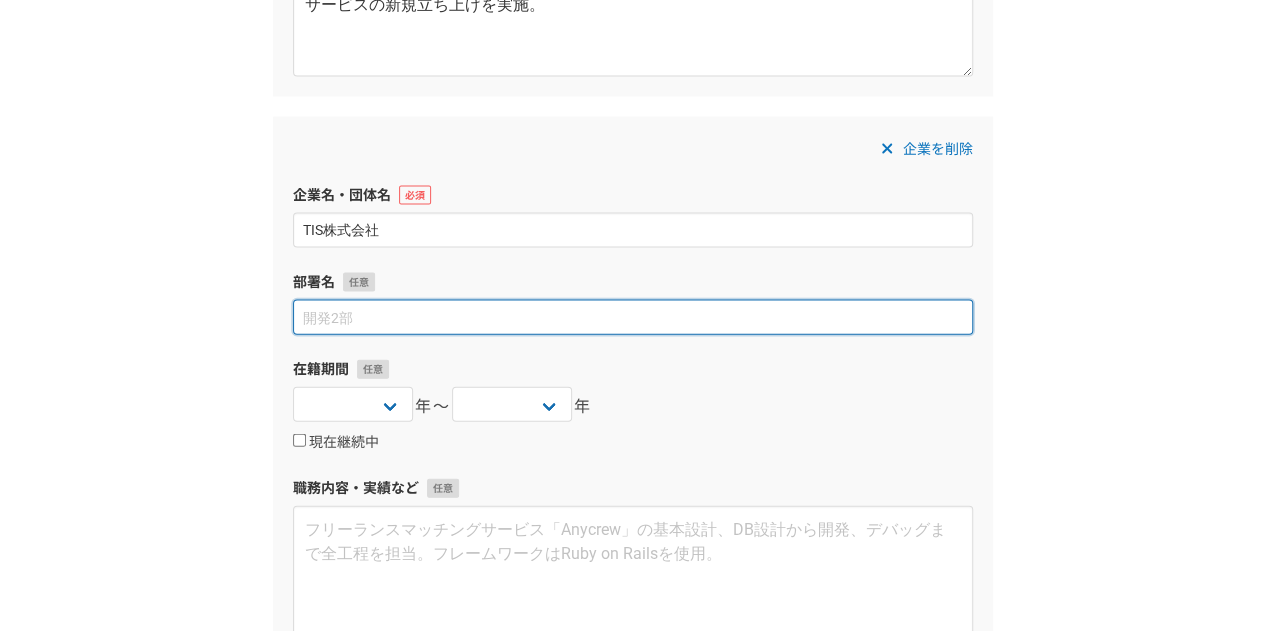 click at bounding box center [633, 317] 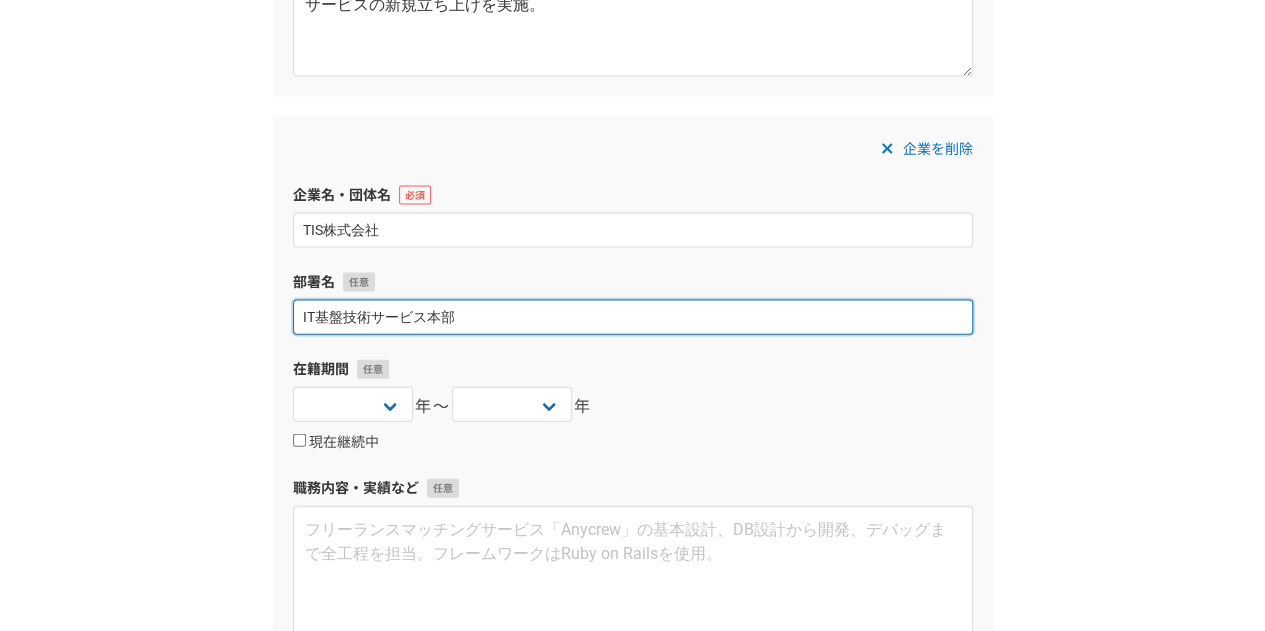 type on "IT基盤技術サービス本部" 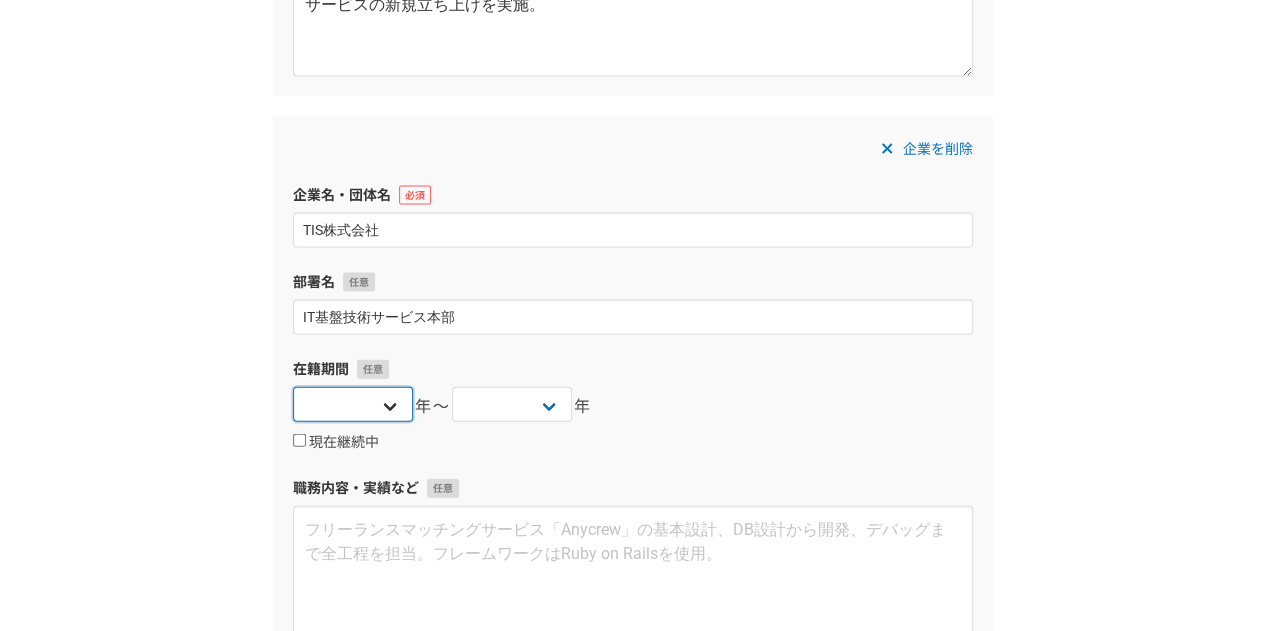 click on "2025 2024 2023 2022 2021 2020 2019 2018 2017 2016 2015 2014 2013 2012 2011 2010 2009 2008 2007 2006 2005 2004 2003 2002 2001 2000 1999 1998 1997 1996 1995 1994 1993 1992 1991 1990 1989 1988 1987 1986 1985 1984 1983 1982 1981 1980 1979 1978 1977 1976" at bounding box center (353, 404) 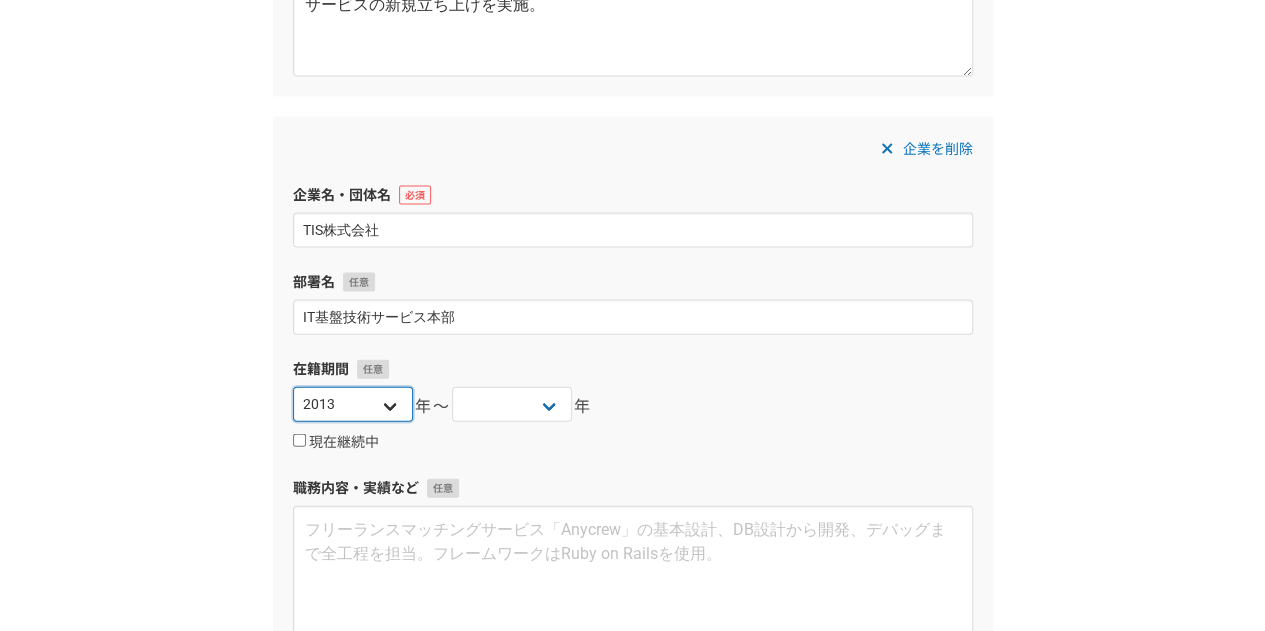 click on "2025 2024 2023 2022 2021 2020 2019 2018 2017 2016 2015 2014 2013 2012 2011 2010 2009 2008 2007 2006 2005 2004 2003 2002 2001 2000 1999 1998 1997 1996 1995 1994 1993 1992 1991 1990 1989 1988 1987 1986 1985 1984 1983 1982 1981 1980 1979 1978 1977 1976" at bounding box center [353, 404] 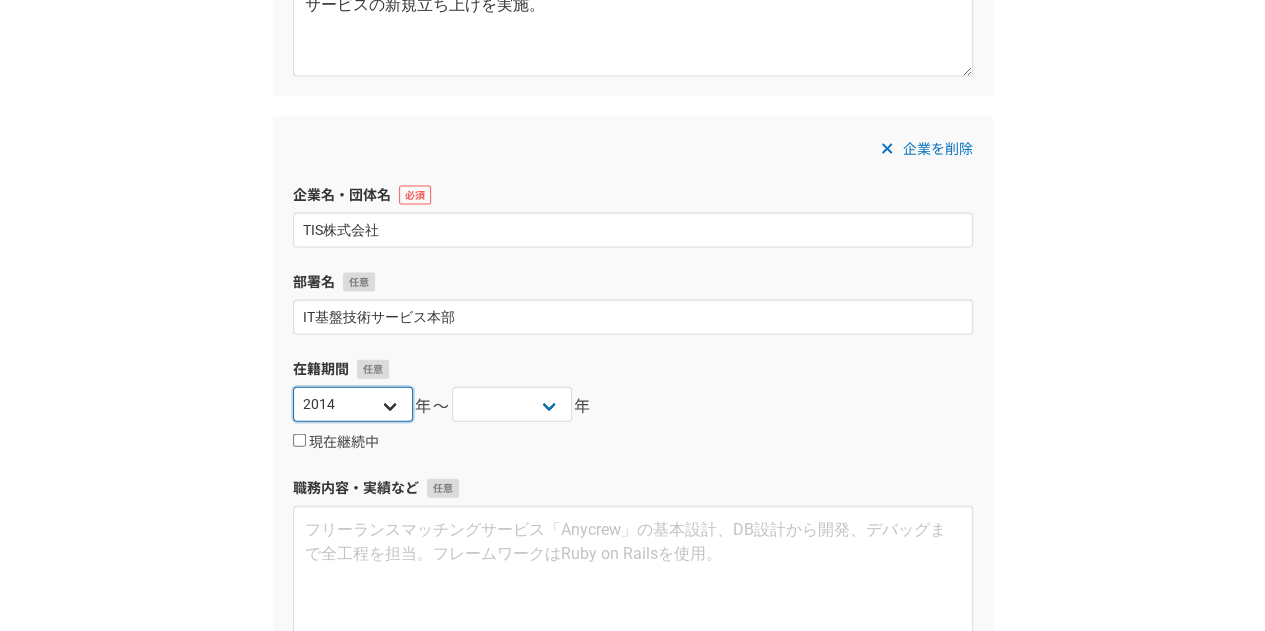 click on "2025 2024 2023 2022 2021 2020 2019 2018 2017 2016 2015 2014 2013 2012 2011 2010 2009 2008 2007 2006 2005 2004 2003 2002 2001 2000 1999 1998 1997 1996 1995 1994 1993 1992 1991 1990 1989 1988 1987 1986 1985 1984 1983 1982 1981 1980 1979 1978 1977 1976" at bounding box center [353, 404] 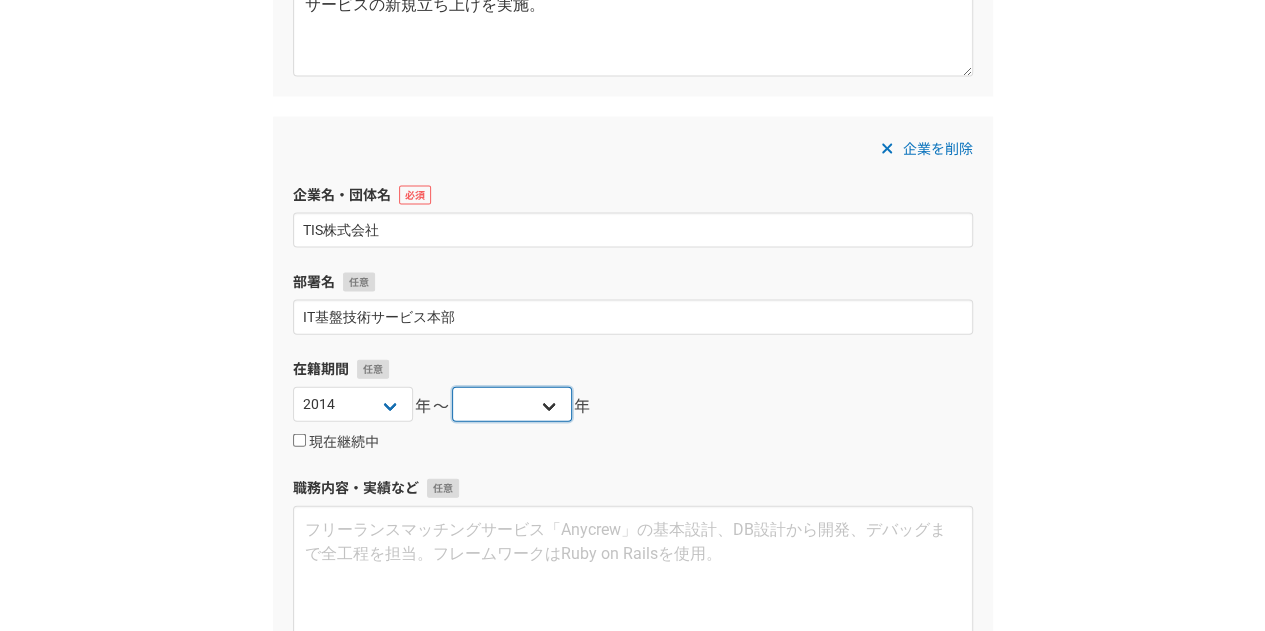 click on "2025 2024 2023 2022 2021 2020 2019 2018 2017 2016 2015 2014 2013 2012 2011 2010 2009 2008 2007 2006 2005 2004 2003 2002 2001 2000 1999 1998 1997 1996 1995 1994 1993 1992 1991 1990 1989 1988 1987 1986 1985 1984 1983 1982 1981 1980 1979 1978 1977 1976" at bounding box center [512, 404] 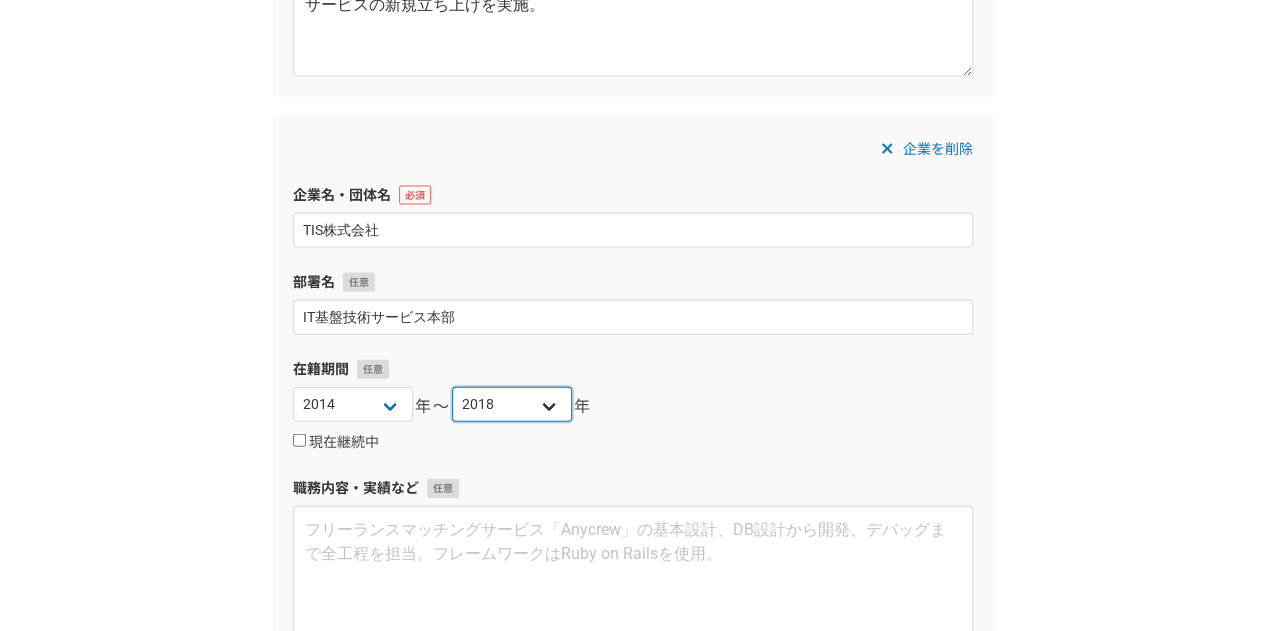 click on "2025 2024 2023 2022 2021 2020 2019 2018 2017 2016 2015 2014 2013 2012 2011 2010 2009 2008 2007 2006 2005 2004 2003 2002 2001 2000 1999 1998 1997 1996 1995 1994 1993 1992 1991 1990 1989 1988 1987 1986 1985 1984 1983 1982 1981 1980 1979 1978 1977 1976" at bounding box center [512, 404] 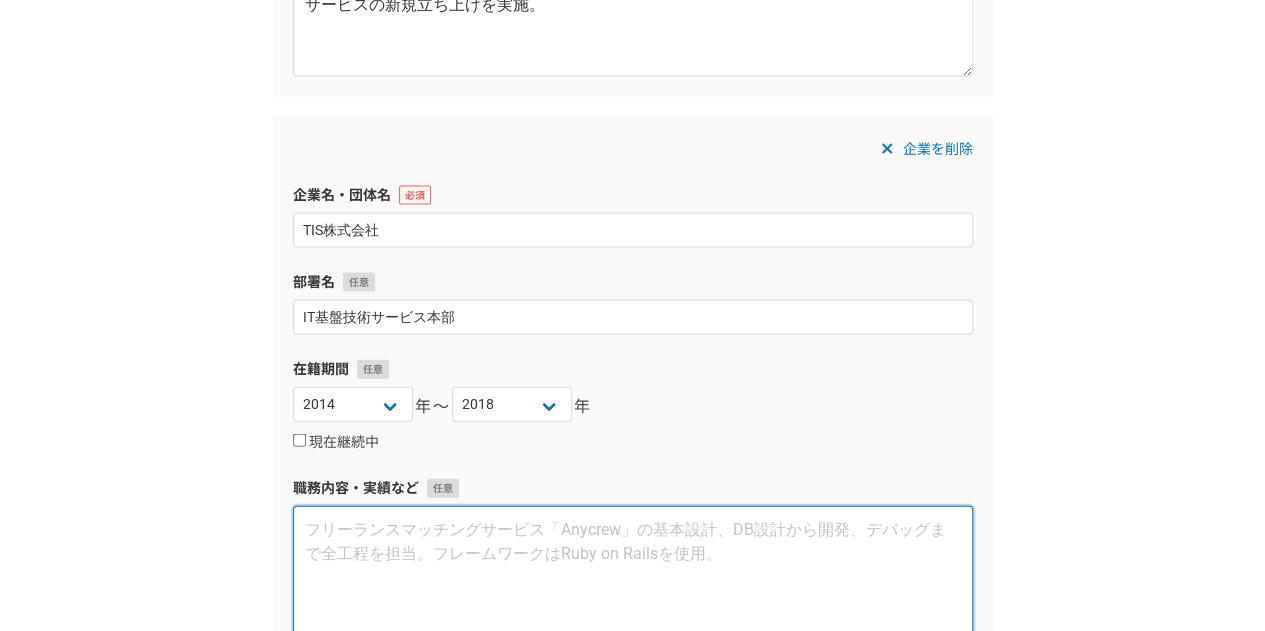 click at bounding box center (633, 590) 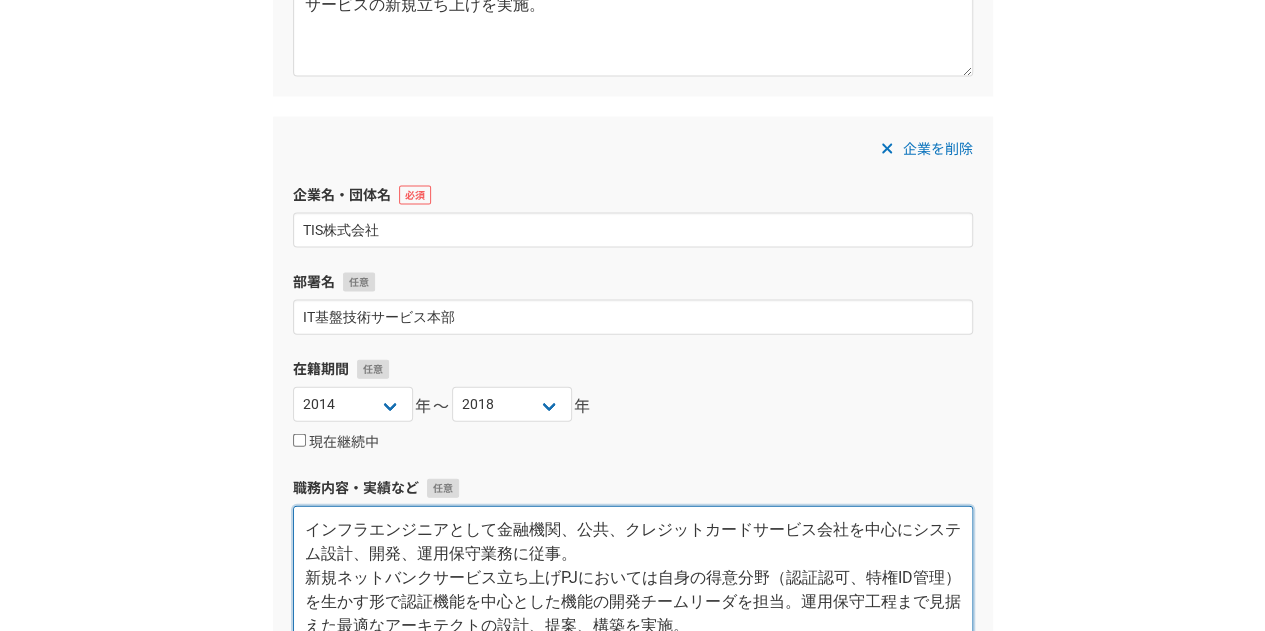 scroll, scrollTop: 12, scrollLeft: 0, axis: vertical 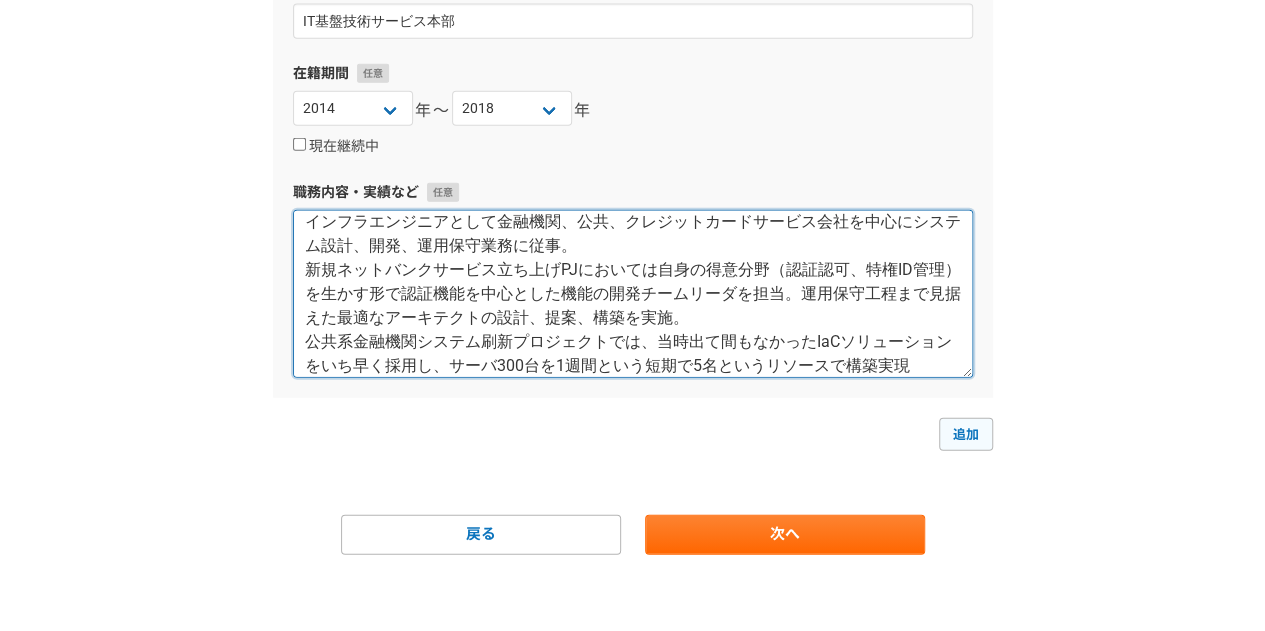 type on "インフラエンジニアとして金融機関、公共、クレジットカードサービス会社を中心にシステム設計、開発、運用保守業務に従事。
新規ネットバンクサービス立ち上げPJにおいては自身の得意分野（認証認可、特権ID管理）を生かす形で認証機能を中心とした機能の開発チームリーダを担当。運用保守工程まで見据えた最適なアーキテクトの設計、提案、構築を実施。
公共系金融機関システム刷新プロジェクトでは、当時出て間もなかったIaCソリューションをいち早く採用し、サーバ300台を1週間という短期で5名というリソースで構築実現" 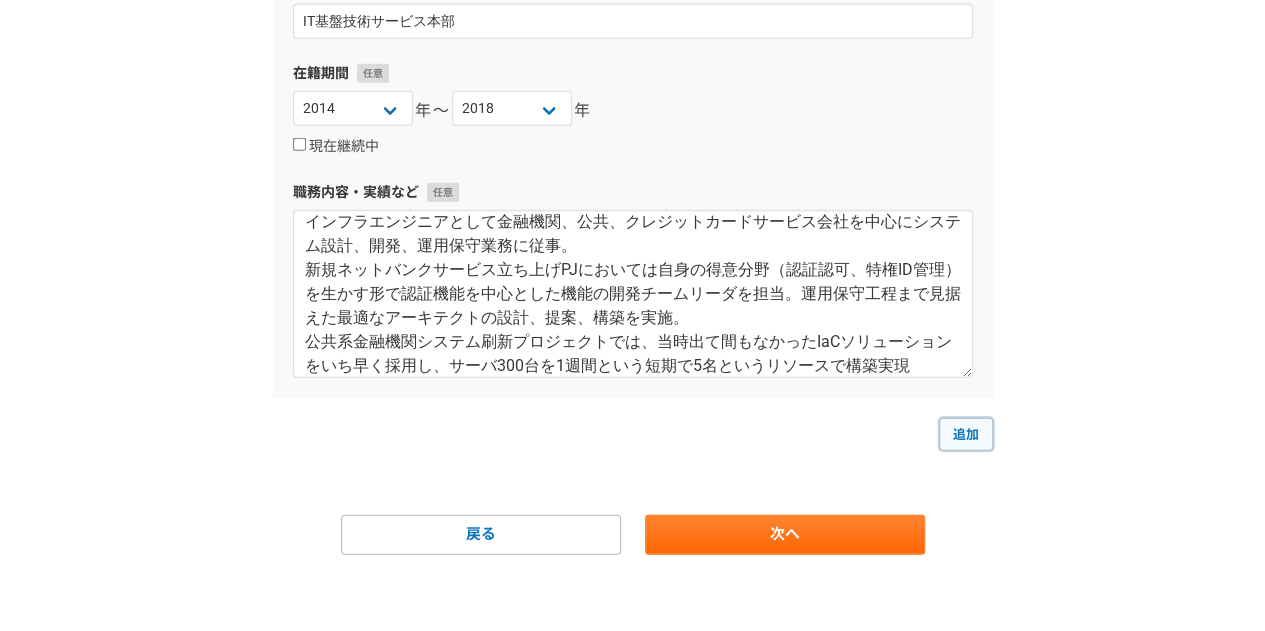 click on "追加" at bounding box center [966, 434] 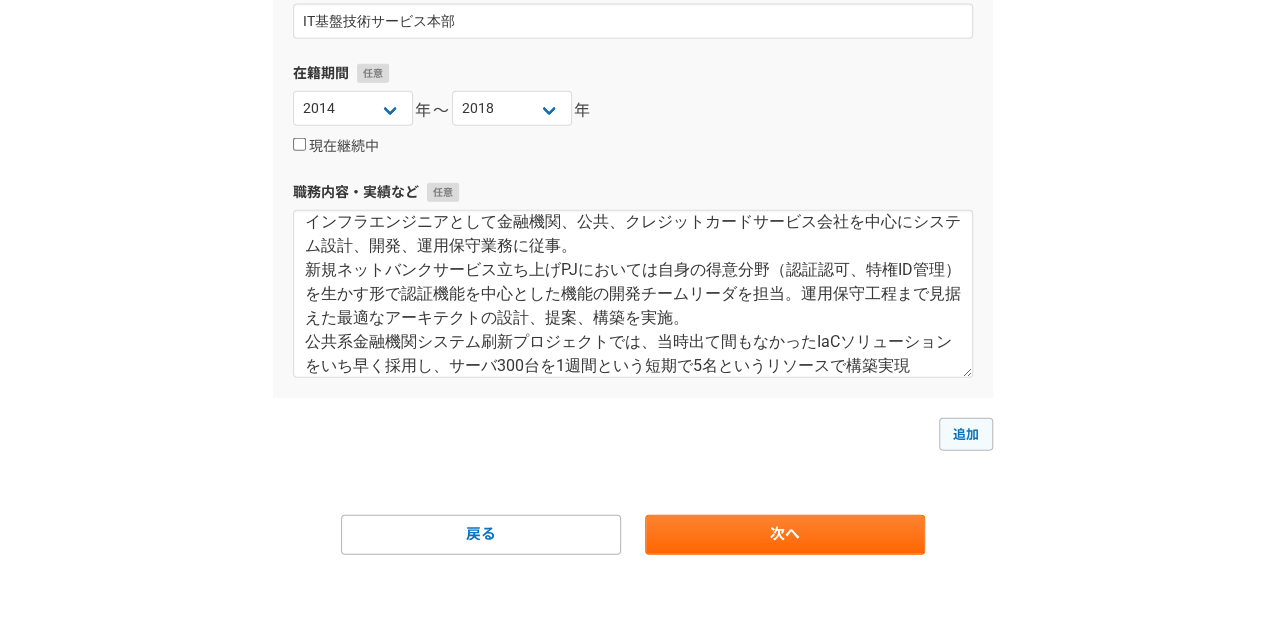 select 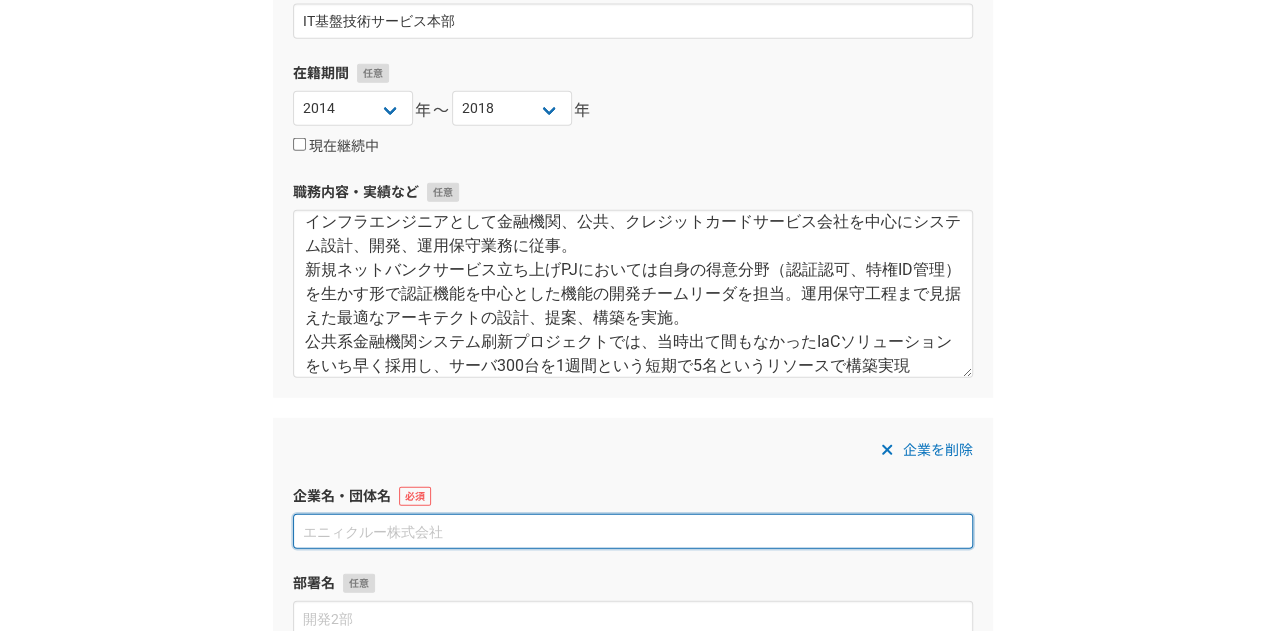 click at bounding box center [633, 531] 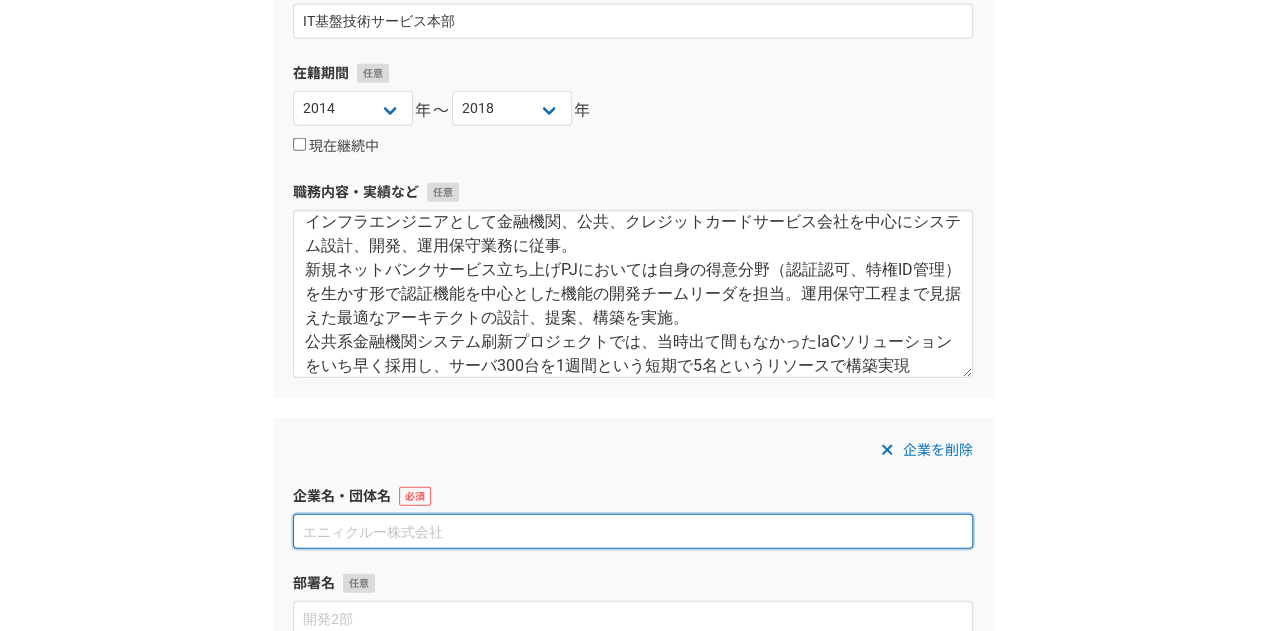 paste on "株式会社ベイカレント・コンサルティング" 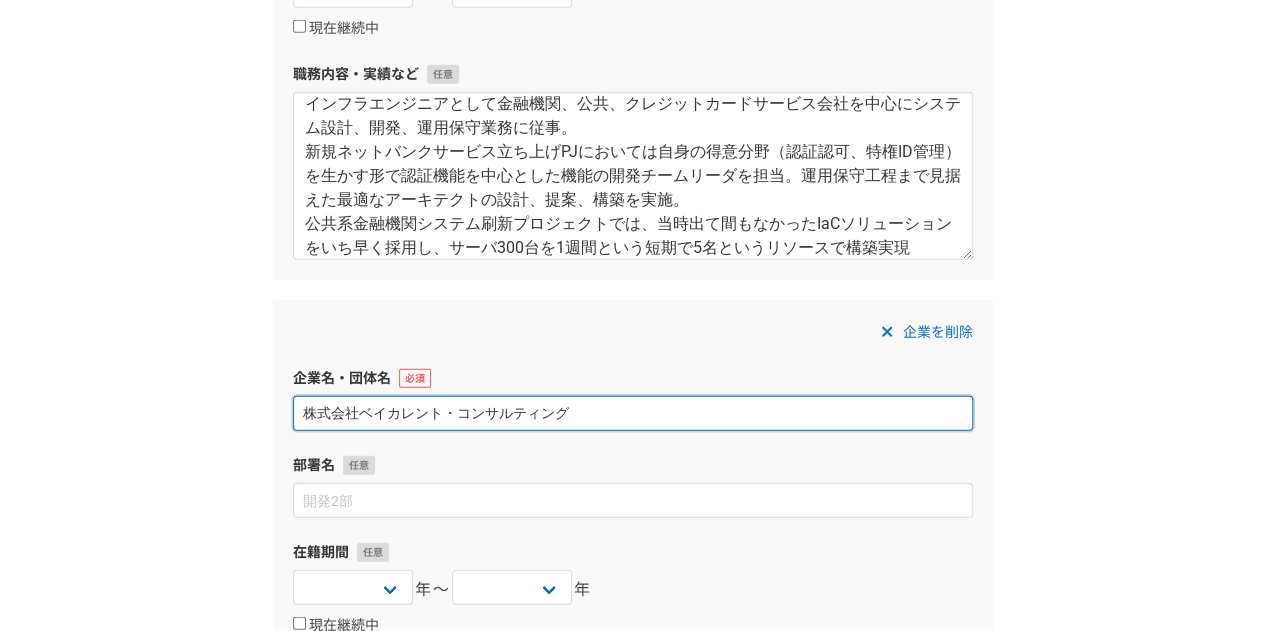 scroll, scrollTop: 2544, scrollLeft: 0, axis: vertical 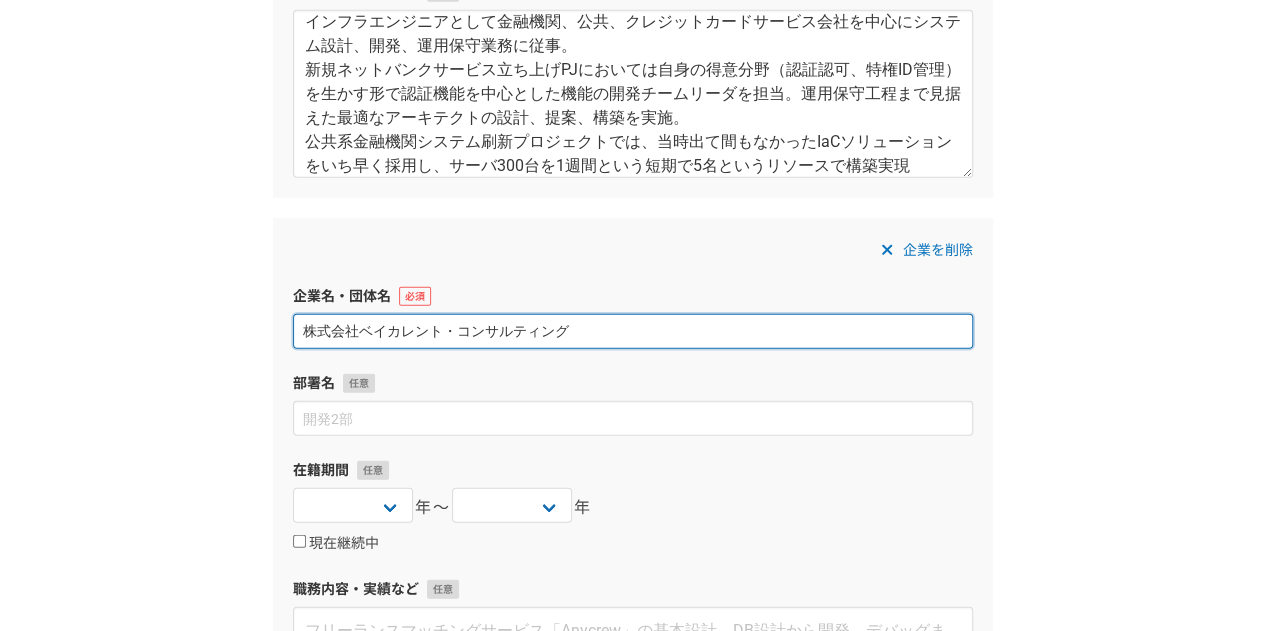 type on "株式会社ベイカレント・コンサルティング" 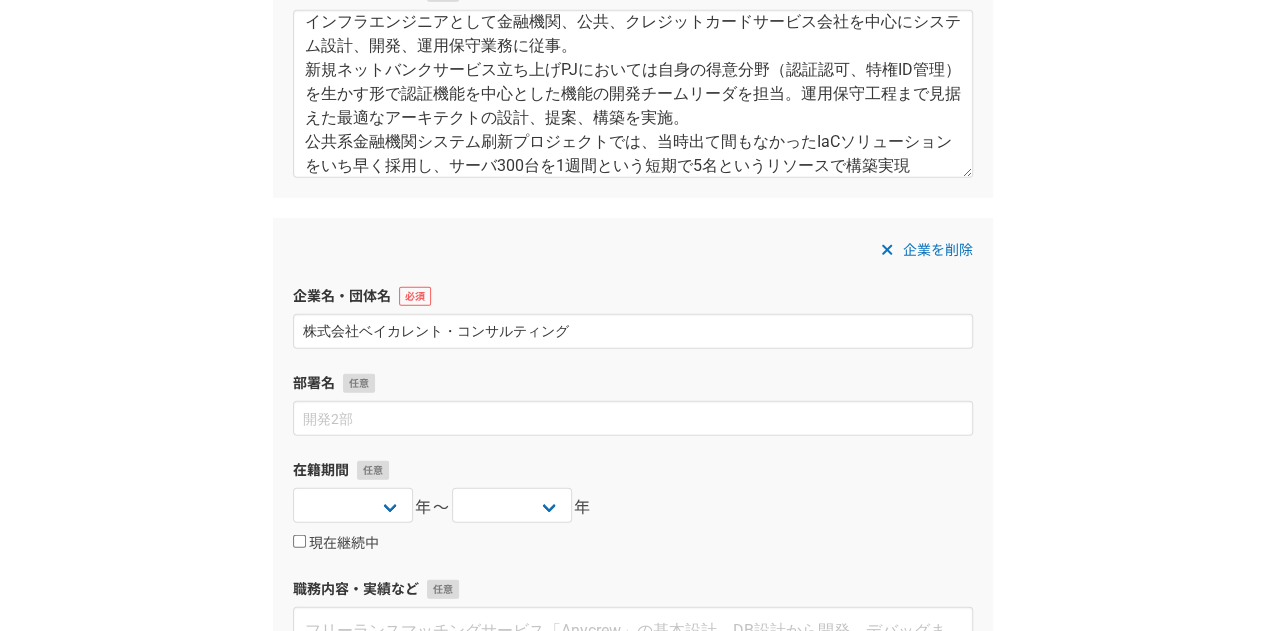 click on "企業を削除 企業名・団体名 株式会社ベイカレント・コンサルティング 部署名 在籍期間 [DATE] [DATE] [DATE] [DATE] [DATE] [DATE] [DATE] [DATE] [DATE] [DATE] [DATE] [DATE] [DATE] [DATE] [DATE] [DATE] [DATE] [DATE] [DATE] [DATE] [DATE] [DATE] [DATE] [DATE] [DATE] [DATE] [DATE] [DATE] [DATE] [DATE] [DATE] [DATE] [DATE] [DATE] [DATE] [DATE] [DATE] [DATE] [DATE] [DATE] [DATE] [DATE] [DATE] [DATE] [DATE] [DATE] [DATE] [DATE] [DATE] [DATE]〜 [DATE] [DATE] [DATE] [DATE] [DATE] [DATE] [DATE] [DATE] [DATE] [DATE] [DATE] [DATE] [DATE] [DATE] [DATE] [DATE] [DATE] [DATE] [DATE] [DATE] [DATE] [DATE] [DATE] [DATE] [DATE] [DATE] [DATE] [DATE] [DATE] [DATE] [DATE] [DATE] [DATE] [DATE] [DATE] [DATE] [DATE] [DATE] [DATE] [DATE] [DATE] [DATE] [DATE] [DATE] [DATE] [DATE] [DATE] [DATE] [DATE] [DATE]   現在継続中 職務内容・実績など" at bounding box center (633, 506) 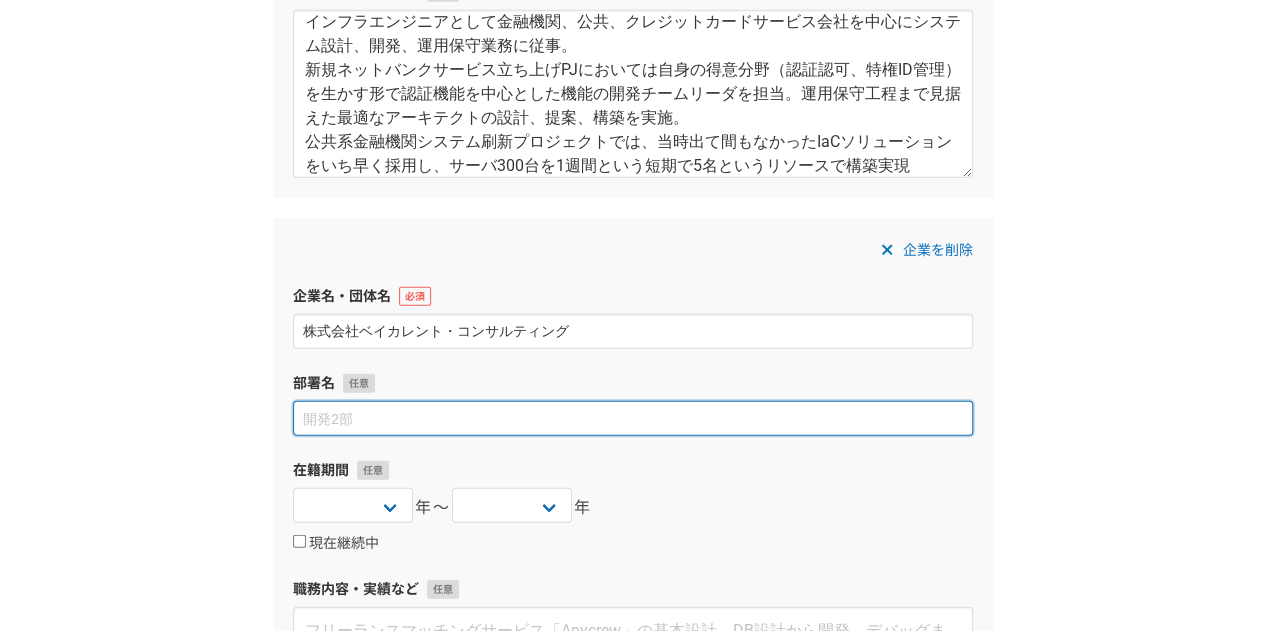 click at bounding box center (633, 418) 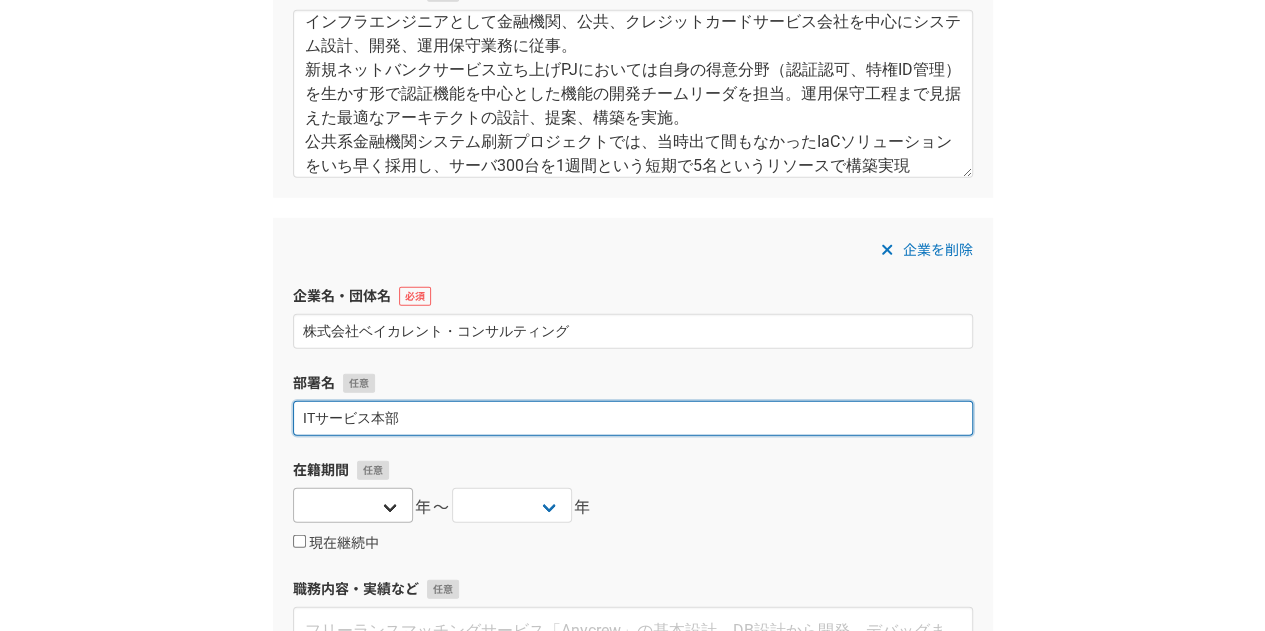 type on "ITサービス本部" 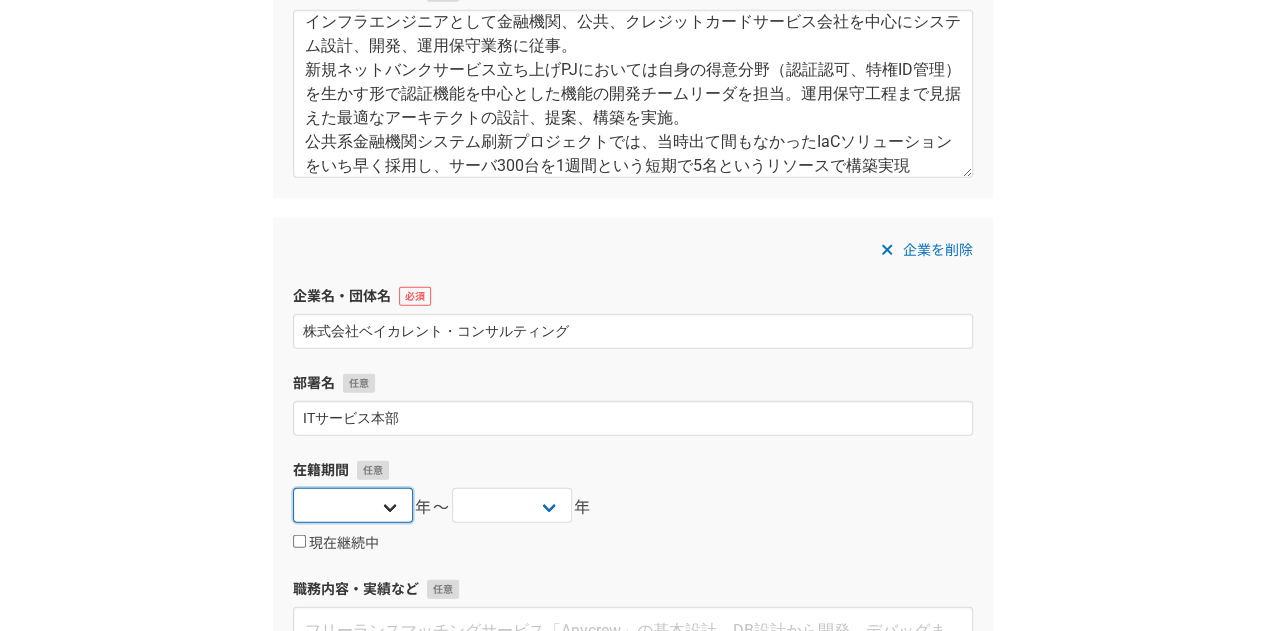 click on "2025 2024 2023 2022 2021 2020 2019 2018 2017 2016 2015 2014 2013 2012 2011 2010 2009 2008 2007 2006 2005 2004 2003 2002 2001 2000 1999 1998 1997 1996 1995 1994 1993 1992 1991 1990 1989 1988 1987 1986 1985 1984 1983 1982 1981 1980 1979 1978 1977 1976" at bounding box center [353, 505] 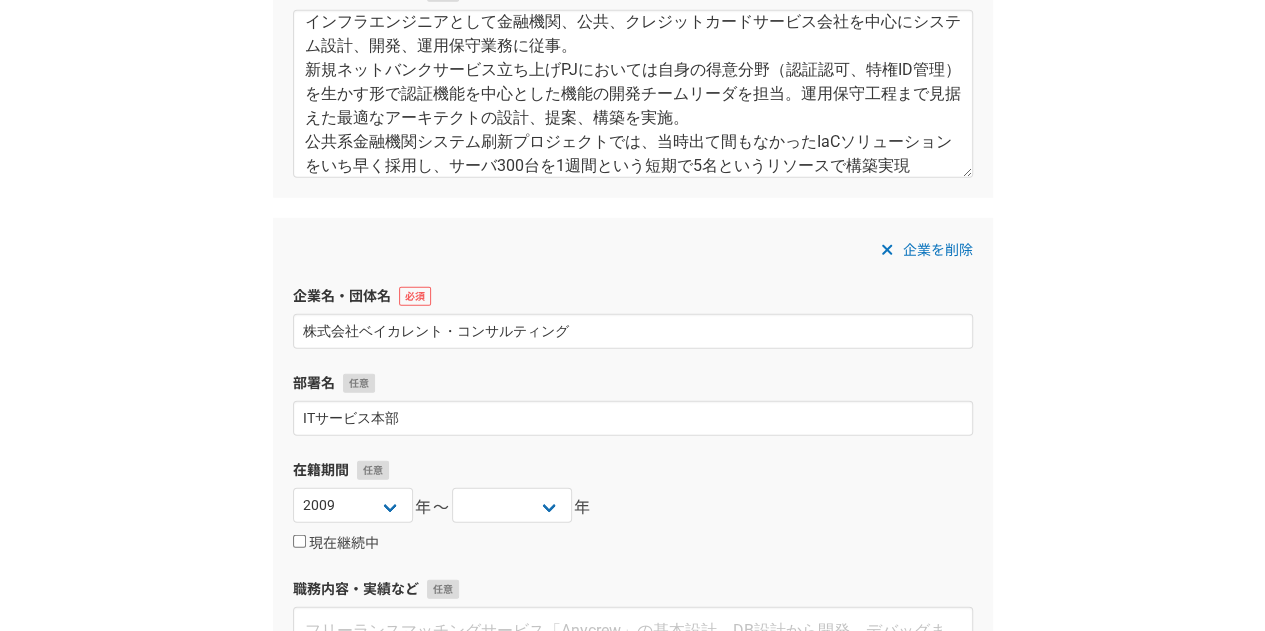 click on "在籍期間 [DATE] [DATE] [DATE] [DATE] [DATE] [DATE] [DATE] [DATE] [DATE] [DATE] [DATE] [DATE] [DATE] [DATE] [DATE] [DATE] [DATE] [DATE] [DATE] [DATE] [DATE] [DATE] [DATE] [DATE] [DATE] [DATE] [DATE] [DATE] [DATE] [DATE] [DATE] [DATE] [DATE] [DATE] [DATE] [DATE] [DATE] [DATE] [DATE] [DATE] [DATE] [DATE] [DATE] [DATE] [DATE] [DATE] [DATE] [DATE] [DATE] [DATE]〜 [DATE] [DATE] [DATE] [DATE] [DATE] [DATE] [DATE] [DATE] [DATE] [DATE] [DATE] [DATE] [DATE] [DATE] [DATE] [DATE] [DATE] [DATE] [DATE] [DATE] [DATE] [DATE] [DATE] [DATE] [DATE] [DATE] [DATE] [DATE] [DATE] [DATE] [DATE] [DATE] [DATE] [DATE] [DATE] [DATE] [DATE] [DATE] [DATE] [DATE] [DATE] [DATE] [DATE] [DATE] [DATE] [DATE] [DATE] [DATE] [DATE] [DATE]   現在継続中" at bounding box center (633, 507) 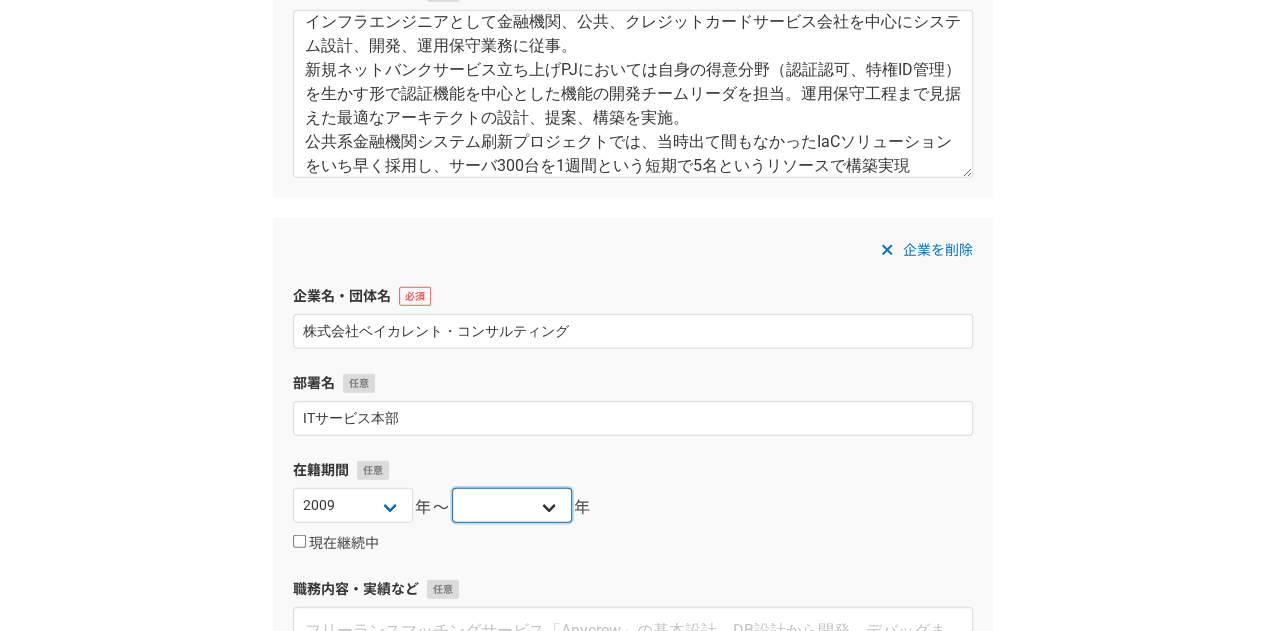 click on "2025 2024 2023 2022 2021 2020 2019 2018 2017 2016 2015 2014 2013 2012 2011 2010 2009 2008 2007 2006 2005 2004 2003 2002 2001 2000 1999 1998 1997 1996 1995 1994 1993 1992 1991 1990 1989 1988 1987 1986 1985 1984 1983 1982 1981 1980 1979 1978 1977 1976" at bounding box center (512, 505) 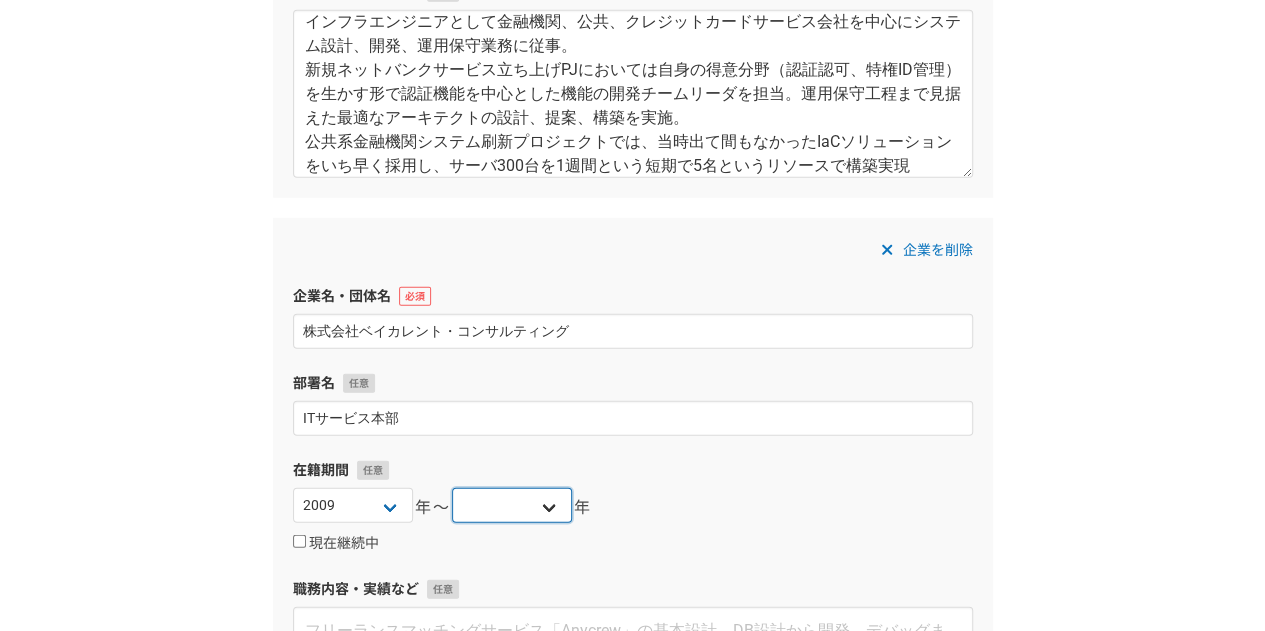 select on "2014" 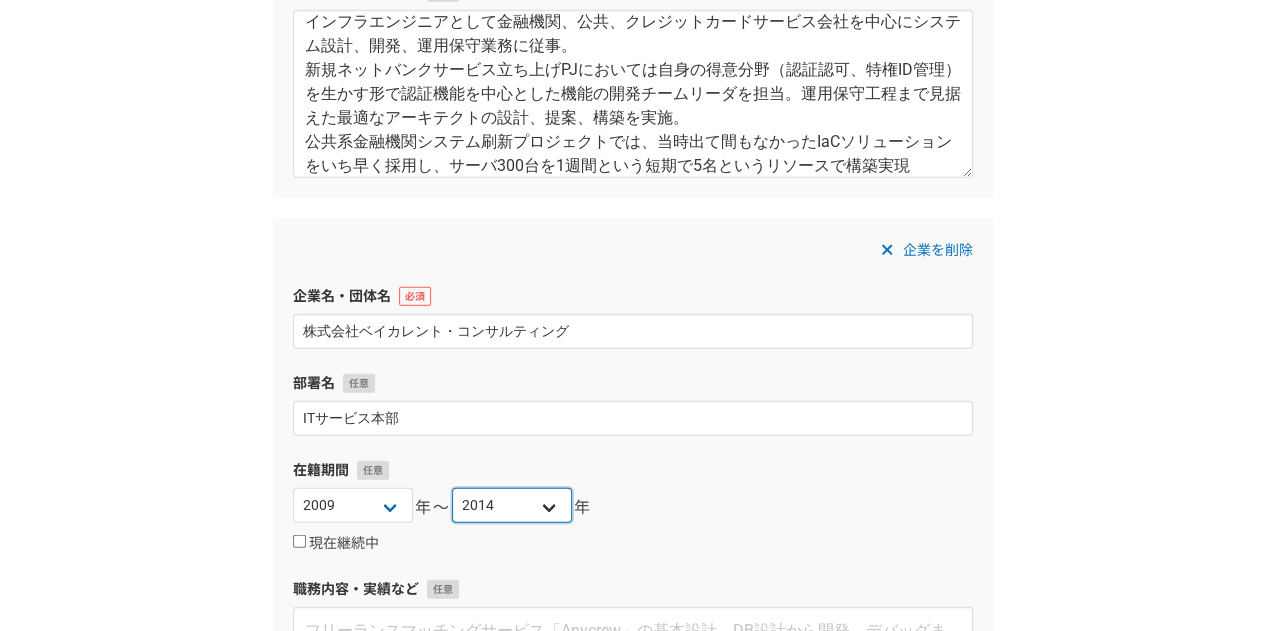 click on "2025 2024 2023 2022 2021 2020 2019 2018 2017 2016 2015 2014 2013 2012 2011 2010 2009 2008 2007 2006 2005 2004 2003 2002 2001 2000 1999 1998 1997 1996 1995 1994 1993 1992 1991 1990 1989 1988 1987 1986 1985 1984 1983 1982 1981 1980 1979 1978 1977 1976" at bounding box center [512, 505] 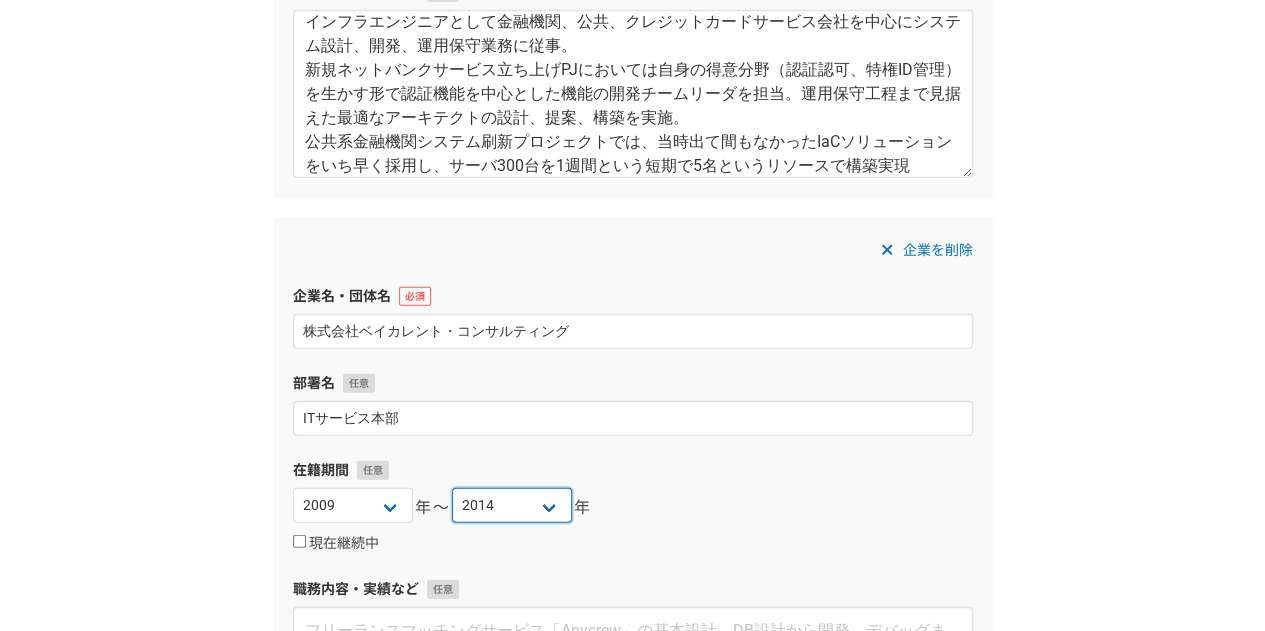 scroll, scrollTop: 2844, scrollLeft: 0, axis: vertical 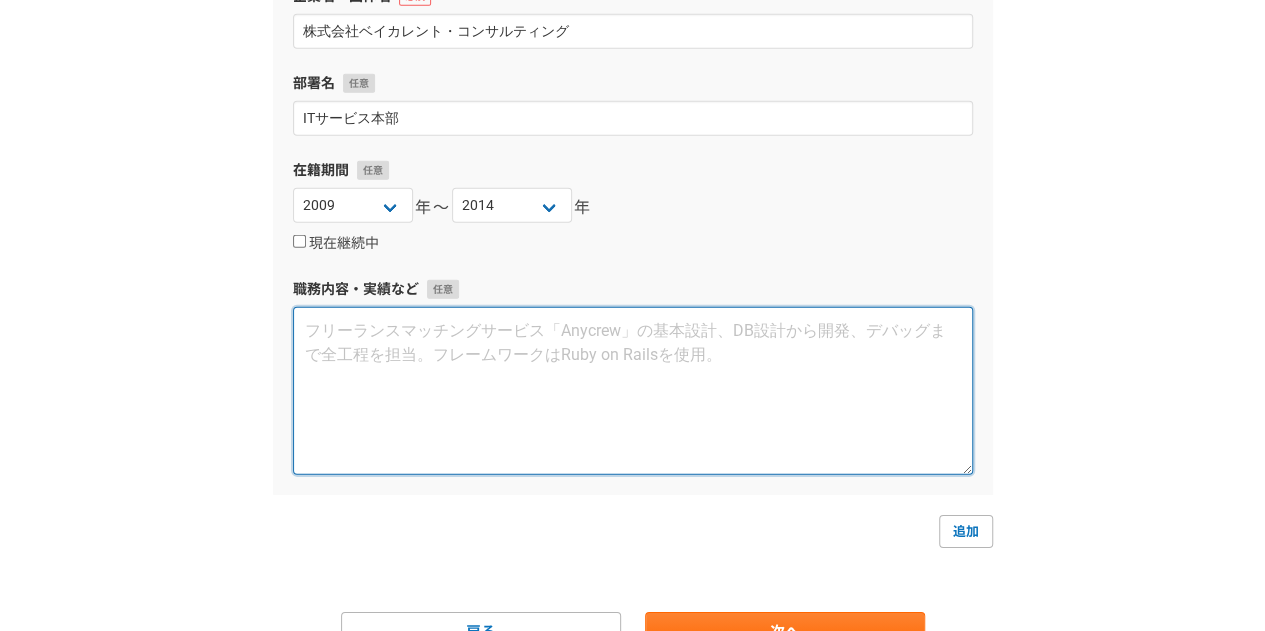 click at bounding box center (633, 391) 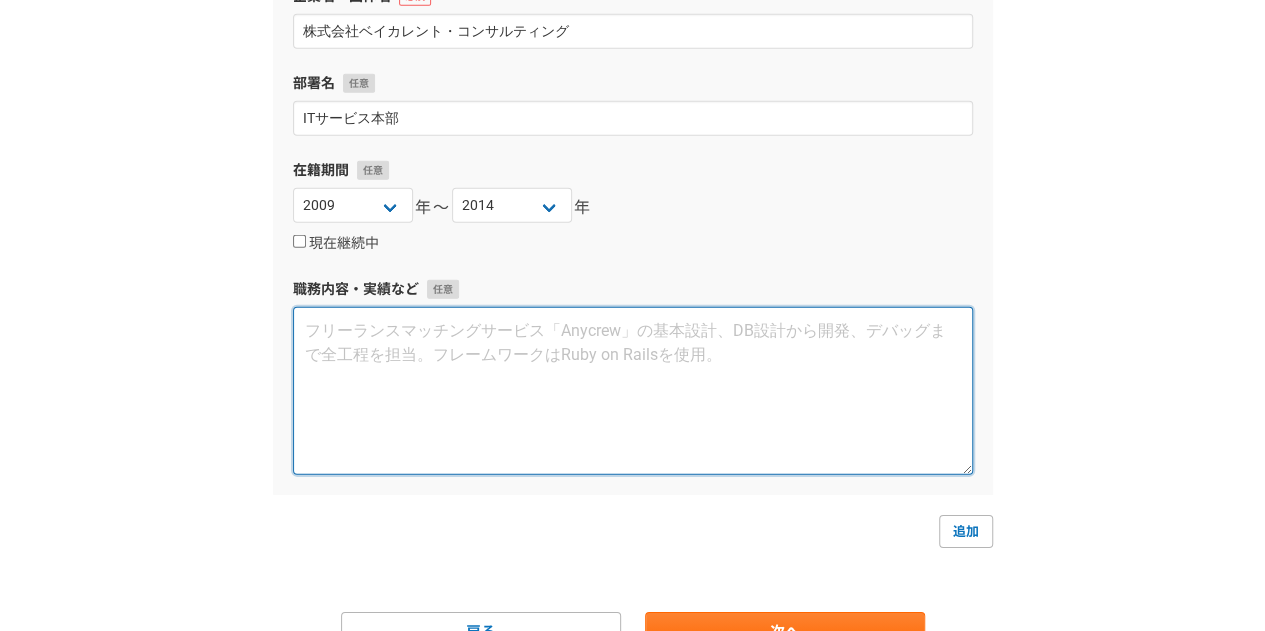 paste on "インフラエンジニアとしてSESの形で複数ITベンダーの現場へ派遣されインフラ設計開発に従事。
公共系、金融系が多くインフラエンジニアとしてネットワークからサーバOS、ミドルウェア、DB、クライアントOS、認証認可など幅広く設計、構築、試験や運用保守を担当。" 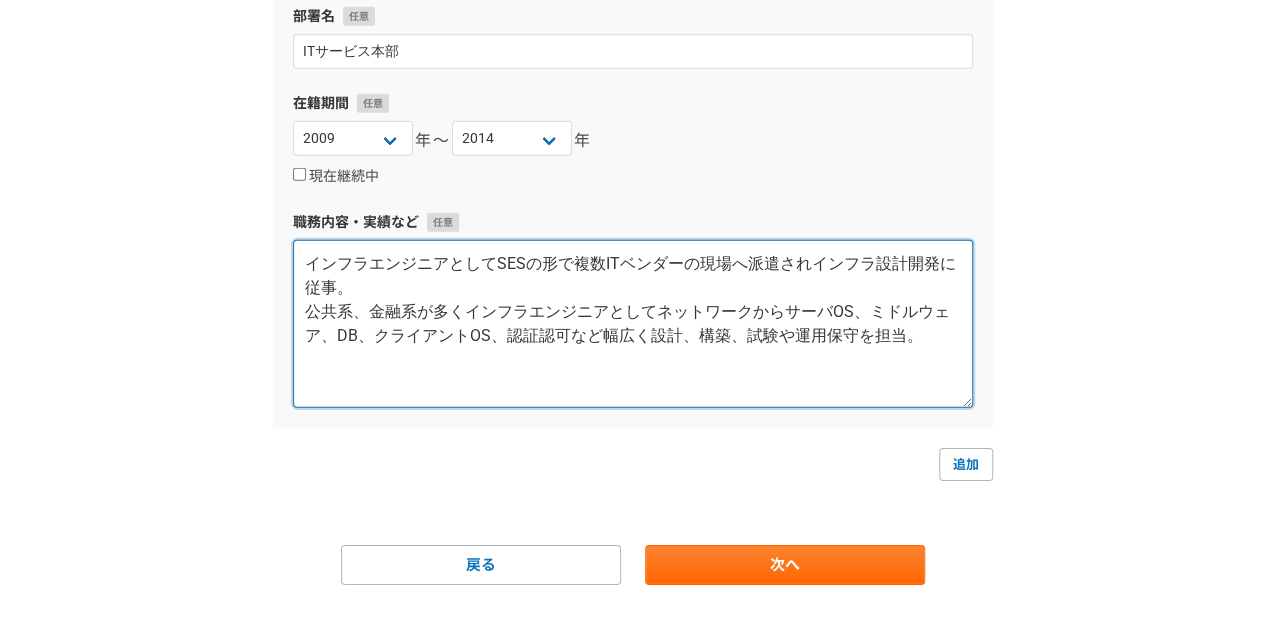 scroll, scrollTop: 2941, scrollLeft: 0, axis: vertical 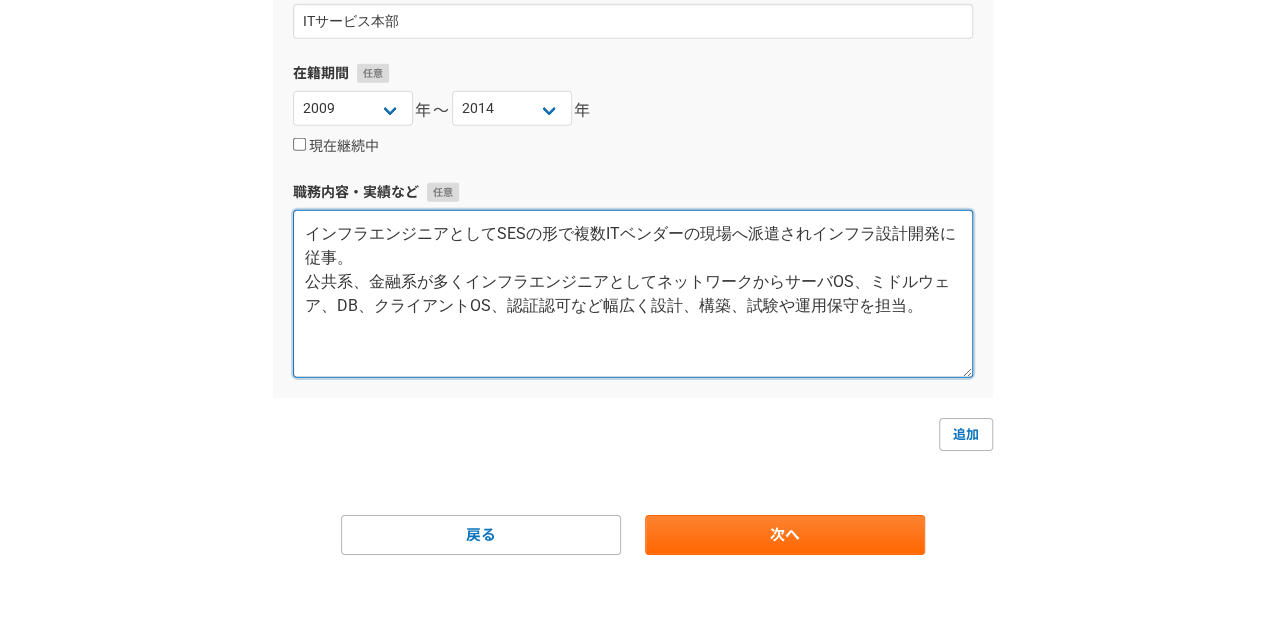 type on "インフラエンジニアとしてSESの形で複数ITベンダーの現場へ派遣されインフラ設計開発に従事。
公共系、金融系が多くインフラエンジニアとしてネットワークからサーバOS、ミドルウェア、DB、クライアントOS、認証認可など幅広く設計、構築、試験や運用保守を担当。" 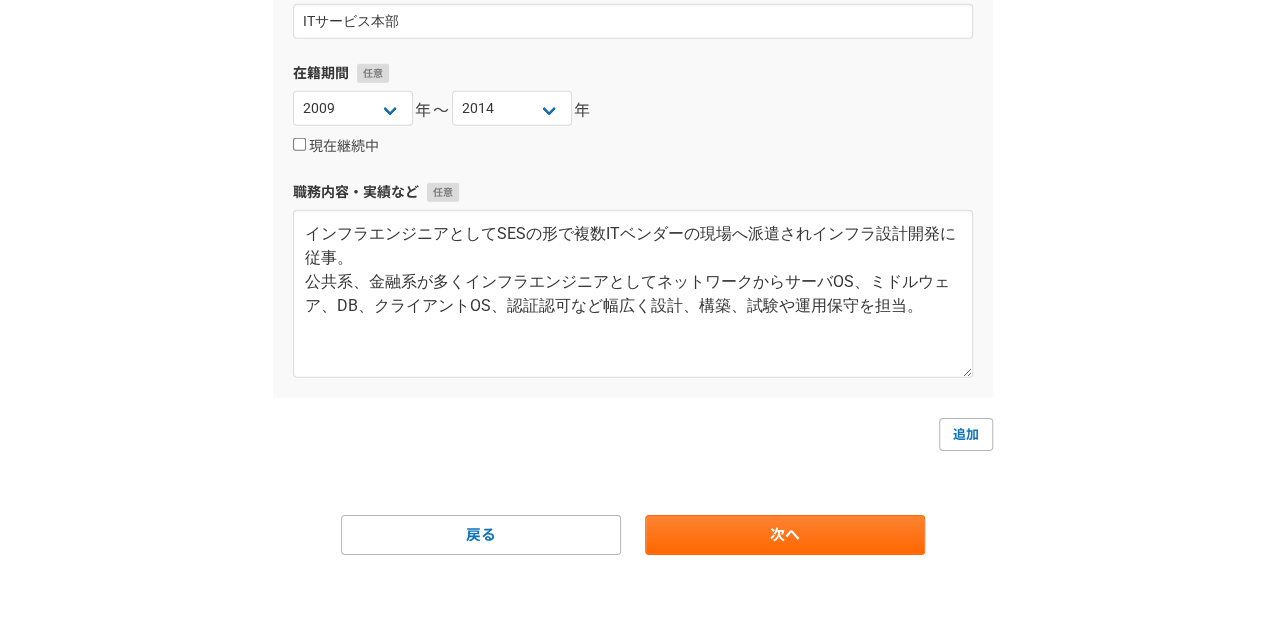 click on "企業名・団体名 日本ゼオン株式会社 部署名 デジタル統括推進部門 デジタルセキュリティガバナンス室 在籍期間 [DATE] [DATE] [DATE] [DATE] [DATE] [DATE] [DATE] [DATE] [DATE] [DATE] [DATE] [DATE] [DATE] [DATE] [DATE] [DATE] [DATE] [DATE] [DATE] [DATE] [DATE] [DATE] [DATE] [DATE] [DATE] [DATE] [DATE] [DATE] [DATE] [DATE] [DATE] [DATE] [DATE] [DATE] [DATE] [DATE] [DATE] [DATE] [DATE] [DATE] [DATE] [DATE] [DATE] [DATE] [DATE] [DATE] [DATE] [DATE] [DATE] [DATE]〜 現在   現在継続中 職務内容・実績など 企業を削除 企業名・団体名 オルビス株式会社/ポーラオルビスホールディングス 部署名 グループデジタルソリューションセンタ CCoE 在籍期間 [DATE] [DATE] [DATE] [DATE] [DATE] [DATE] [DATE] [DATE] [DATE] [DATE] [DATE] [DATE] [DATE] [DATE] [DATE] [DATE] [DATE] [DATE] [DATE] [DATE] [DATE] [DATE] [DATE] [DATE] [DATE] [DATE] [DATE] [DATE] [DATE] [DATE] [DATE] [DATE] [DATE] [DATE] [DATE] [DATE] [DATE] [DATE] [DATE] [DATE] [DATE] [DATE] [DATE] [DATE] [DATE] [DATE] [DATE] [DATE] [DATE] [DATE]〜 [DATE] [DATE] [DATE] [DATE] [DATE] [DATE] [DATE] [DATE] [DATE] [DATE] [DATE] [DATE] [DATE] [DATE] [DATE] [DATE] [DATE] [DATE] [DATE] [DATE] [DATE] [DATE]" at bounding box center (633, -1086) 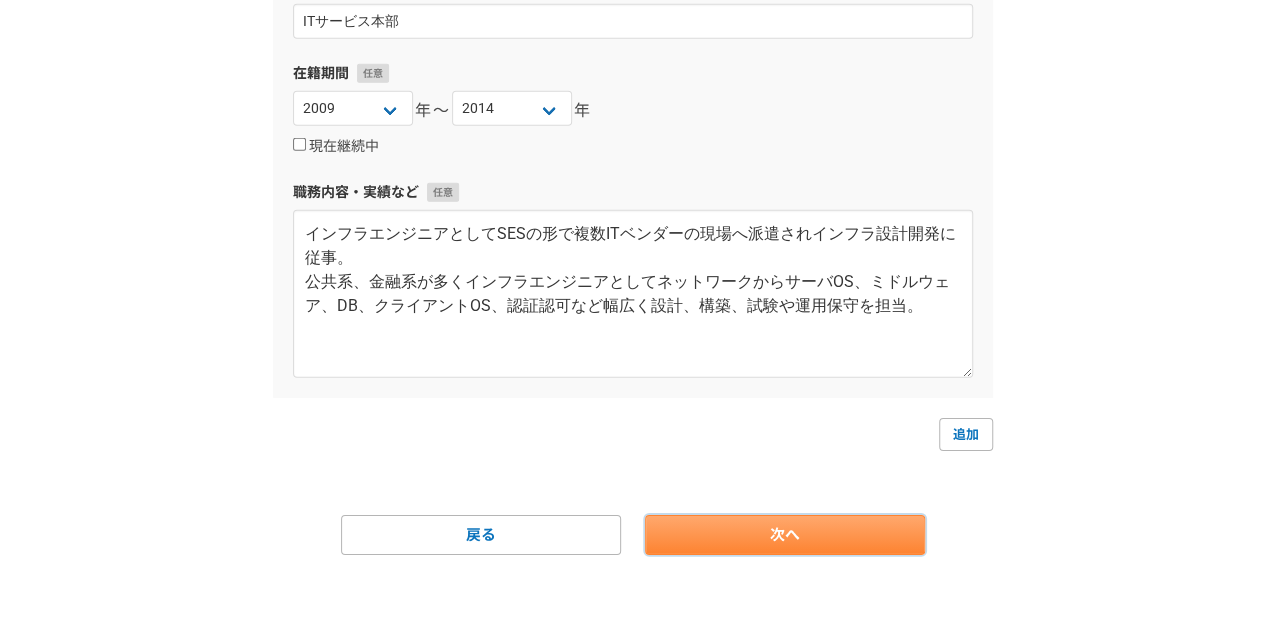 click on "次へ" at bounding box center [785, 535] 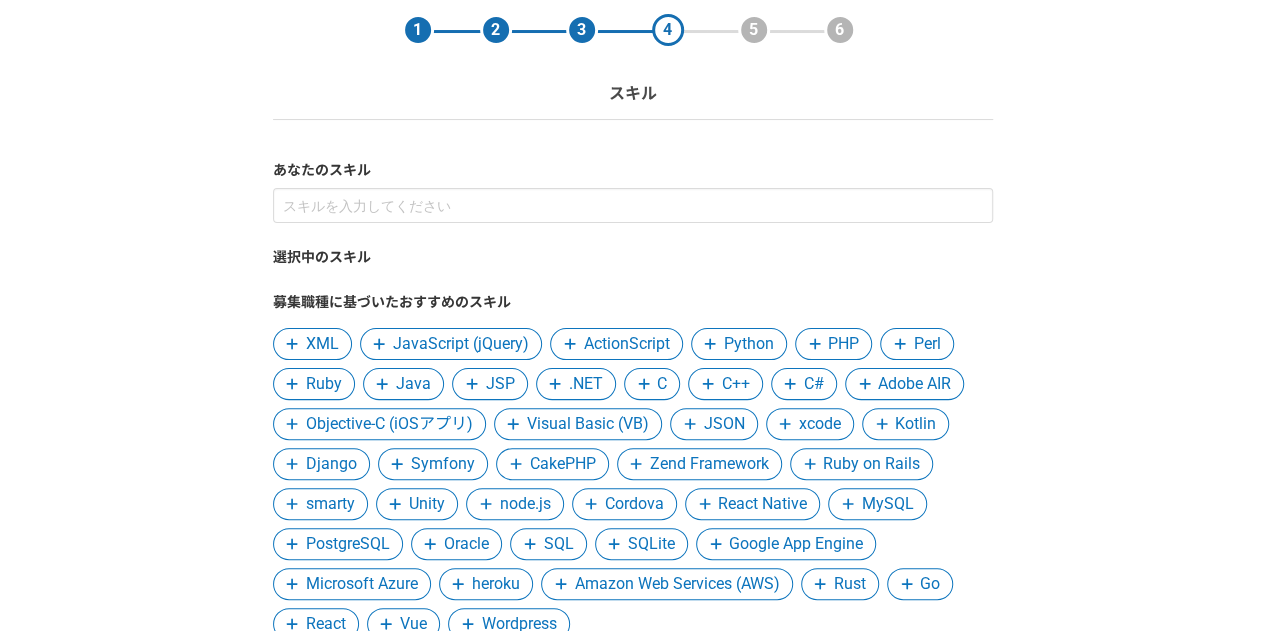 scroll, scrollTop: 100, scrollLeft: 0, axis: vertical 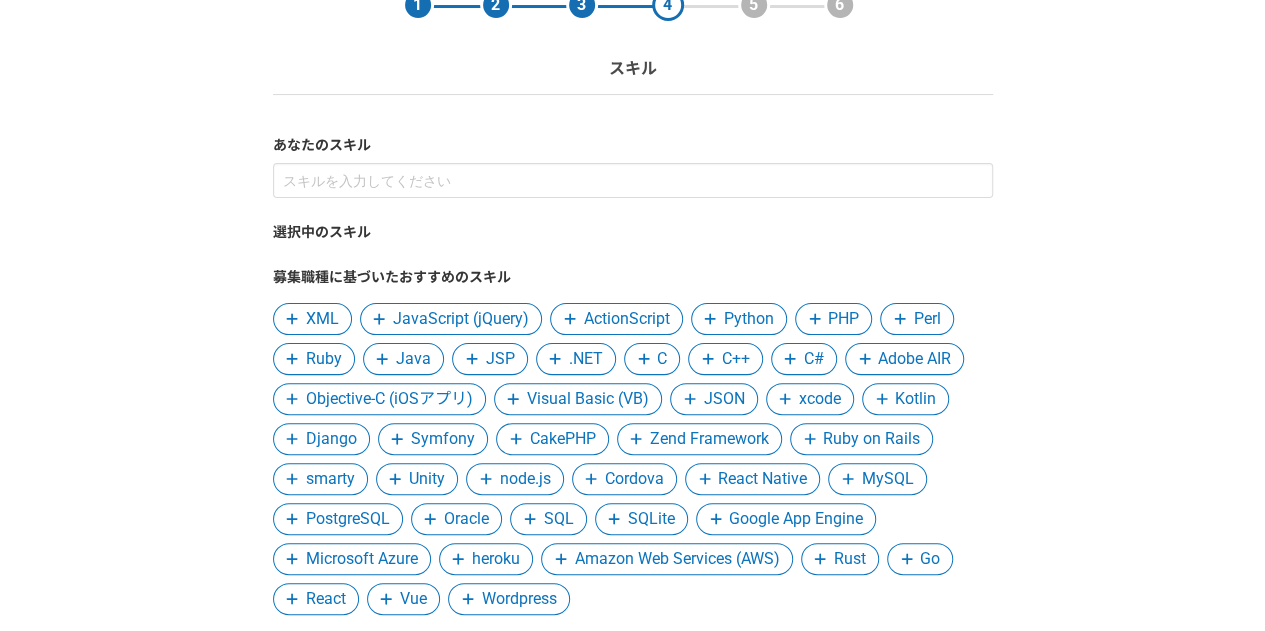 click on "Python" at bounding box center (749, 319) 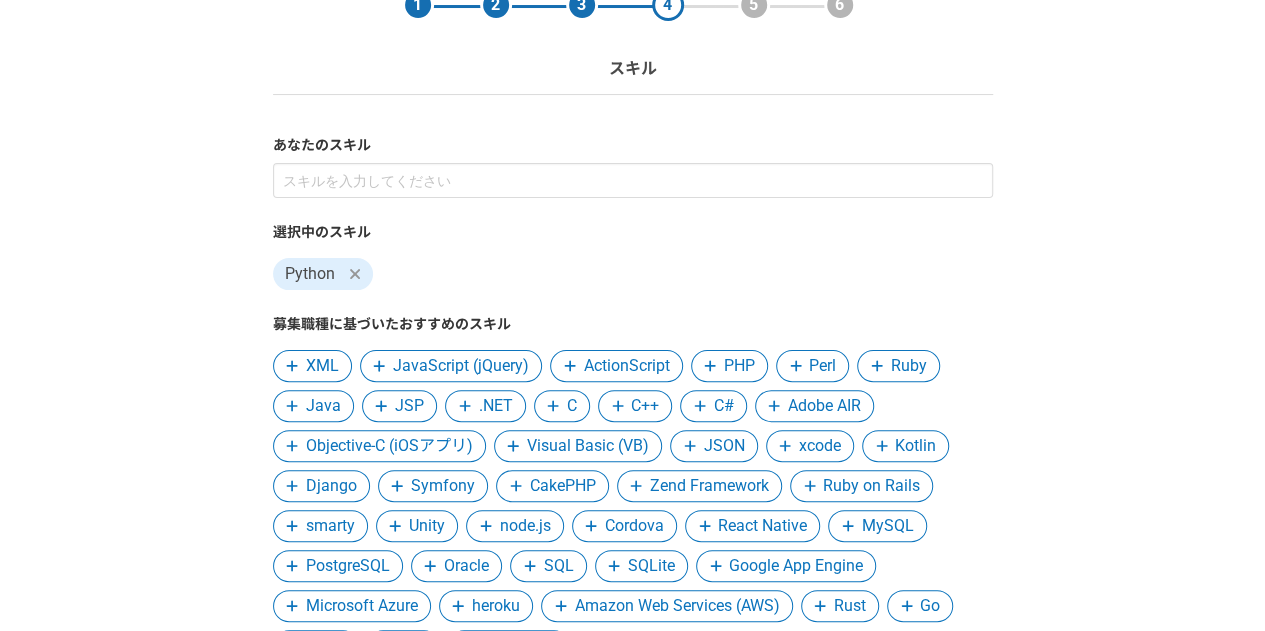 click on "Java" at bounding box center (323, 406) 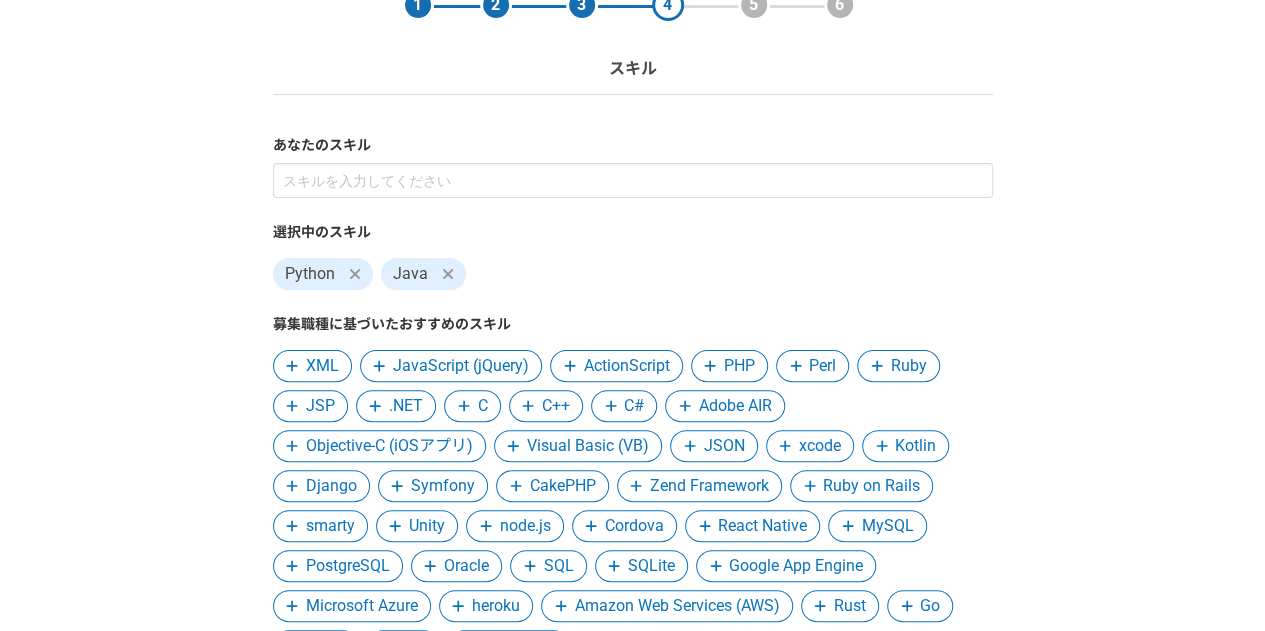 click at bounding box center [690, 446] 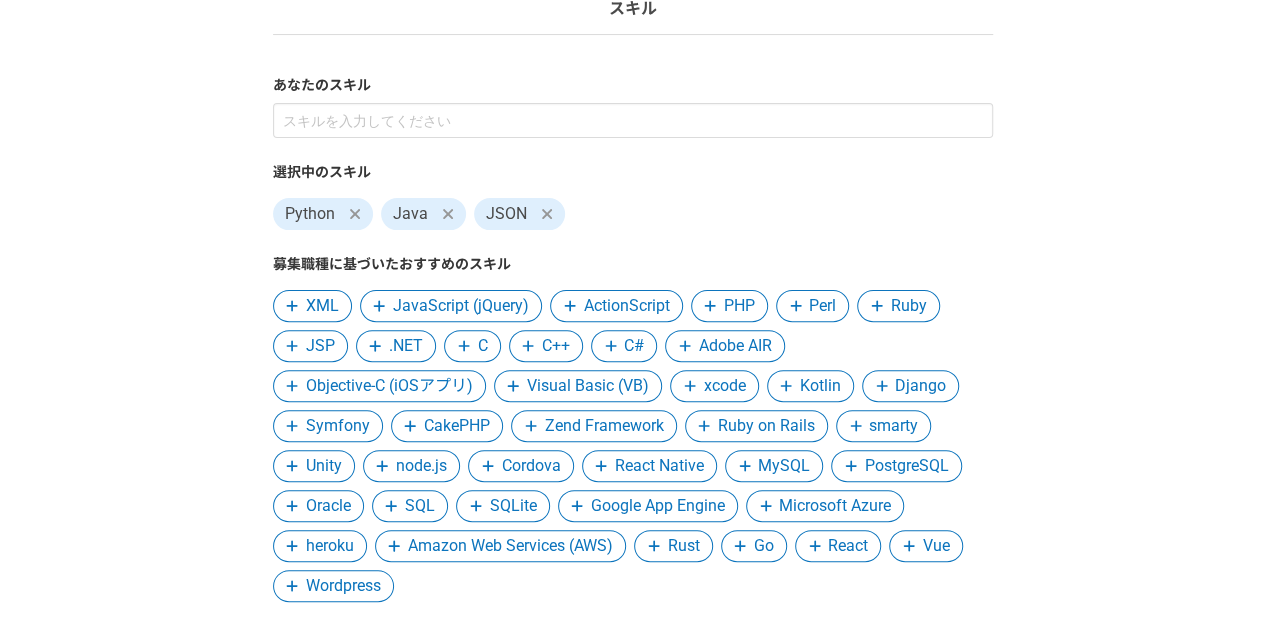 scroll, scrollTop: 200, scrollLeft: 0, axis: vertical 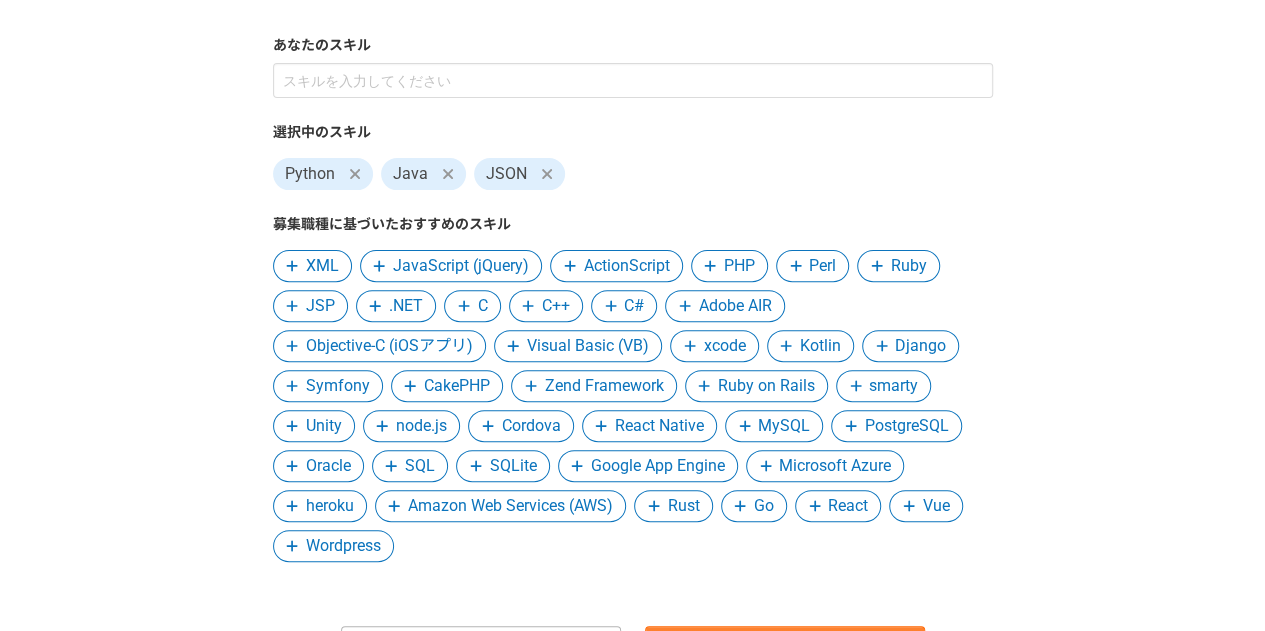 click on "node.js" at bounding box center (421, 426) 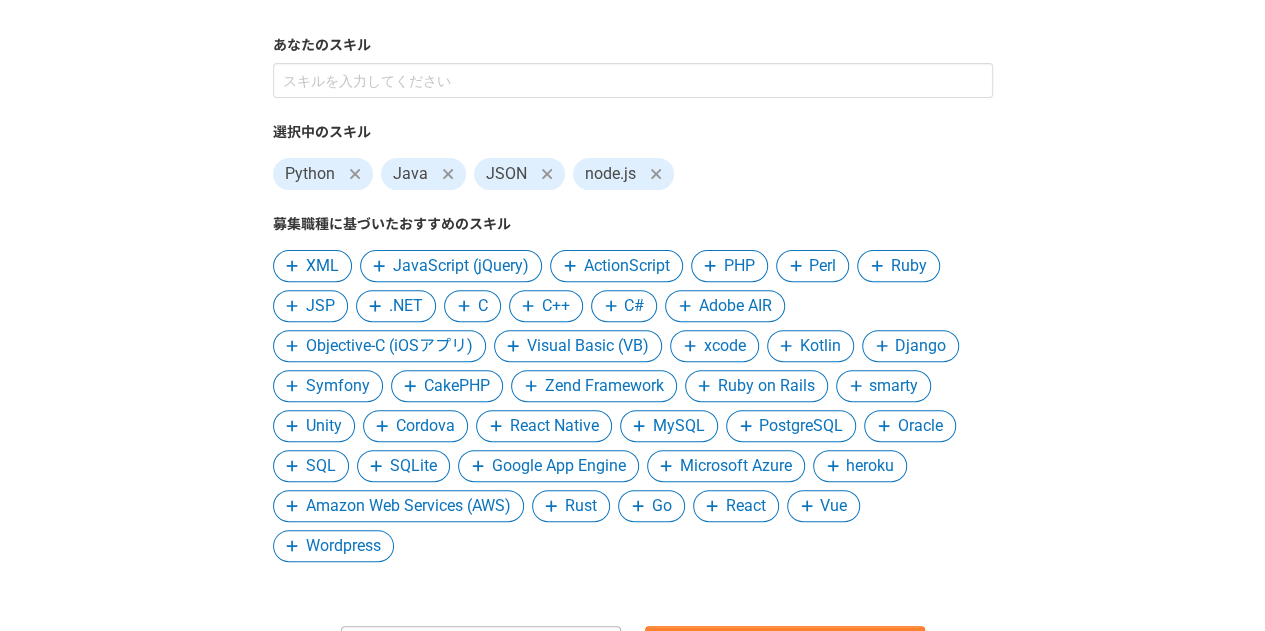 click on "PostgreSQL" at bounding box center (801, 426) 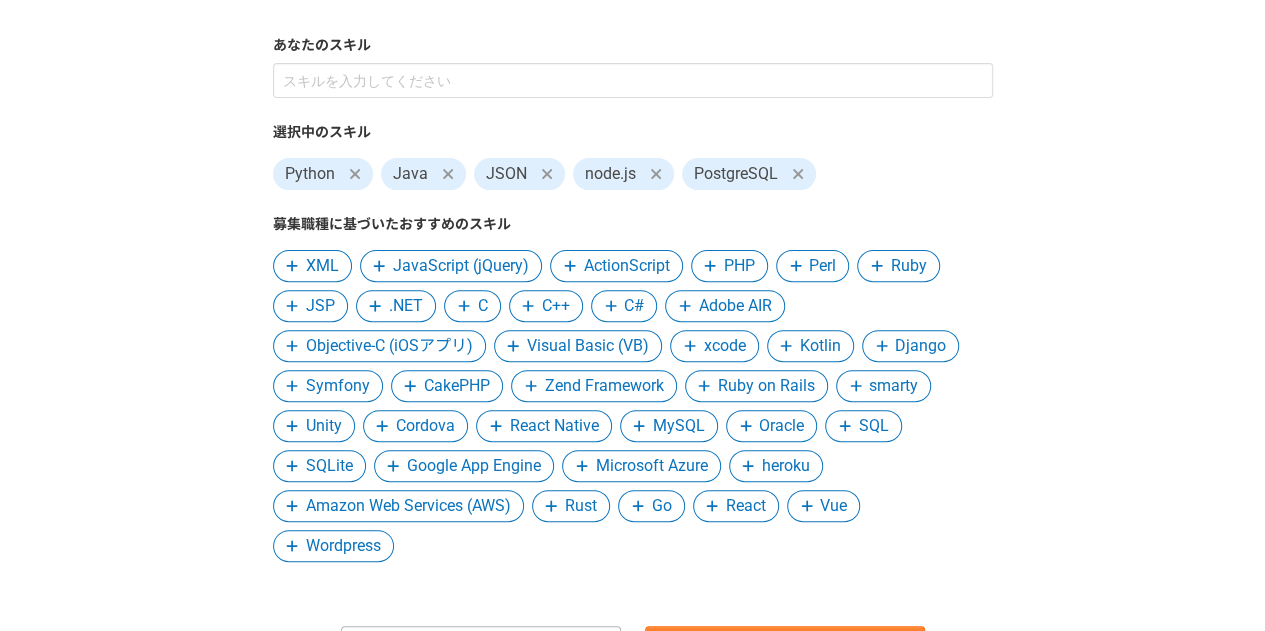 click on "Amazon Web Services (AWS)" at bounding box center (408, 506) 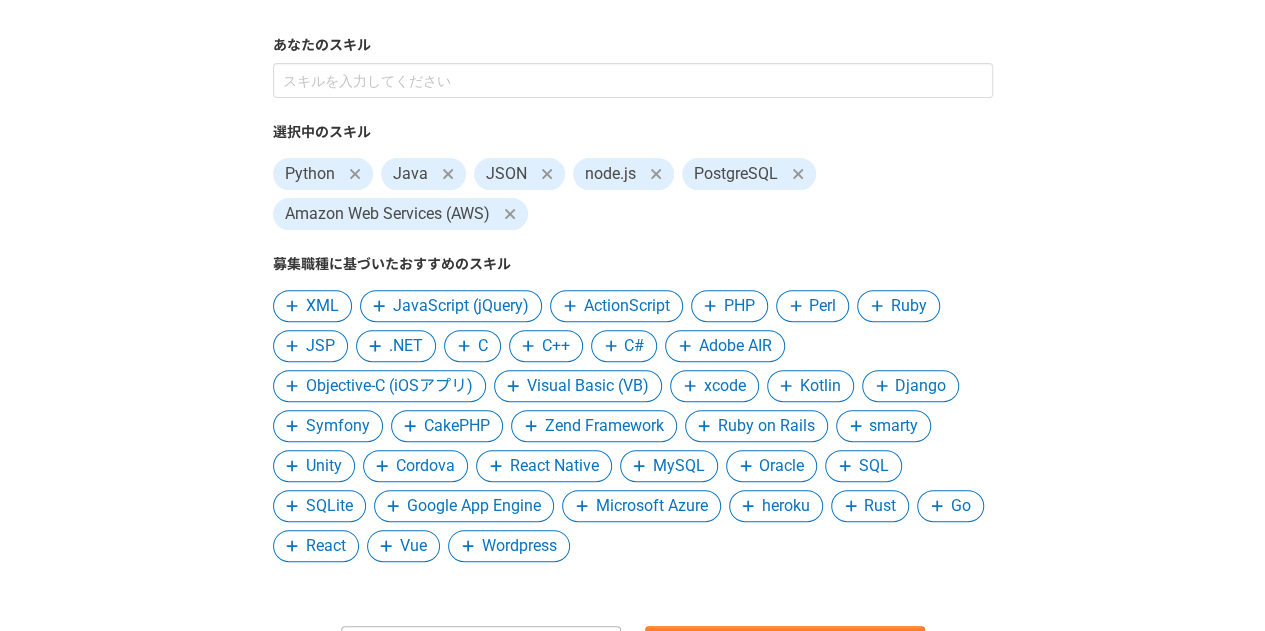 click on "あなたのスキル 選択中のスキル Python Java JSON node.js PostgreSQL Amazon Web Services (AWS) 募集職種に基づいたおすすめのスキル XML JavaScript (jQuery) ActionScript PHP Perl Ruby JSP .NET C C++ C# Adobe AIR Objective-C (iOSアプリ) Visual Basic (VB) xcode Kotlin Django Symfony CakePHP Zend Framework Ruby on Rails smarty Unity Cordova React Native MySQL Oracle SQL SQLite Google App Engine Microsoft Azure heroku Rust Go React Vue Wordpress" at bounding box center [633, 298] 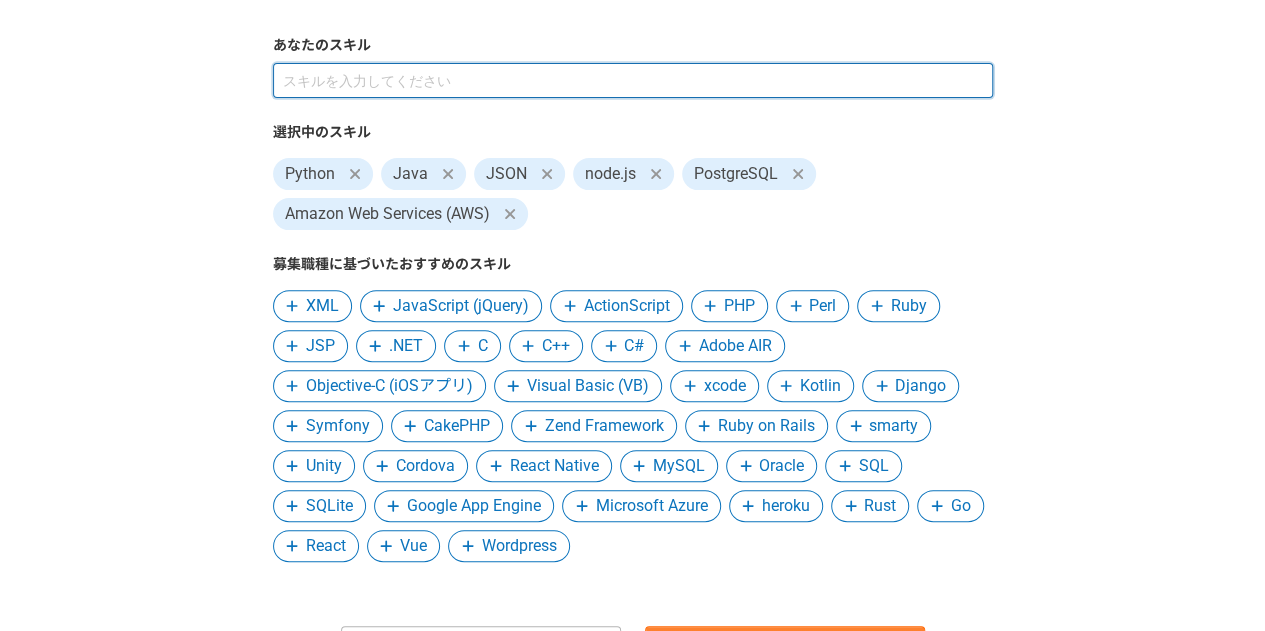 click at bounding box center [633, 80] 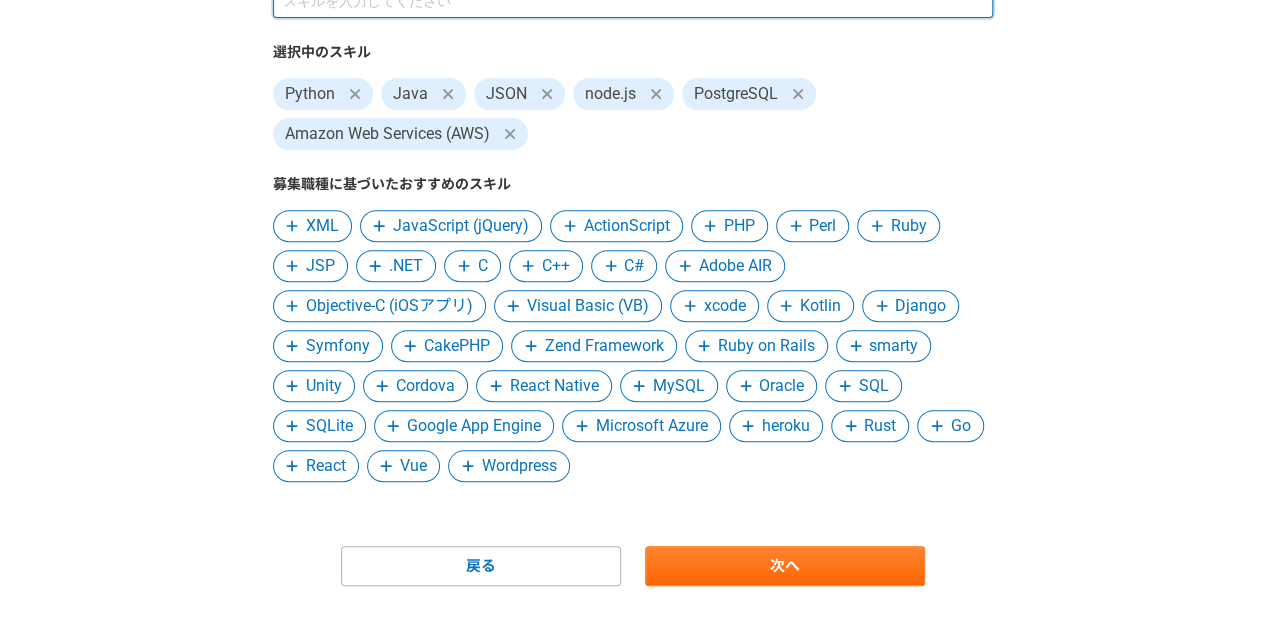 scroll, scrollTop: 300, scrollLeft: 0, axis: vertical 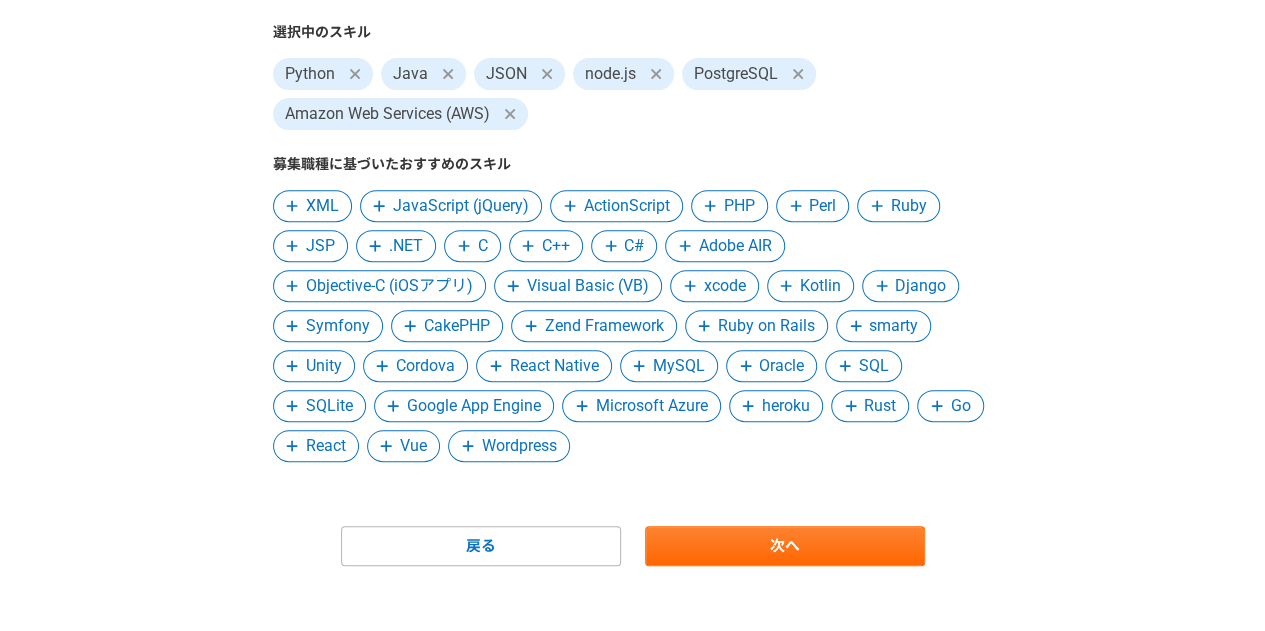click on "React" at bounding box center (326, 446) 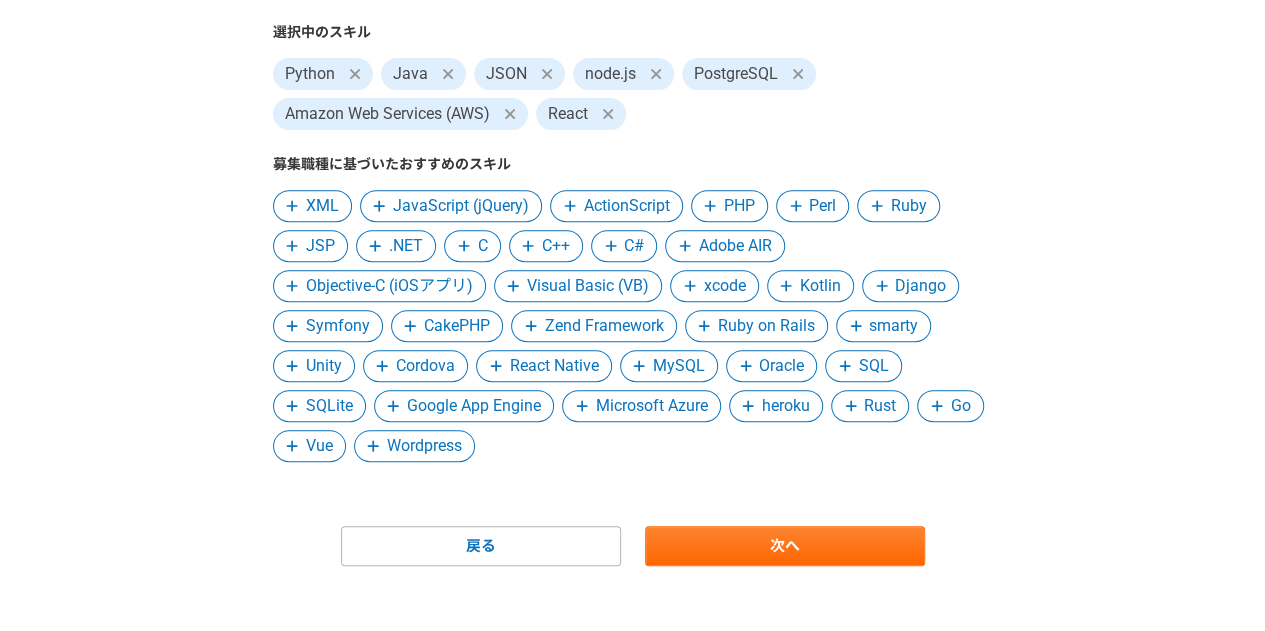 click on "Microsoft Azure" at bounding box center (652, 406) 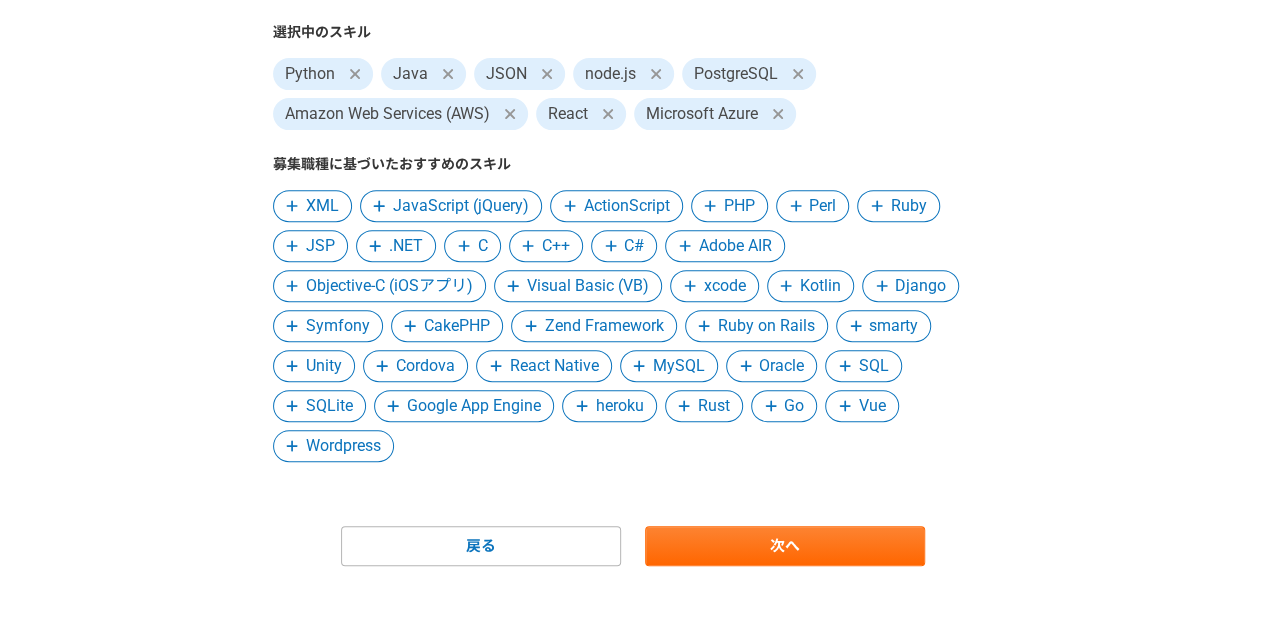 click 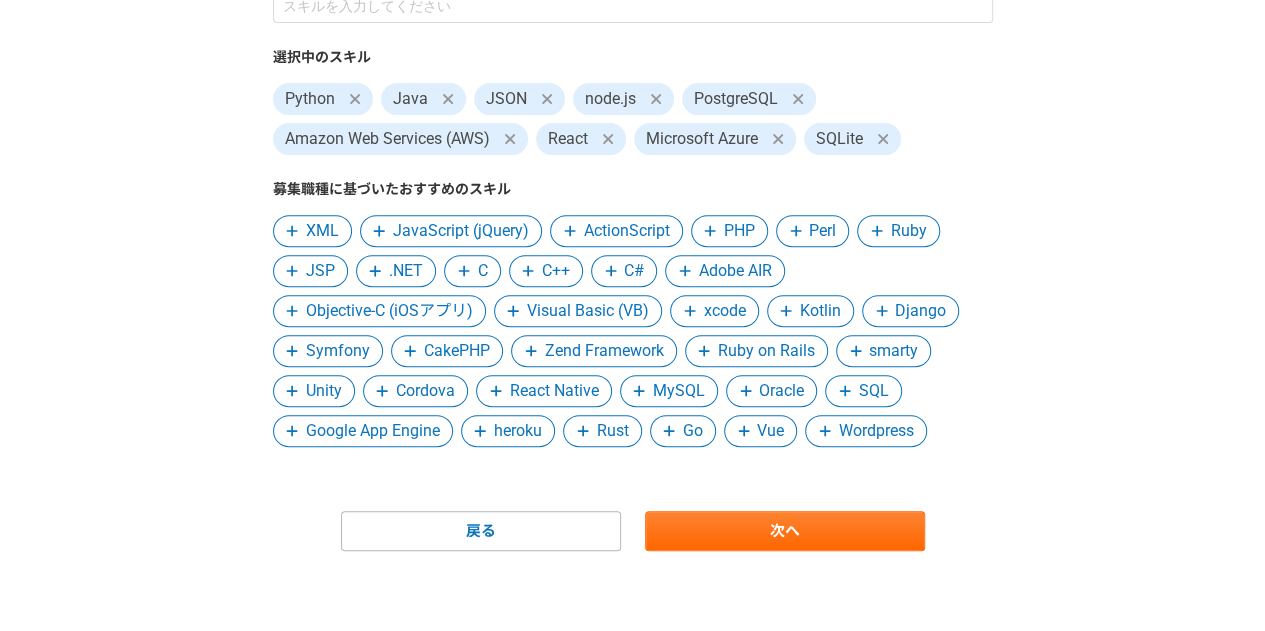 scroll, scrollTop: 274, scrollLeft: 0, axis: vertical 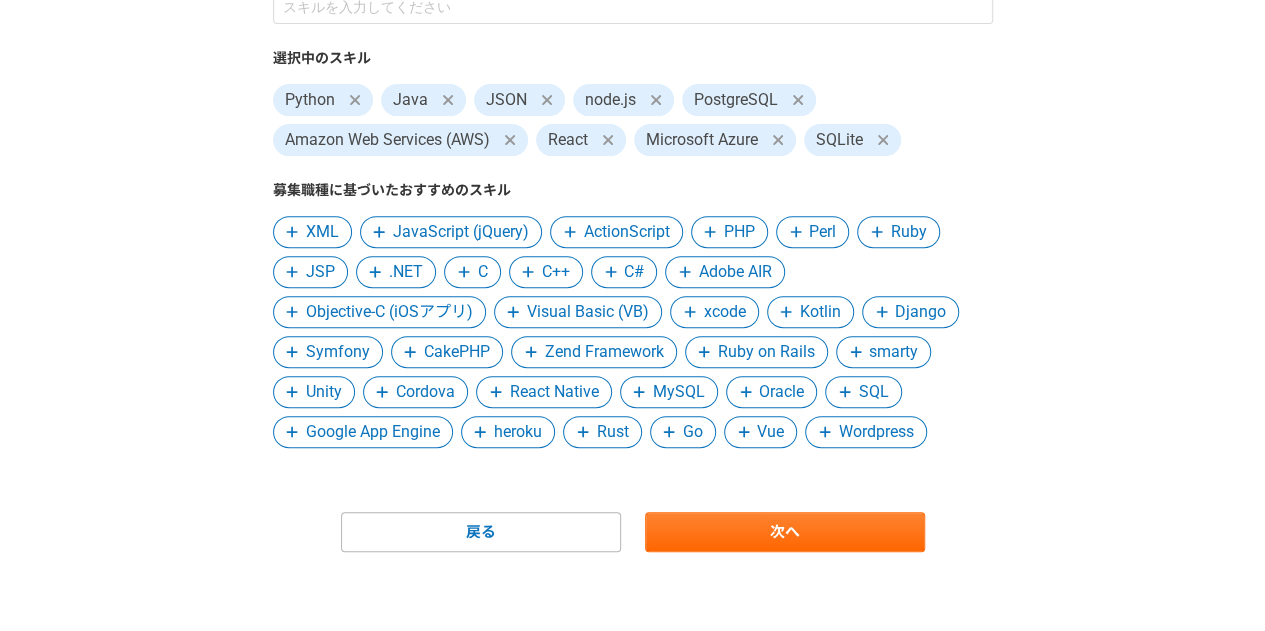 click on "JavaScript (jQuery)" at bounding box center [461, 232] 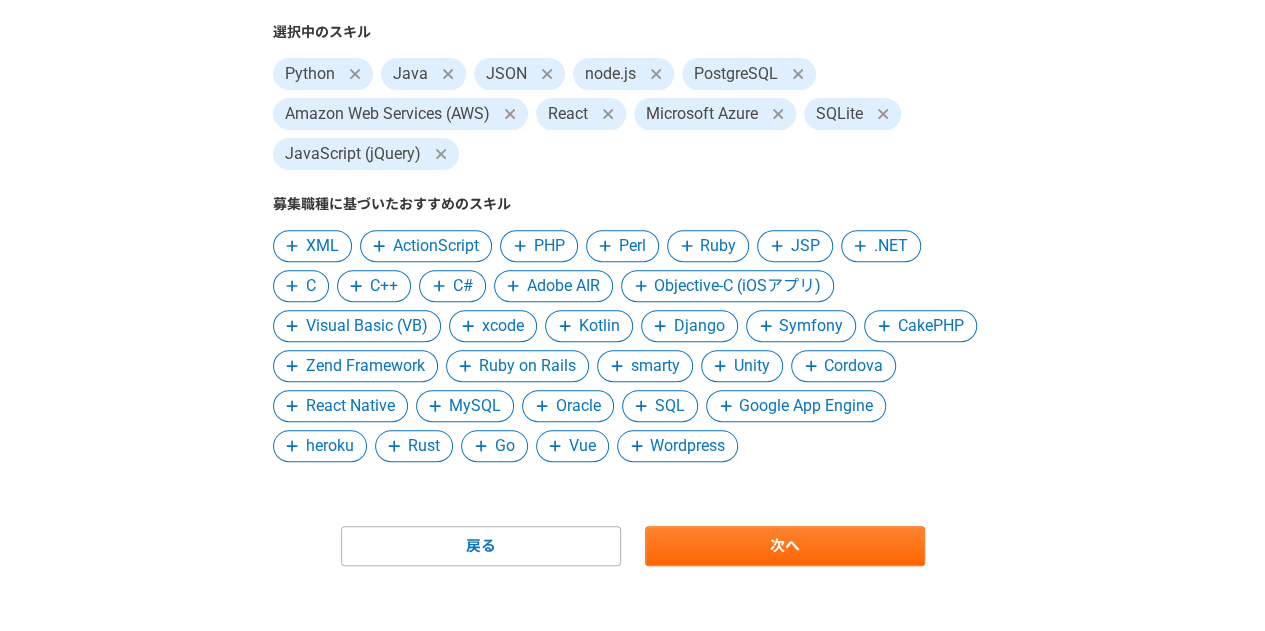 scroll, scrollTop: 200, scrollLeft: 0, axis: vertical 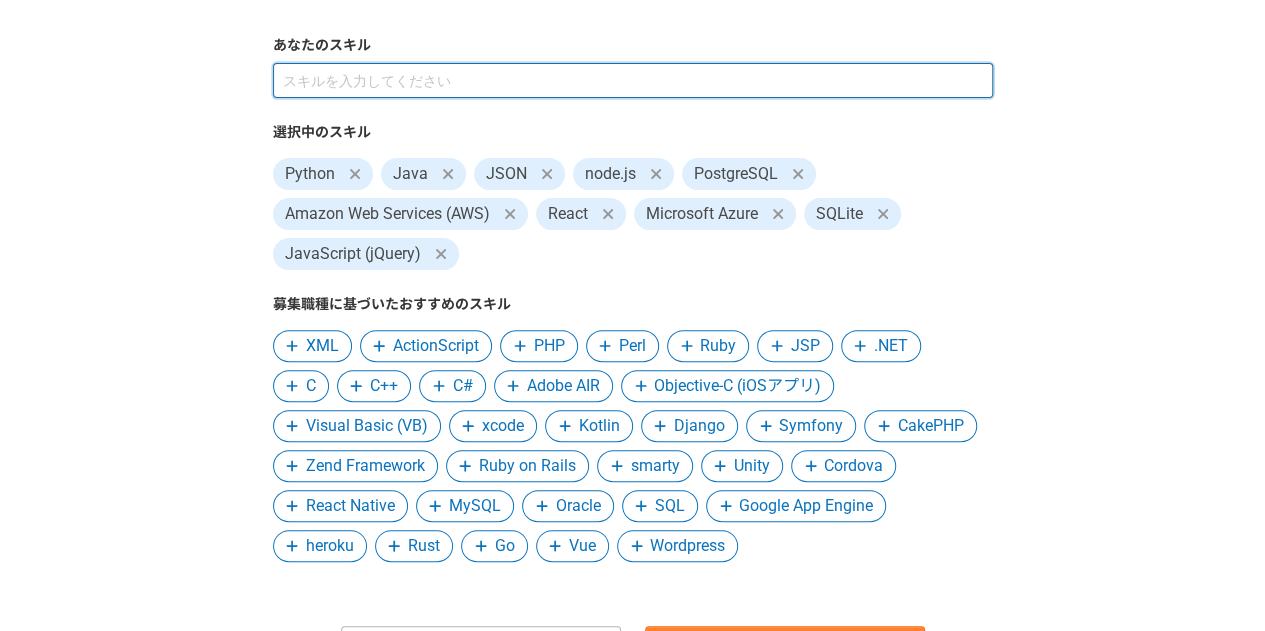 click at bounding box center [633, 80] 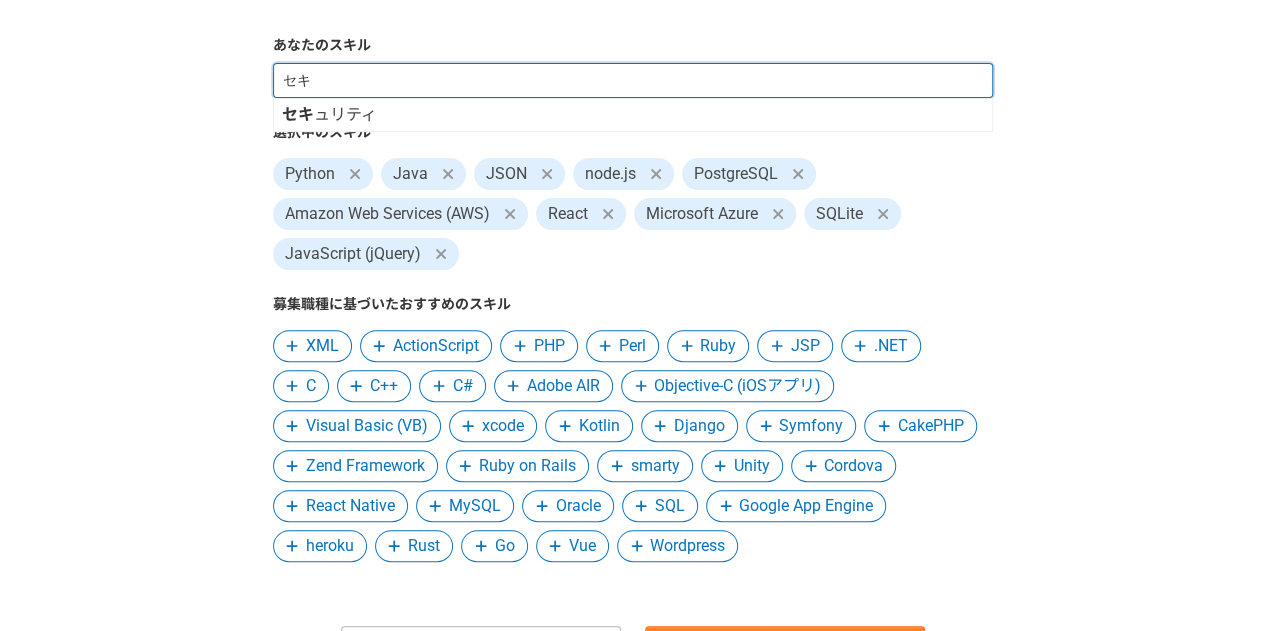 type on "セ" 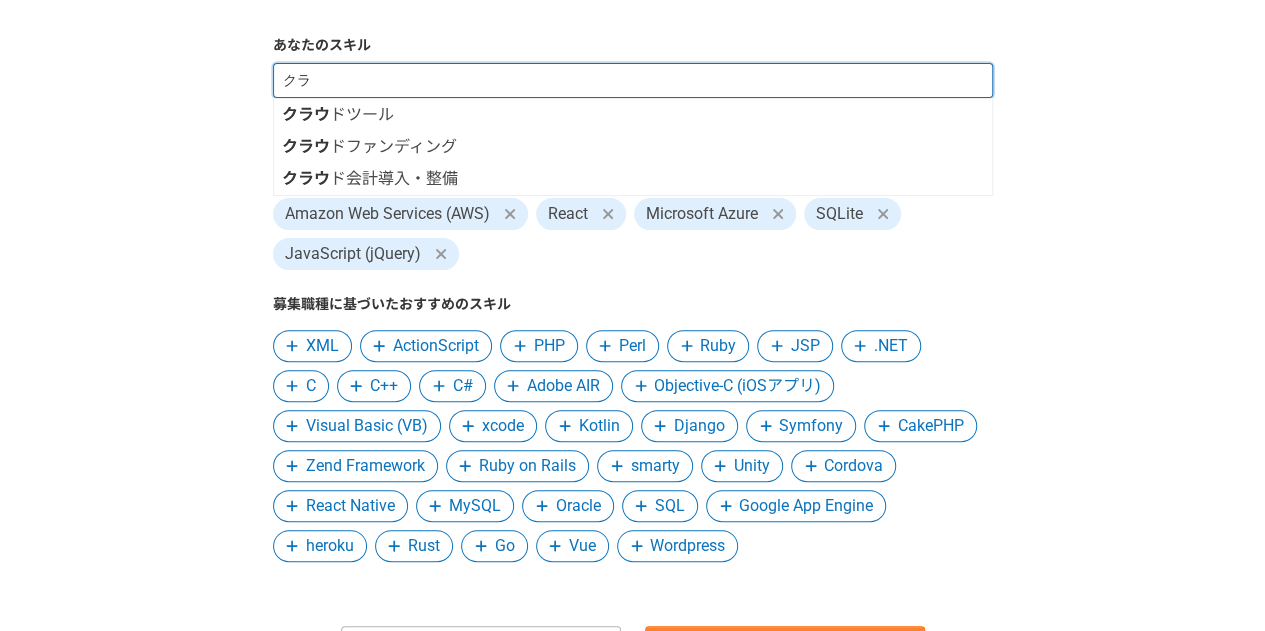 type on "ク" 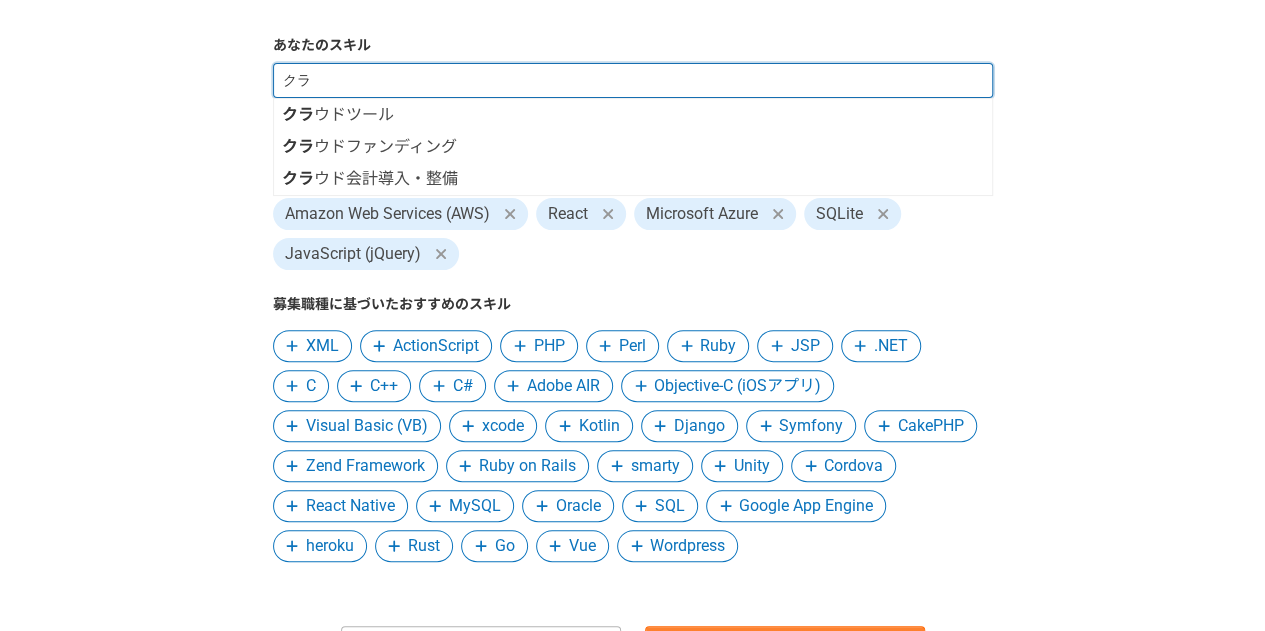 type on "ク" 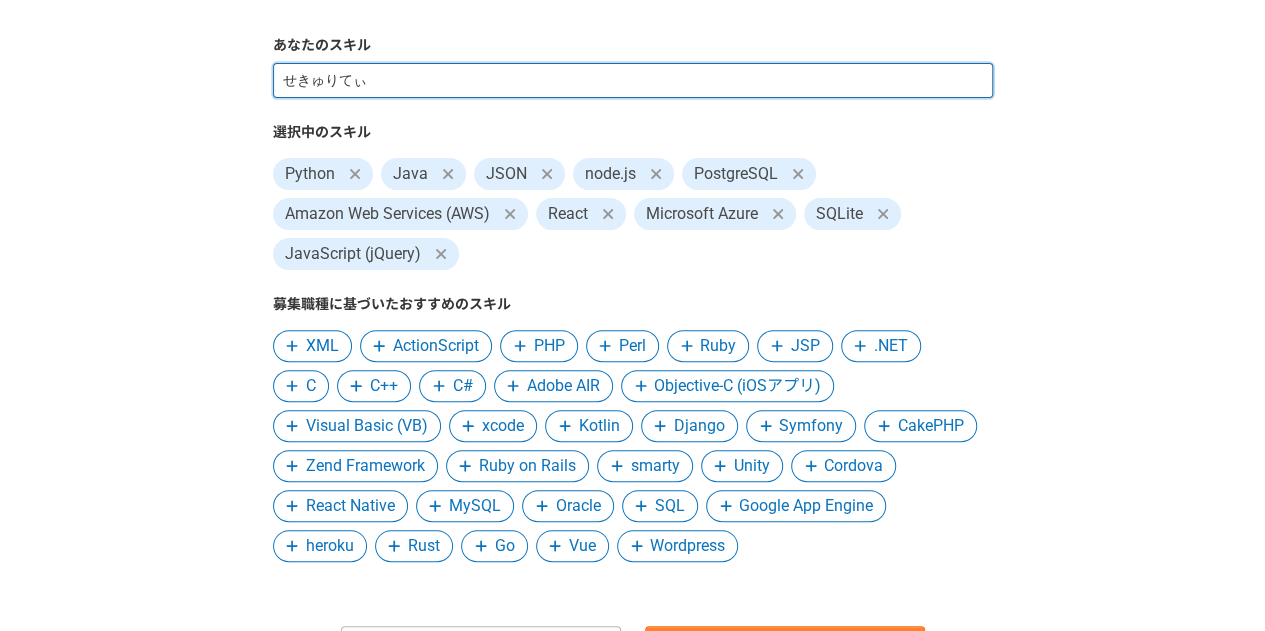 type on "セキュリティ" 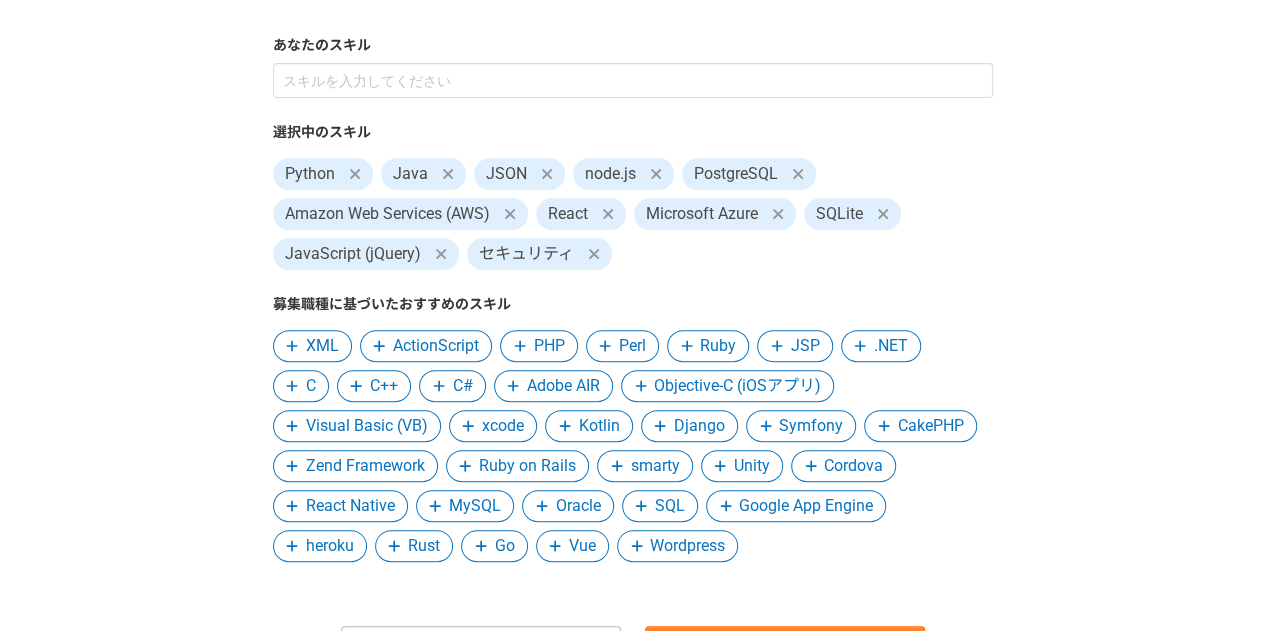 click on "1 2 3 4 5 6 スキル あなたのスキル 選択中のスキル Python Java JSON node.js PostgreSQL Amazon Web Services (AWS) React Microsoft Azure SQLite JavaScript (jQuery) セキュリティ 募集職種に基づいたおすすめのスキル XML ActionScript PHP Perl Ruby JSP .NET C C++ C# Adobe AIR Objective-C (iOSアプリ) Visual Basic (VB) xcode Kotlin Django Symfony CakePHP Zend Framework Ruby on Rails smarty Unity Cordova React Native MySQL Oracle SQL Google App Engine heroku Rust Go Vue Wordpress 戻る 次へ" at bounding box center [632, 307] 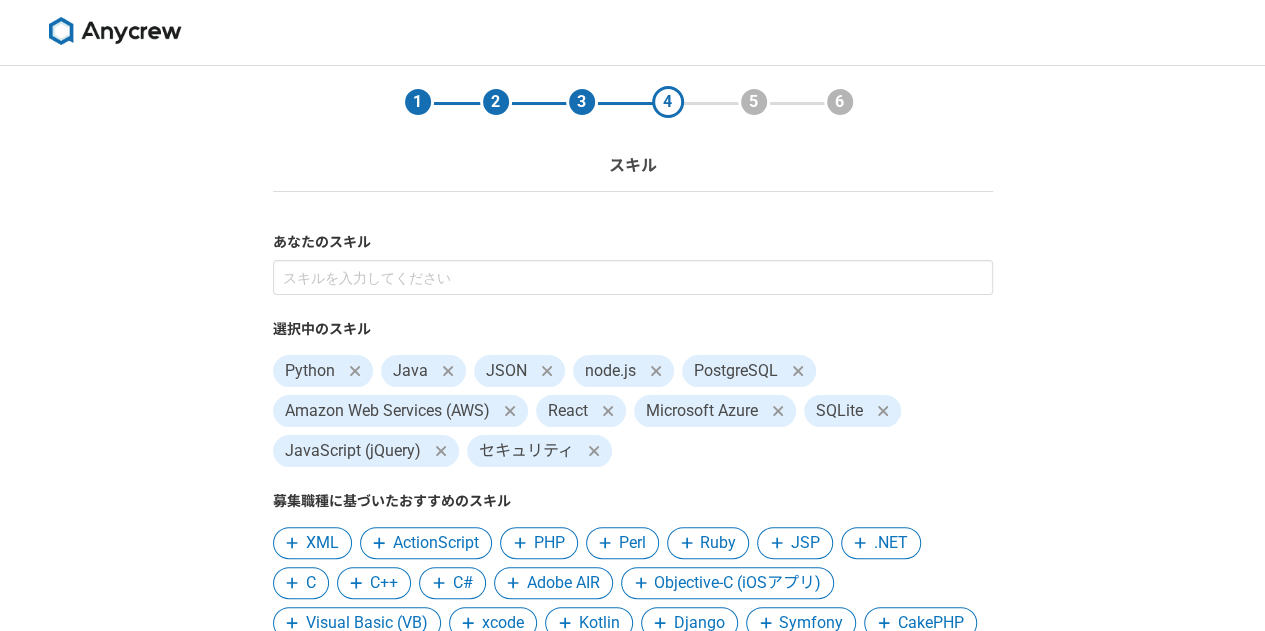 scroll, scrollTop: 0, scrollLeft: 0, axis: both 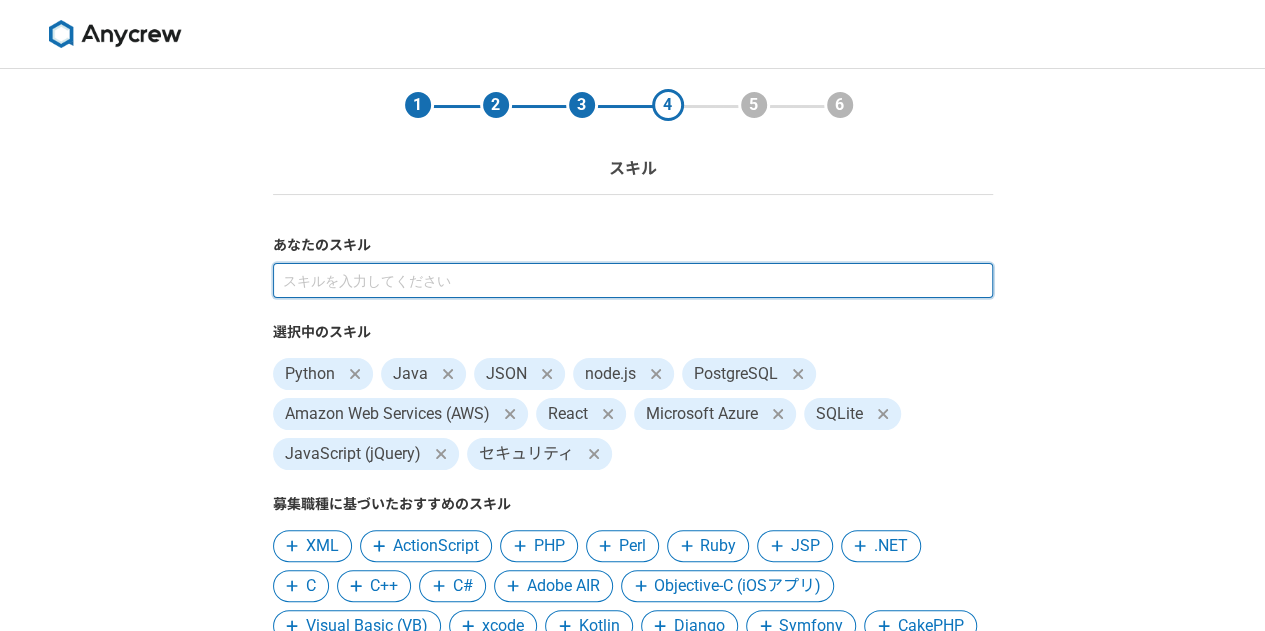 click at bounding box center (633, 280) 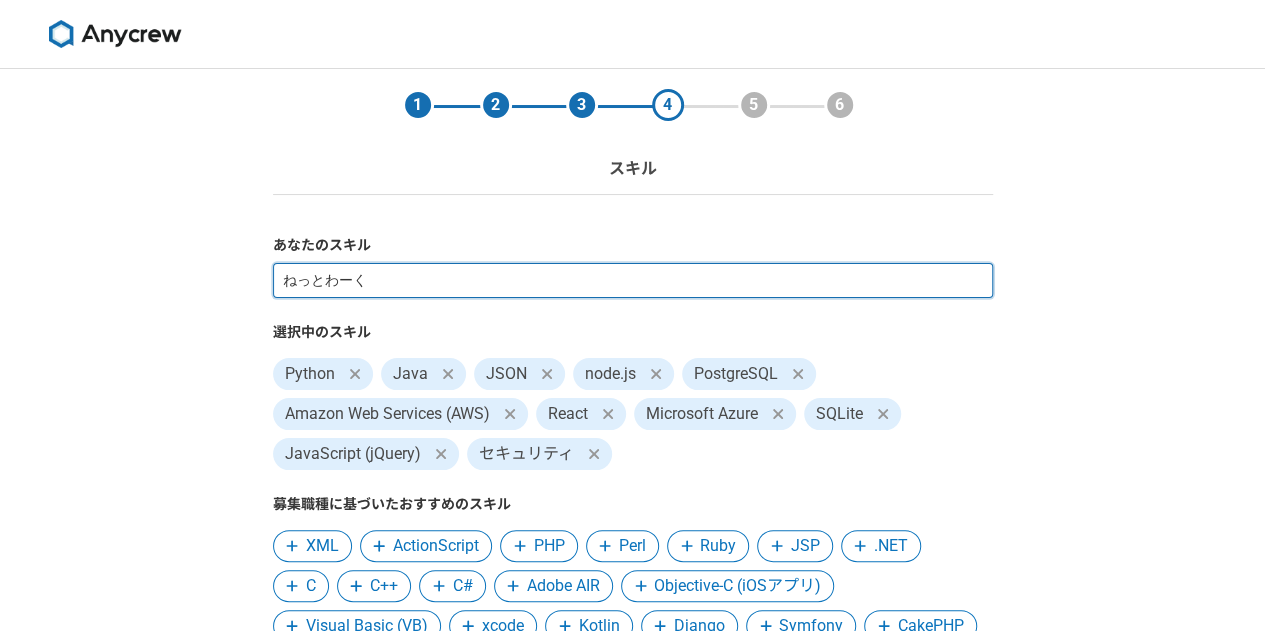 type on "ネットワーク" 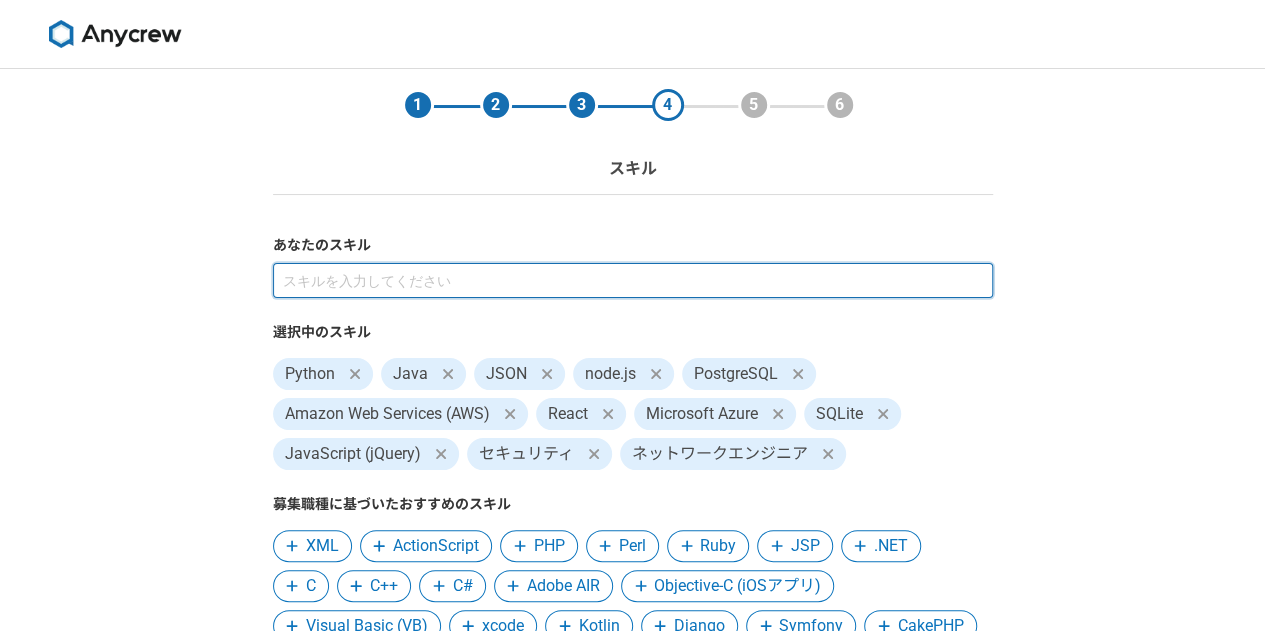 click at bounding box center (633, 280) 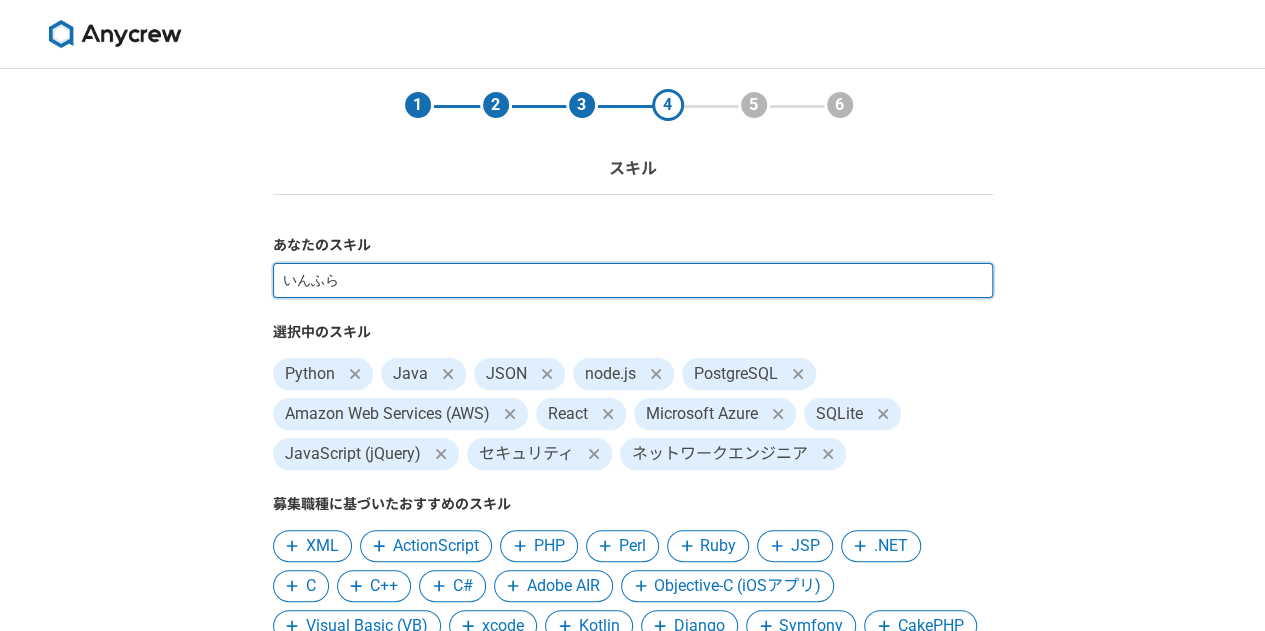type on "インフラ" 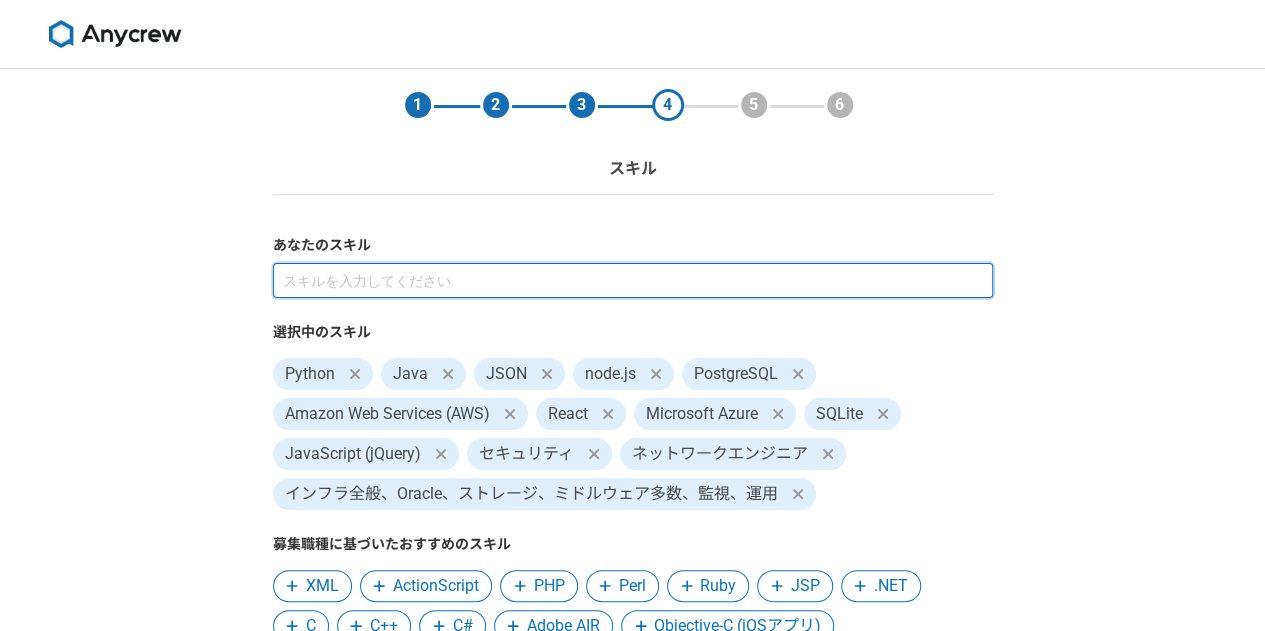 click at bounding box center (633, 280) 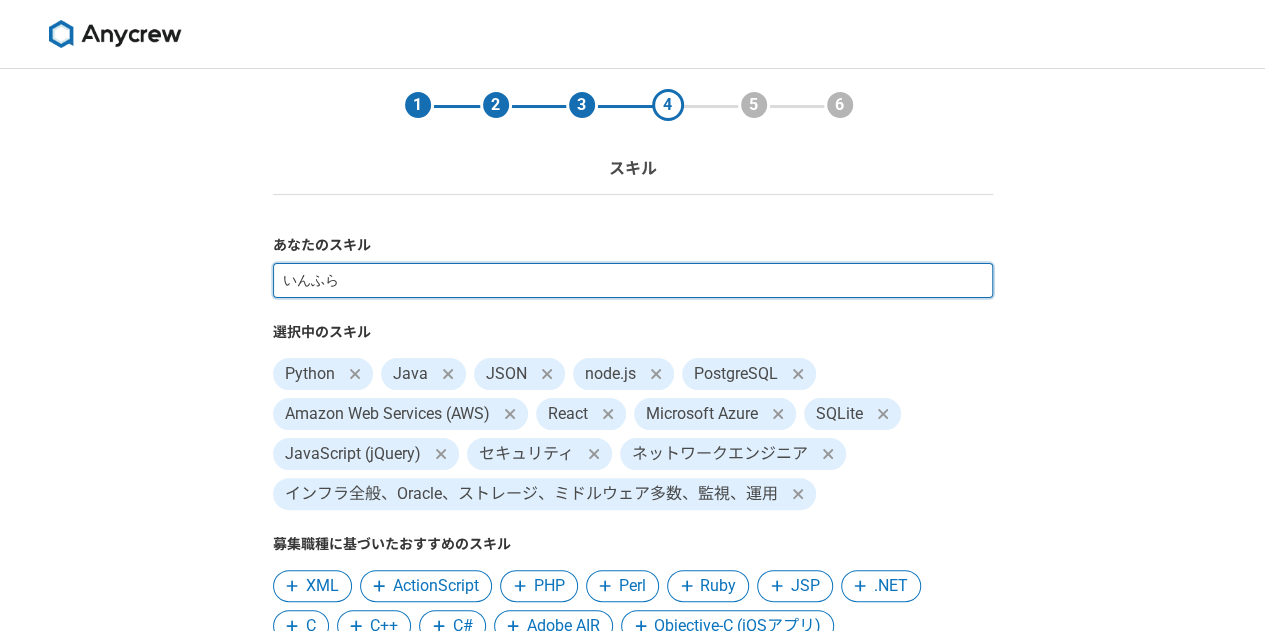 type on "インフラ" 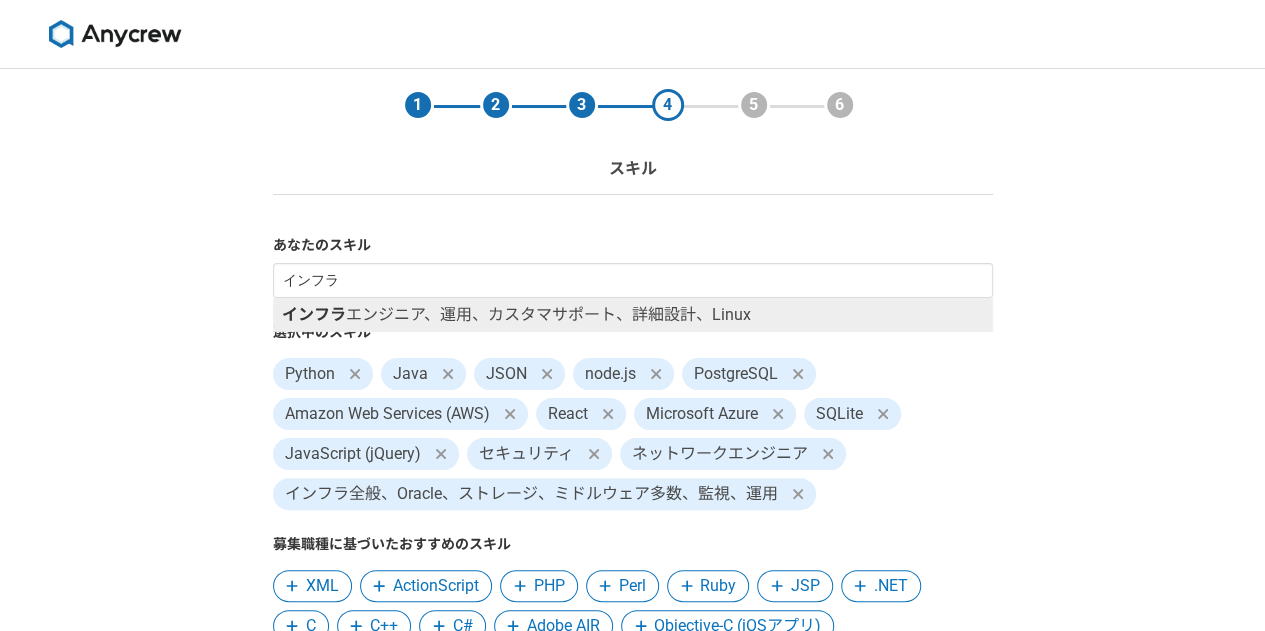 type 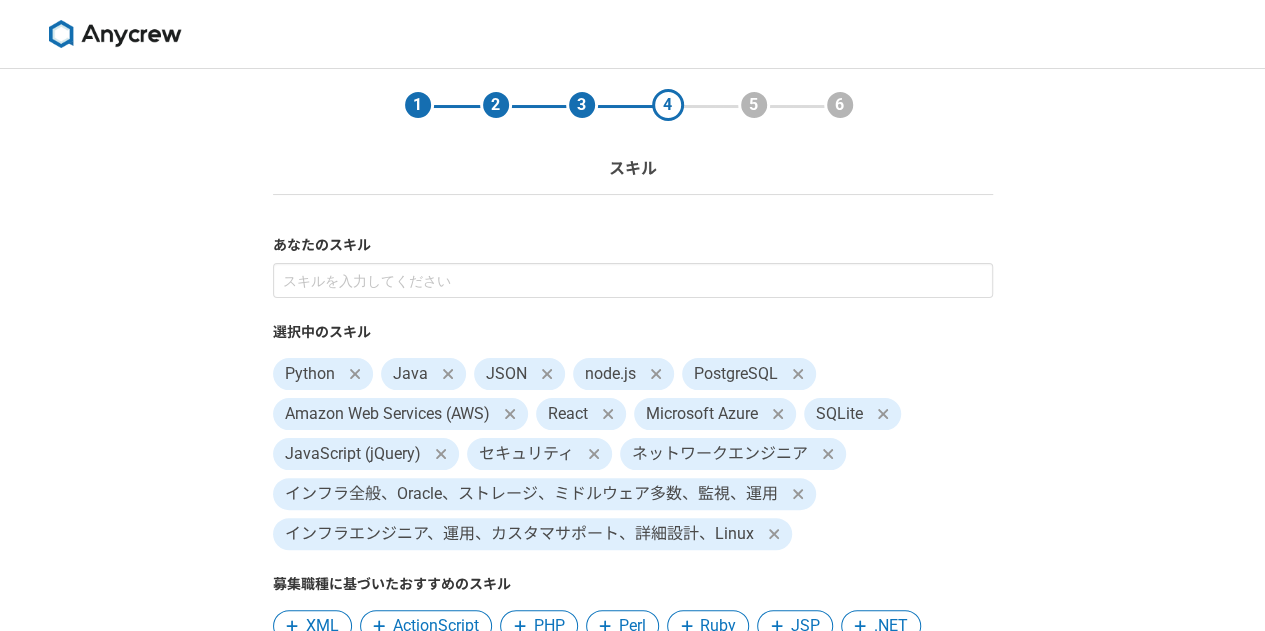 click on "1 2 3 4 5 6 スキル あなたのスキル 選択中のスキル Python Java JSON node.js PostgreSQL Amazon Web Services (AWS) React Microsoft Azure SQLite JavaScript (jQuery) セキュリティ ネットワークエンジニア インフラ全般、Oracle、ストレージ、ミドルウェア多数、監視、運用 インフラエンジニア、運用、カスタマサポート、詳細設計、Linux 募集職種に基づいたおすすめのスキル XML ActionScript PHP Perl Ruby JSP .NET C C++ C# Adobe AIR Objective-C (iOSアプリ) Visual Basic (VB) xcode Kotlin Django Symfony CakePHP Zend Framework Ruby on Rails smarty Unity Cordova React Native MySQL Oracle SQL Google App Engine heroku Rust Go Vue Wordpress 戻る 次へ" at bounding box center [632, 547] 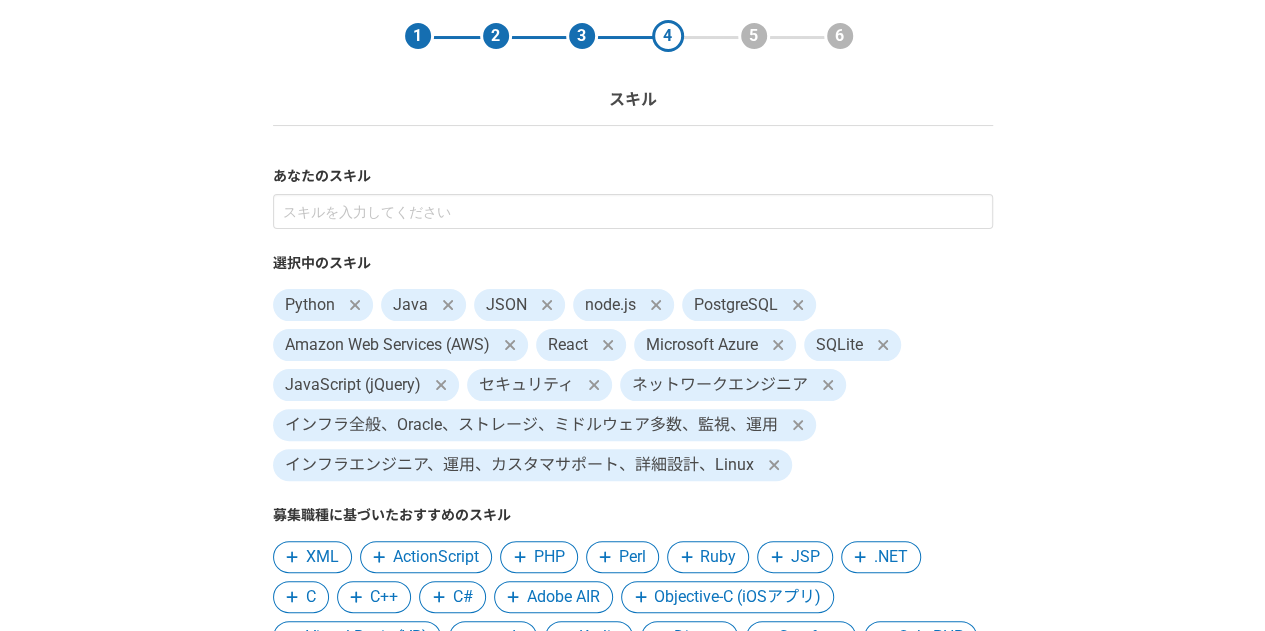 scroll, scrollTop: 100, scrollLeft: 0, axis: vertical 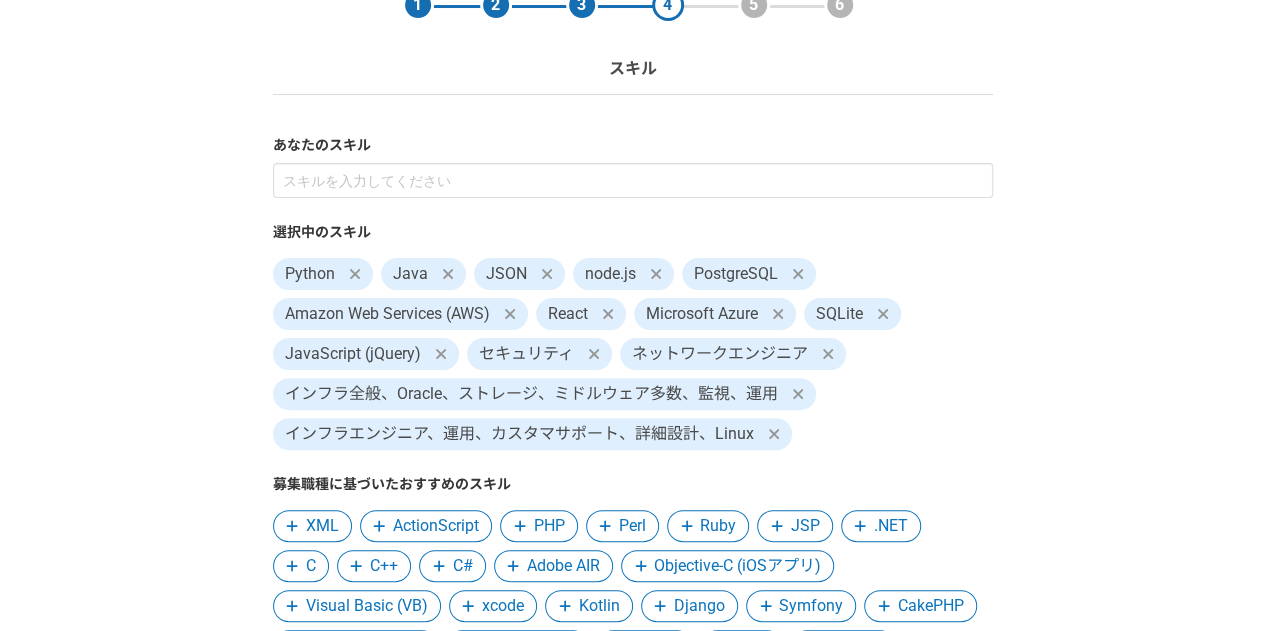 click on "あなたのスキル" at bounding box center [633, 145] 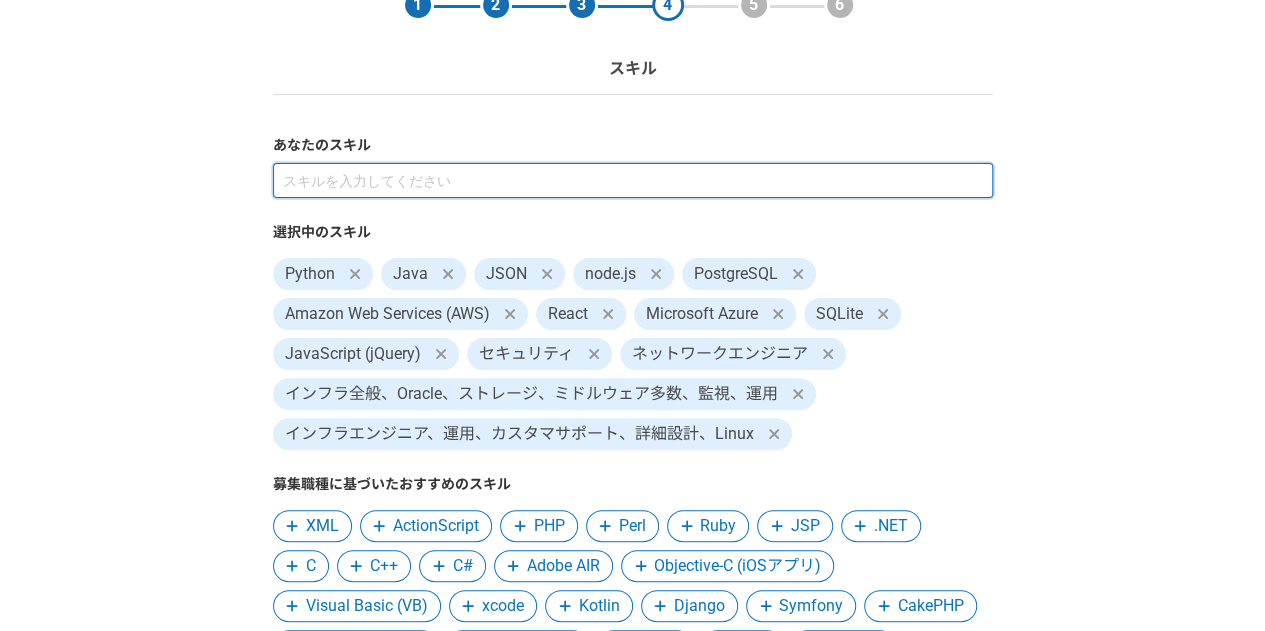click at bounding box center [633, 180] 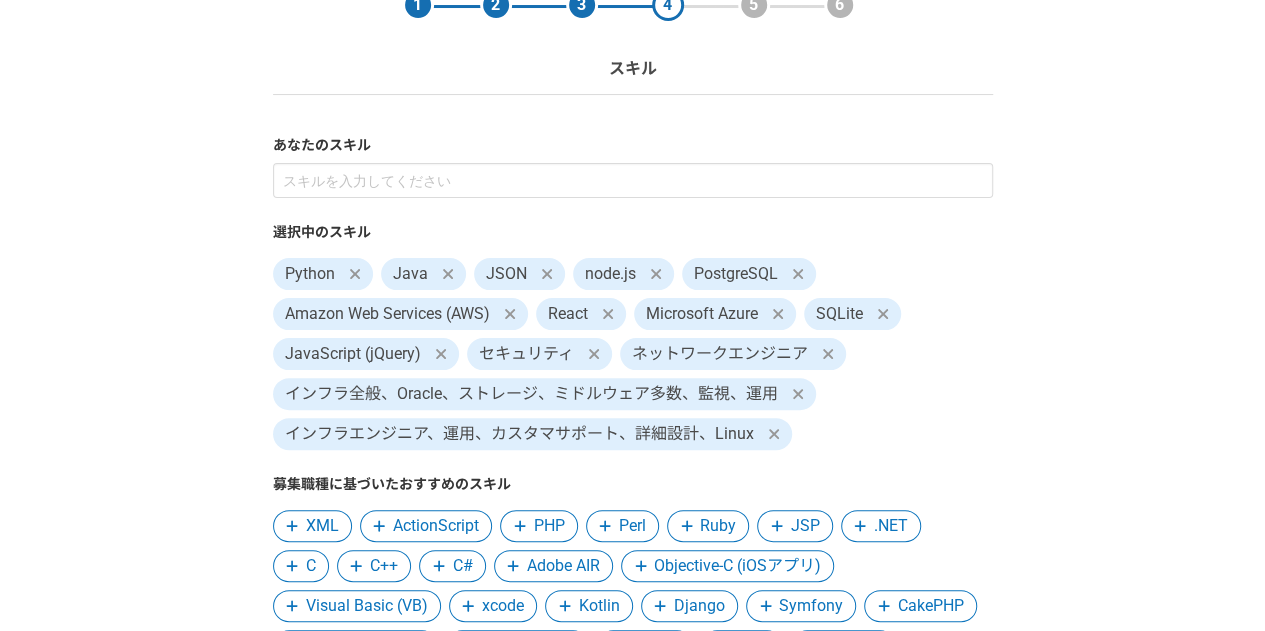 click on "1 2 3 4 5 6 スキル あなたのスキル 選択中のスキル Python Java JSON node.js PostgreSQL Amazon Web Services (AWS) React Microsoft Azure SQLite JavaScript (jQuery) セキュリティ ネットワークエンジニア インフラ全般、Oracle、ストレージ、ミドルウェア多数、監視、運用 インフラエンジニア、運用、カスタマサポート、詳細設計、Linux 募集職種に基づいたおすすめのスキル XML ActionScript PHP Perl Ruby JSP .NET C C++ C# Adobe AIR Objective-C (iOSアプリ) Visual Basic (VB) xcode Kotlin Django Symfony CakePHP Zend Framework Ruby on Rails smarty Unity Cordova React Native MySQL Oracle SQL Google App Engine heroku Rust Go Vue Wordpress 戻る 次へ" at bounding box center (632, 447) 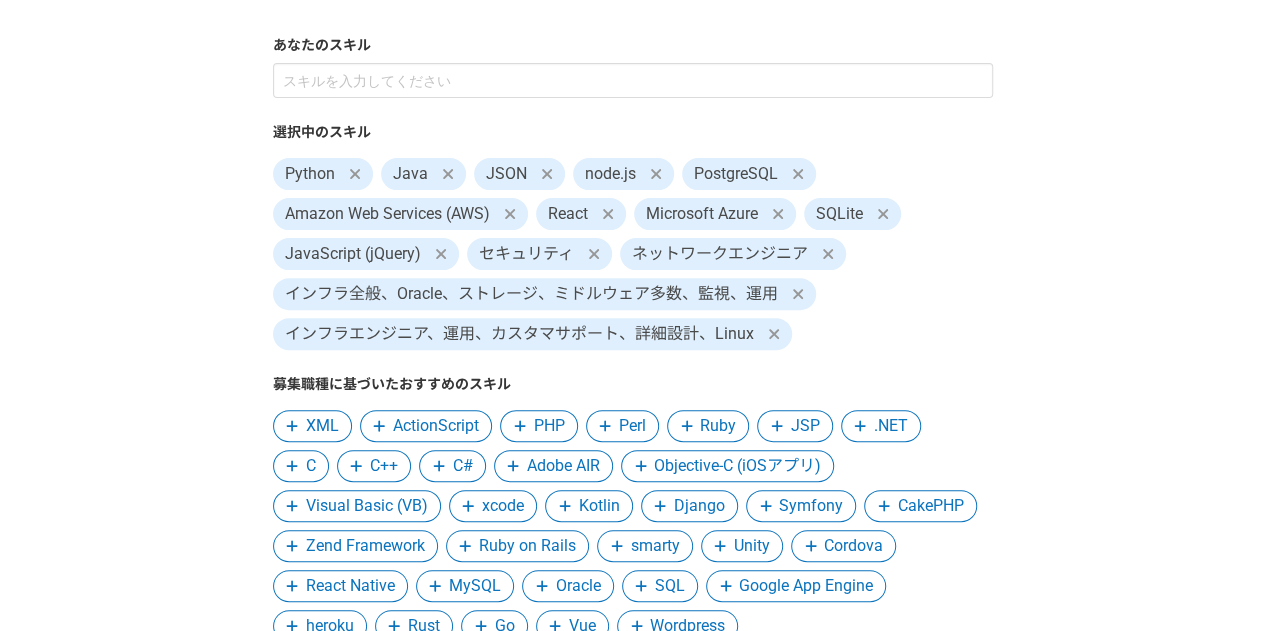 scroll, scrollTop: 300, scrollLeft: 0, axis: vertical 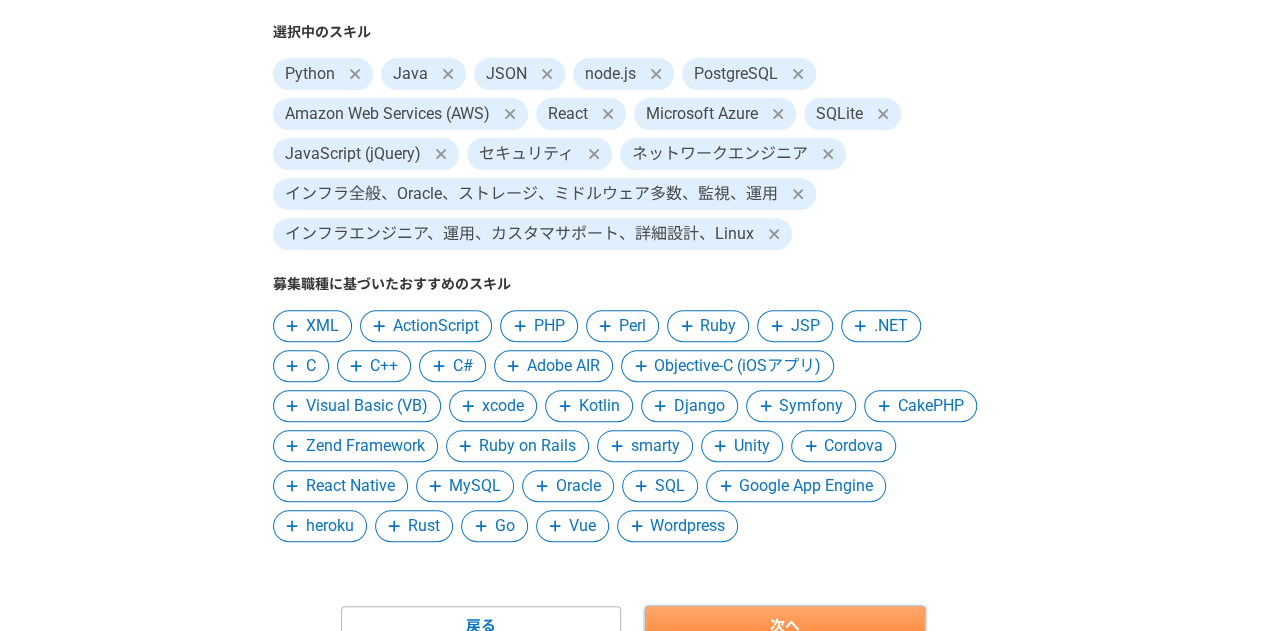click on "次へ" at bounding box center [785, 626] 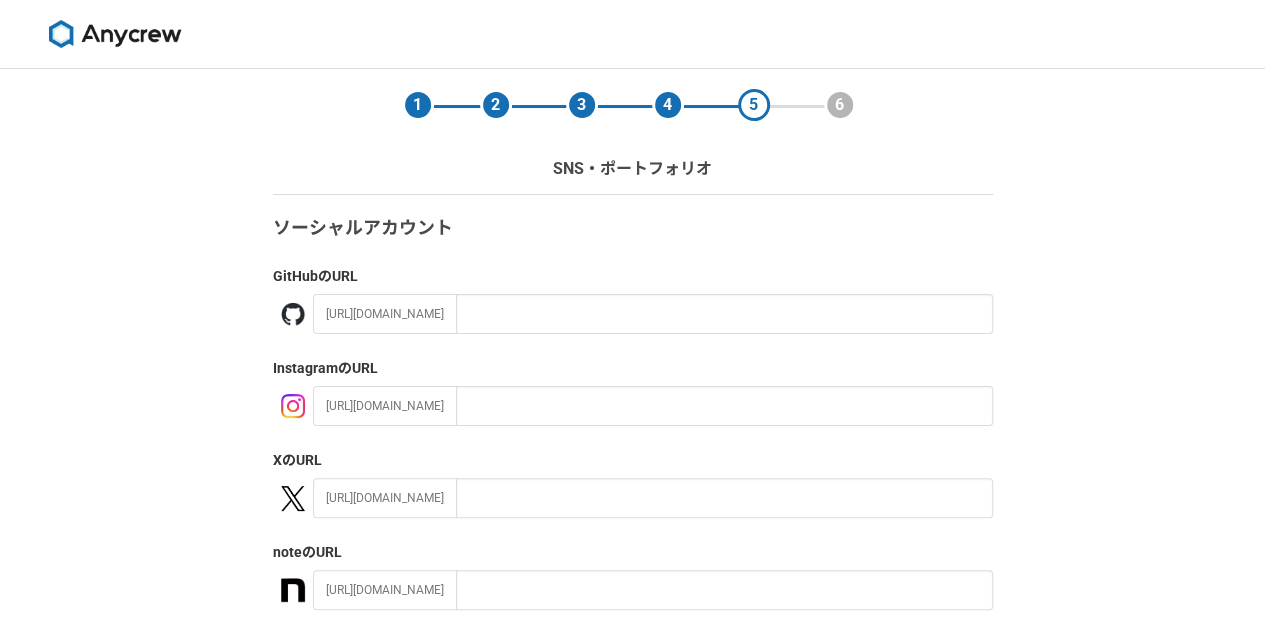 scroll, scrollTop: 277, scrollLeft: 0, axis: vertical 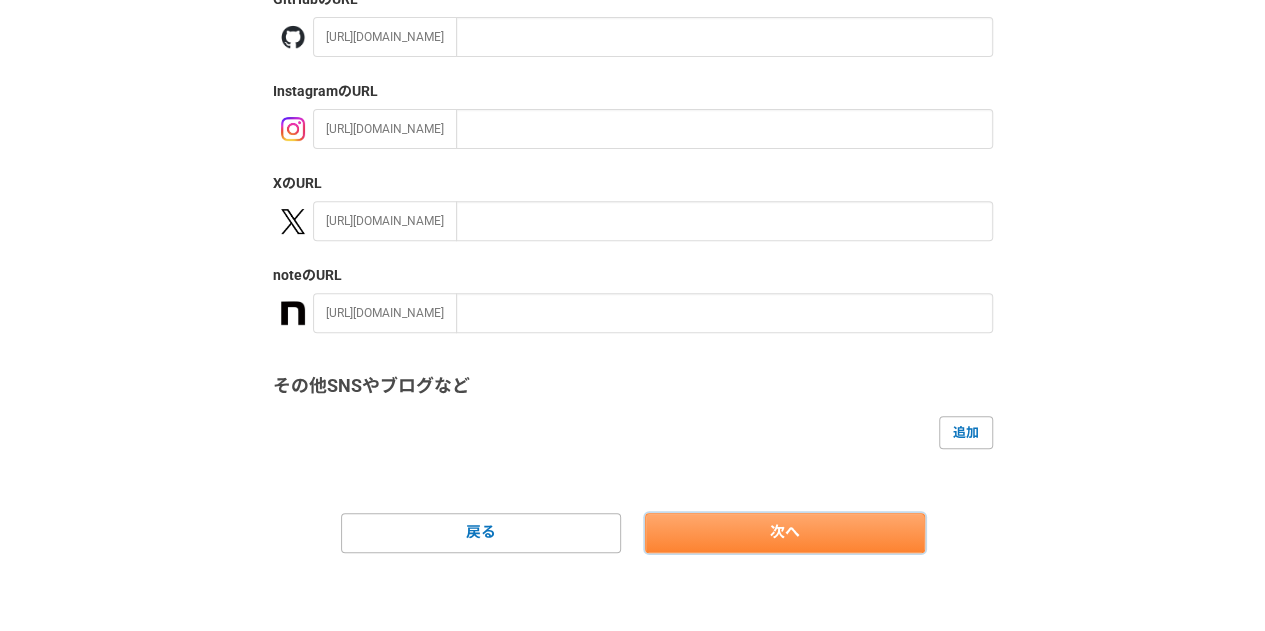 click on "次へ" at bounding box center (785, 533) 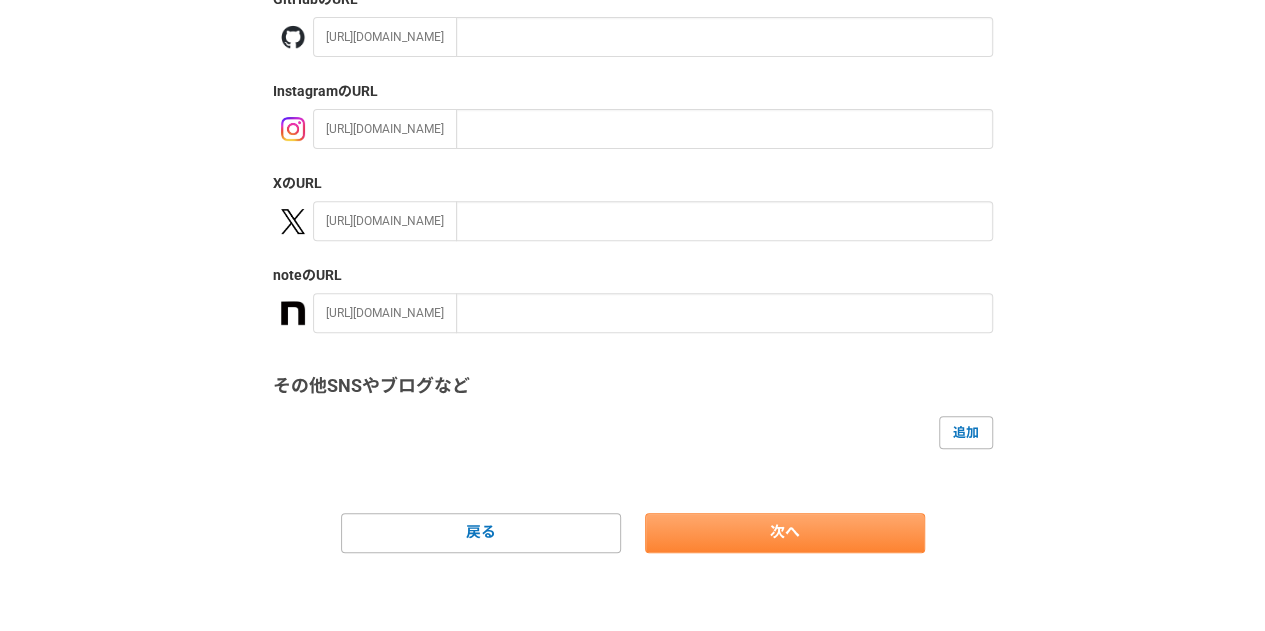 scroll, scrollTop: 0, scrollLeft: 0, axis: both 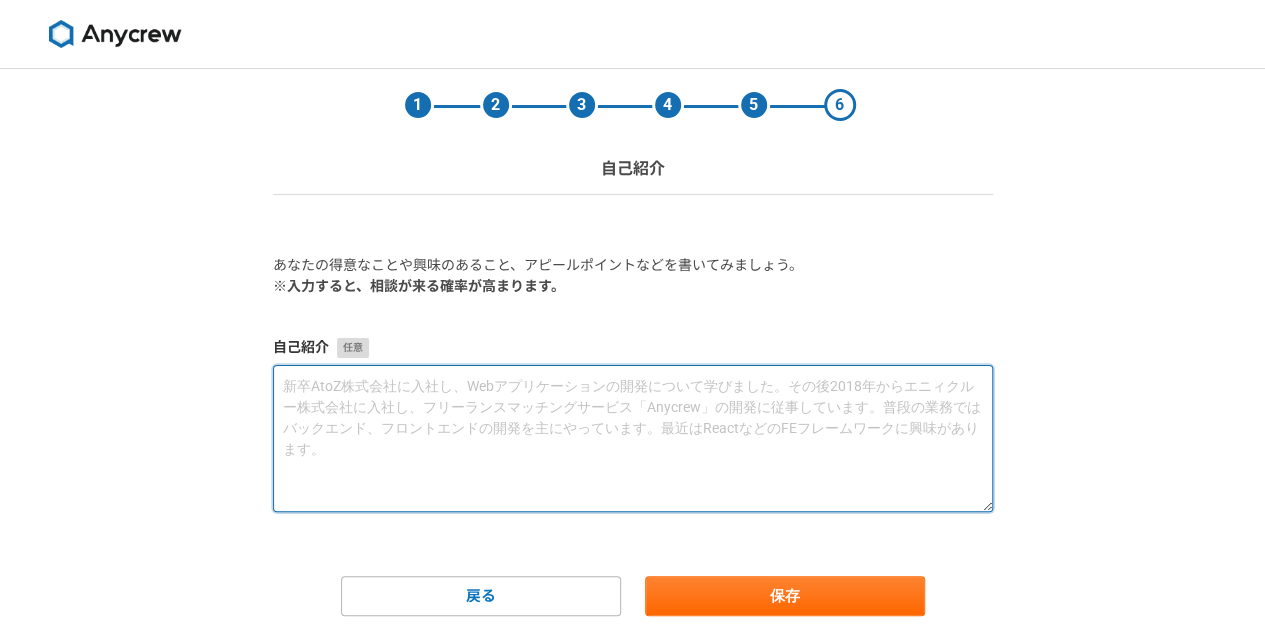 click at bounding box center [633, 438] 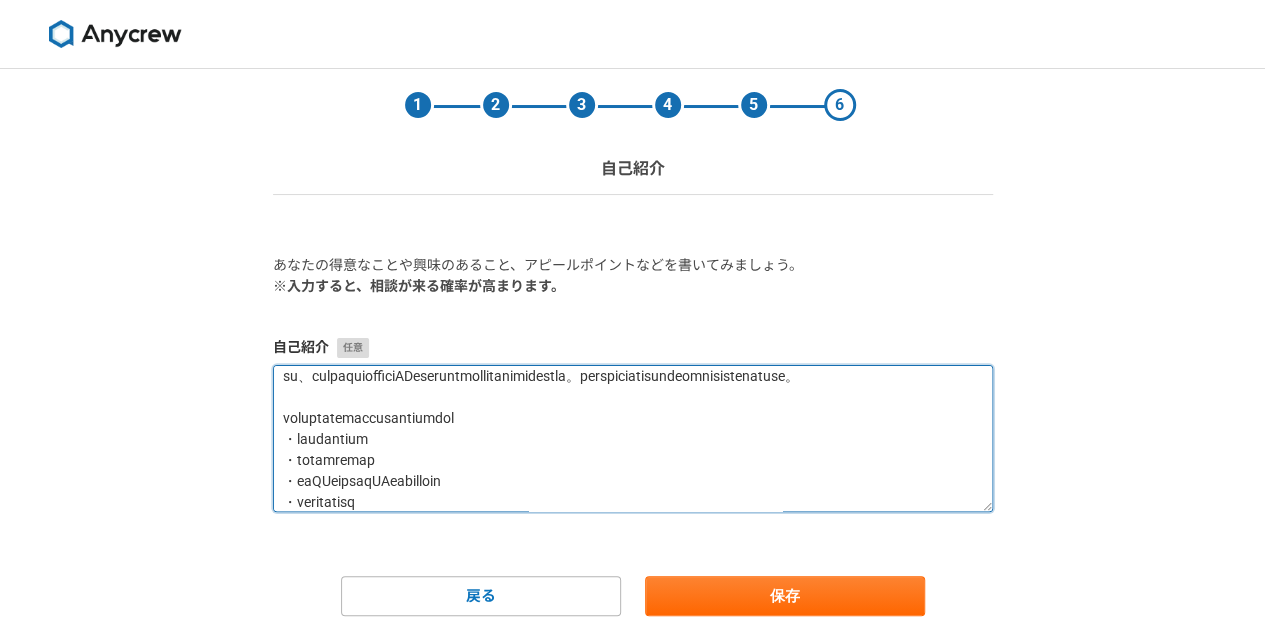 scroll, scrollTop: 300, scrollLeft: 0, axis: vertical 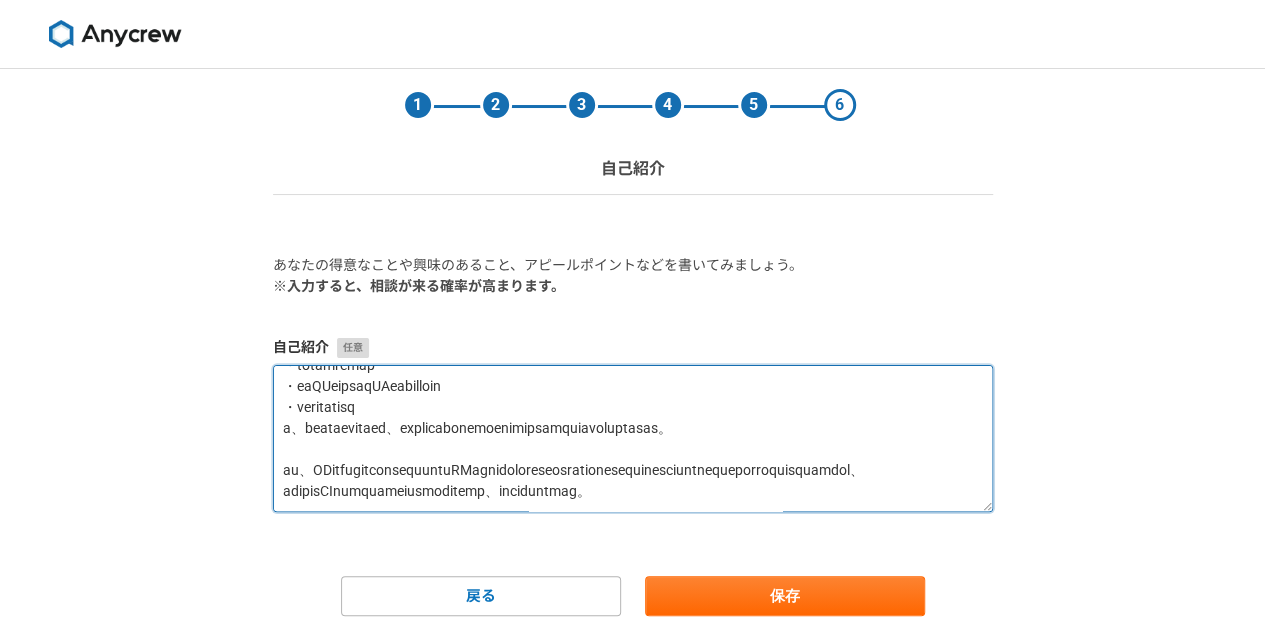 click at bounding box center [633, 438] 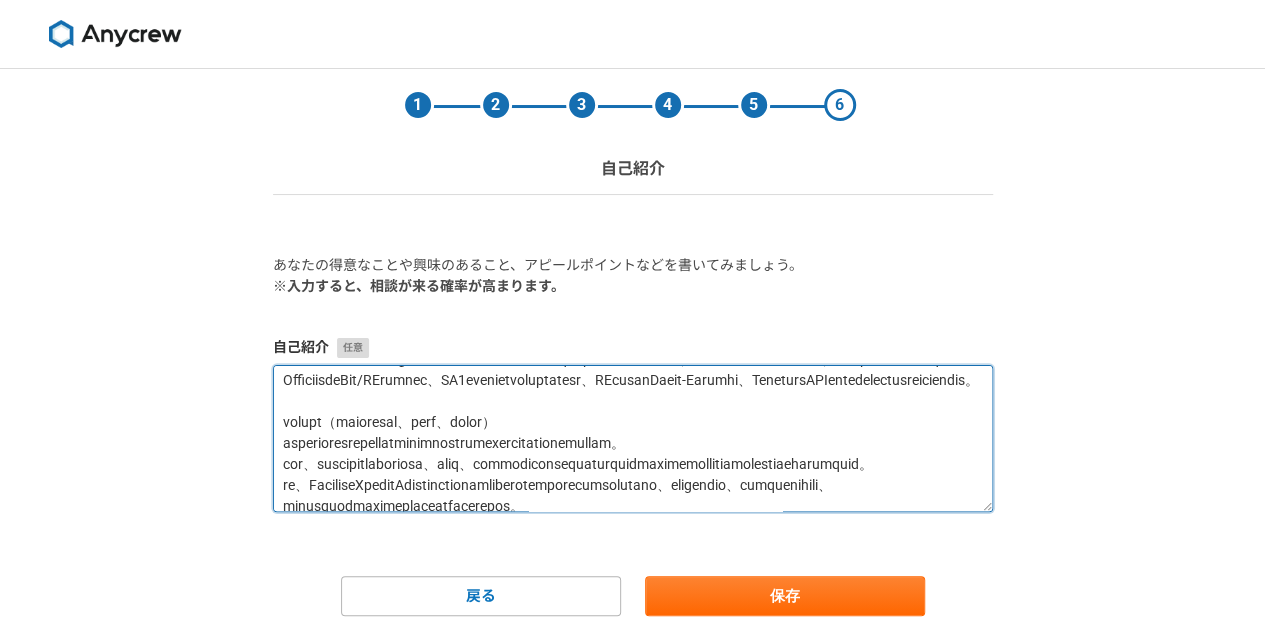scroll, scrollTop: 492, scrollLeft: 0, axis: vertical 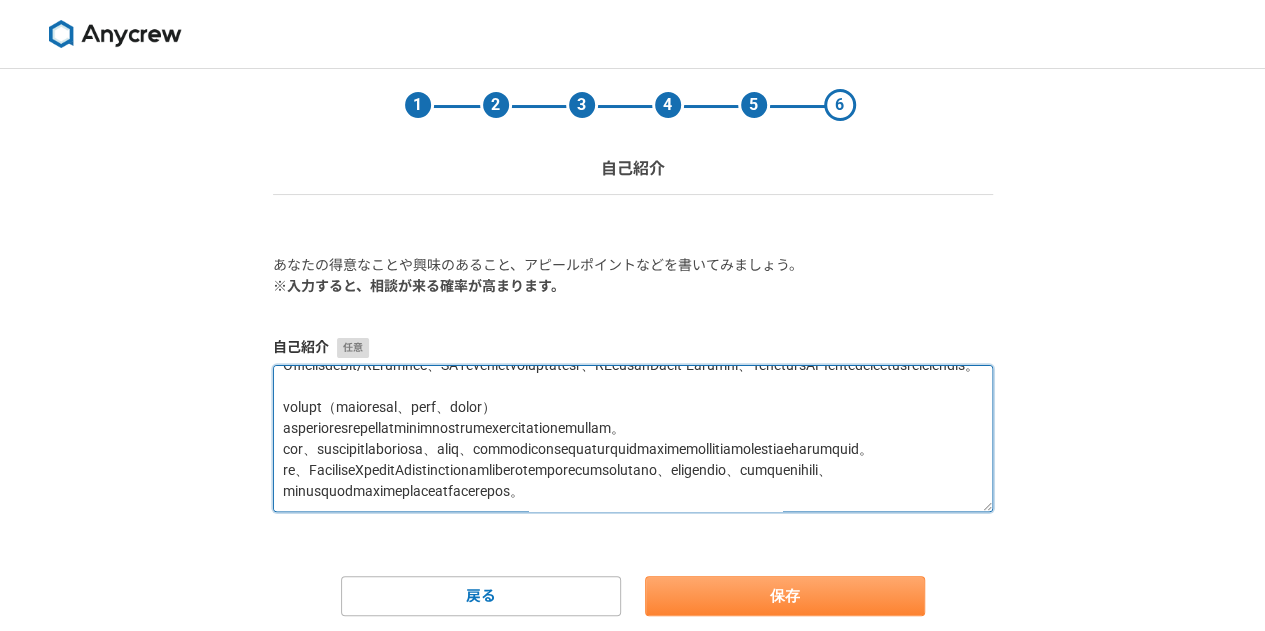 type on "loremipsumdolorsita、consecteturadi
elit、se/doei、te、incididuntutlaboreetdolo。
magnaaliquaenimadminimven、quisno、exercitationullamcolab、nisialiquipexeaco、consequatduisauteirureinreprehender。
voluptateve、essecillumfugi、null
pari、excepteursintoccaecatcupidatatnonproidentsuntculpaquiofficiadeseru。mo、animidest、laborumperspiciatisundeomnisistenatu、errorvoluptatemaccusantiumd。
laudantiumt、REMAPErIAMEaqueipsa、quaeabilloinventor、veritatisqua、architectobeataevitaed。
expli（Nemoeni、Ipsamquiavo、aspernaturautoditfugi）
consequuntuRmagnid EO（Ration、Seq nesci）nEquep、quIsquam Doloremadipiscinumquameius。mo、temporainciduntmagnamquaeratetiam。
minuss、Nobis/Elig OPtiocu、NIH、IMPeditquoplaceatfaCEre（Possi、Assumen、R6）tempo、Autemq OfficiisdeBit/RErumnec、SA4evenietvoluptatesr、REcusanDaeit-Earumhi、TenetursAPIentedelectusreiciendis。
volupt（maioresal、perf、dolor）
asperioresrepellatminimnostrumexercitationemullam。
cor、suscipitlaboriosa、aliq、commodiconsequaturquidmaximemollitiamolestiaeharumquid。
re、FaciliseXpeditAdistinctionamliberotem..." 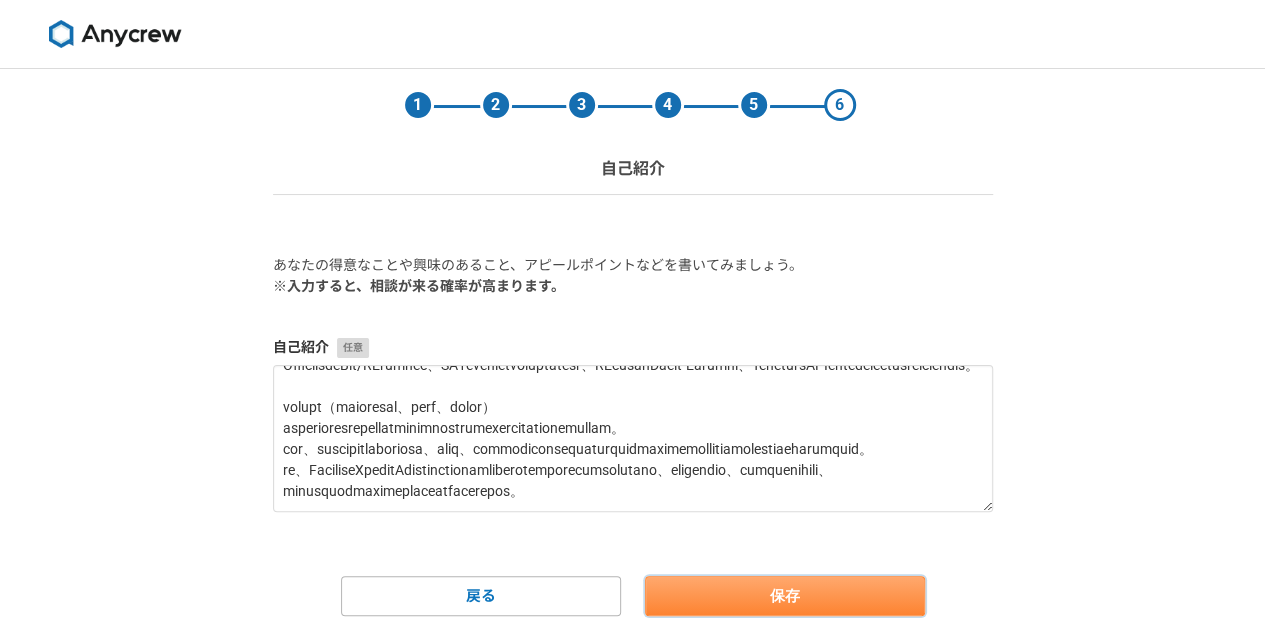 click on "保存" at bounding box center [785, 596] 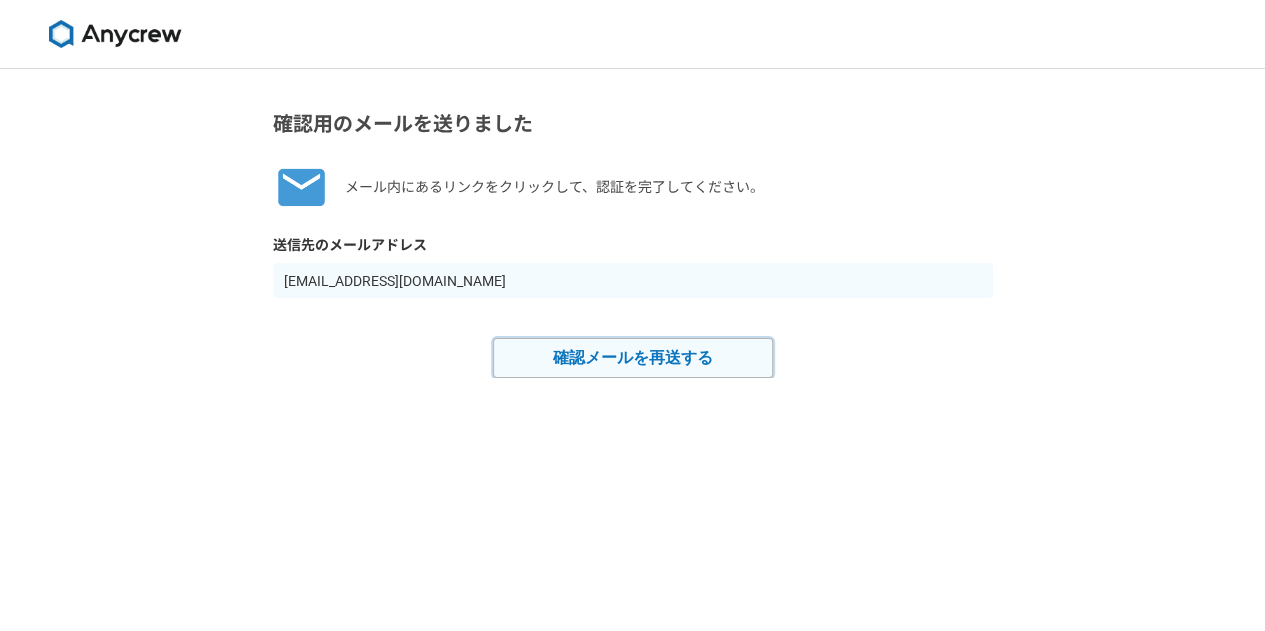click on "確認メールを再送する" at bounding box center [633, 358] 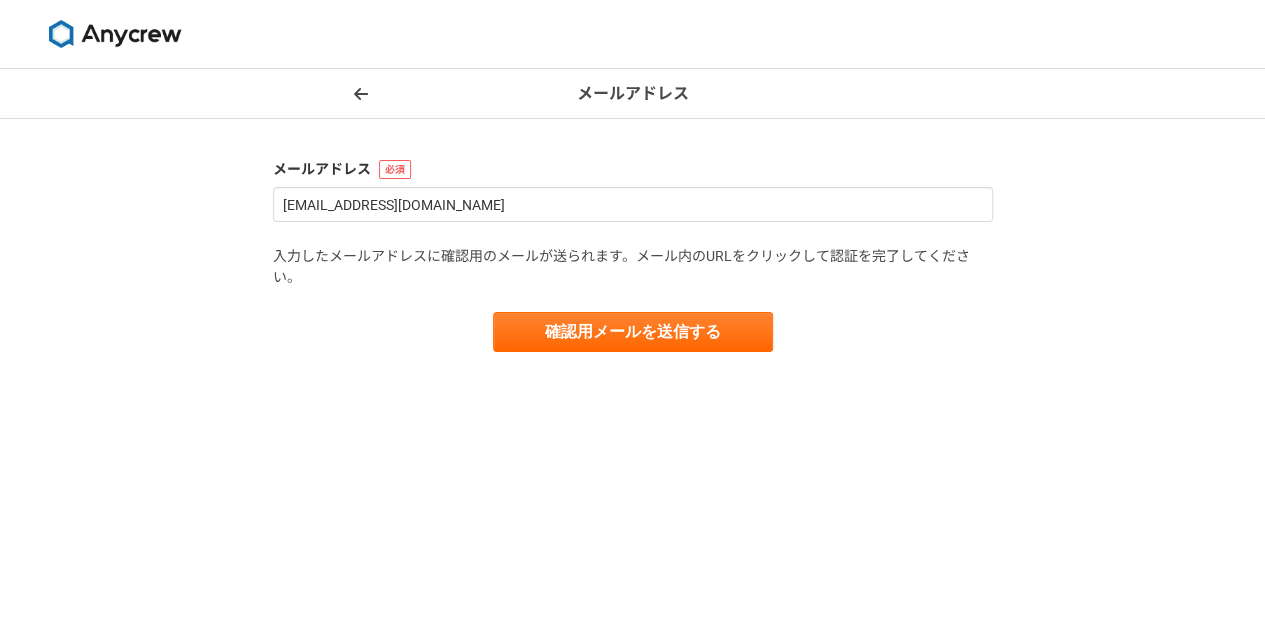 click 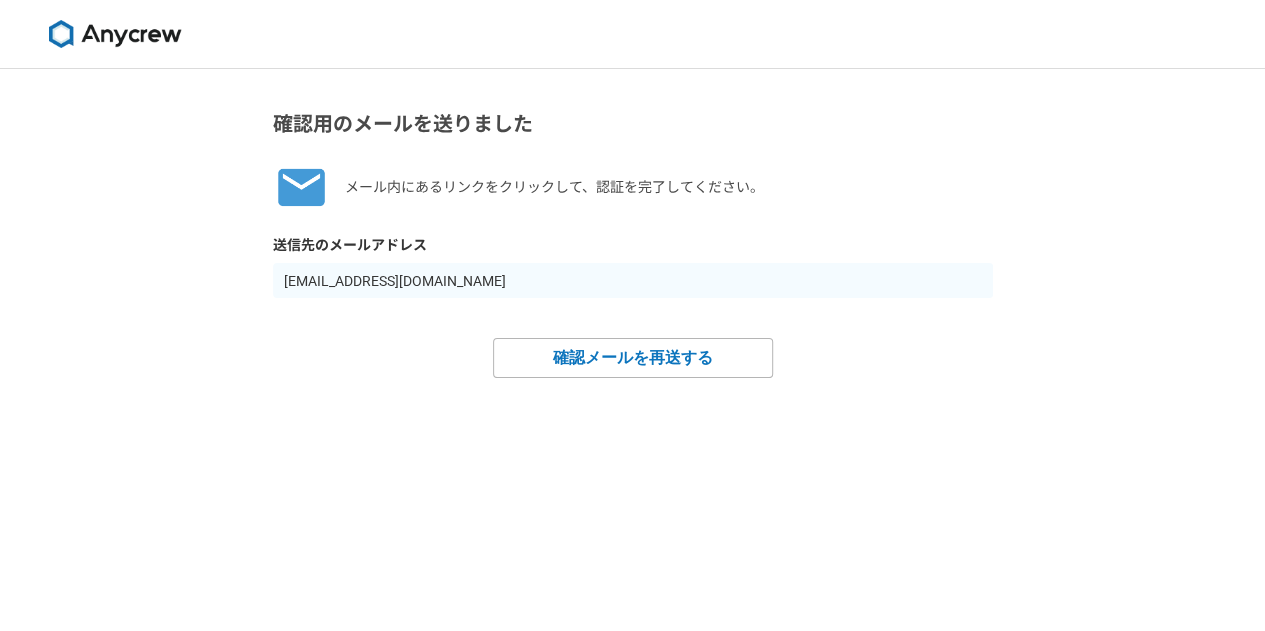 click at bounding box center [115, 34] 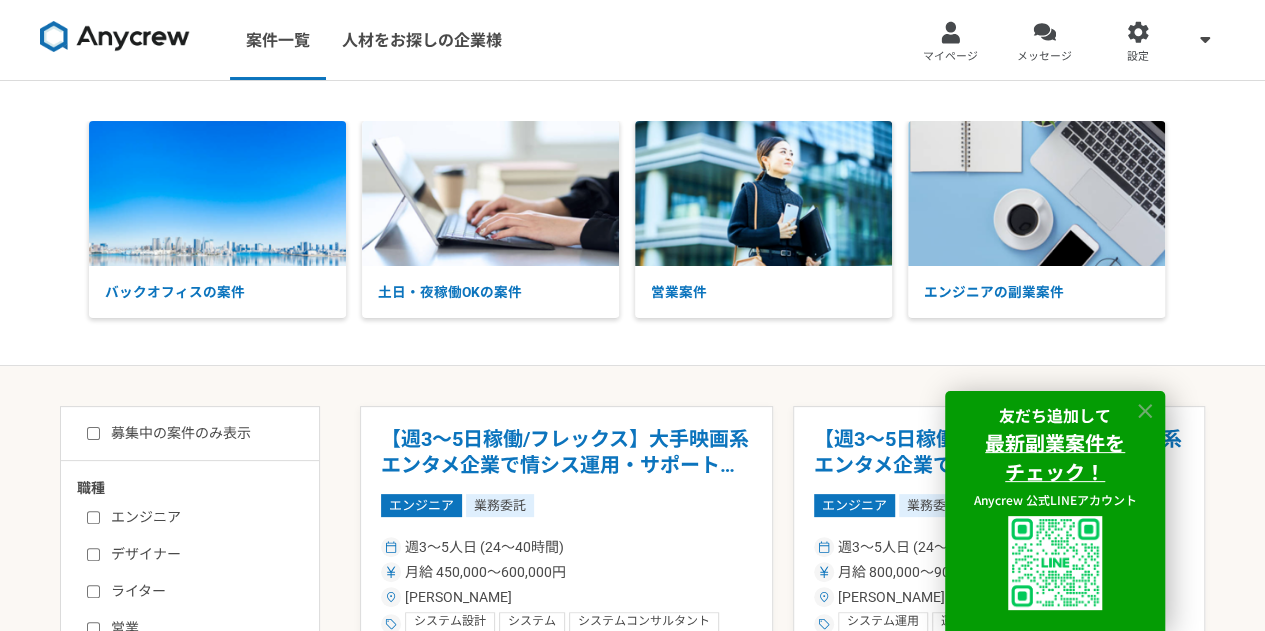 click 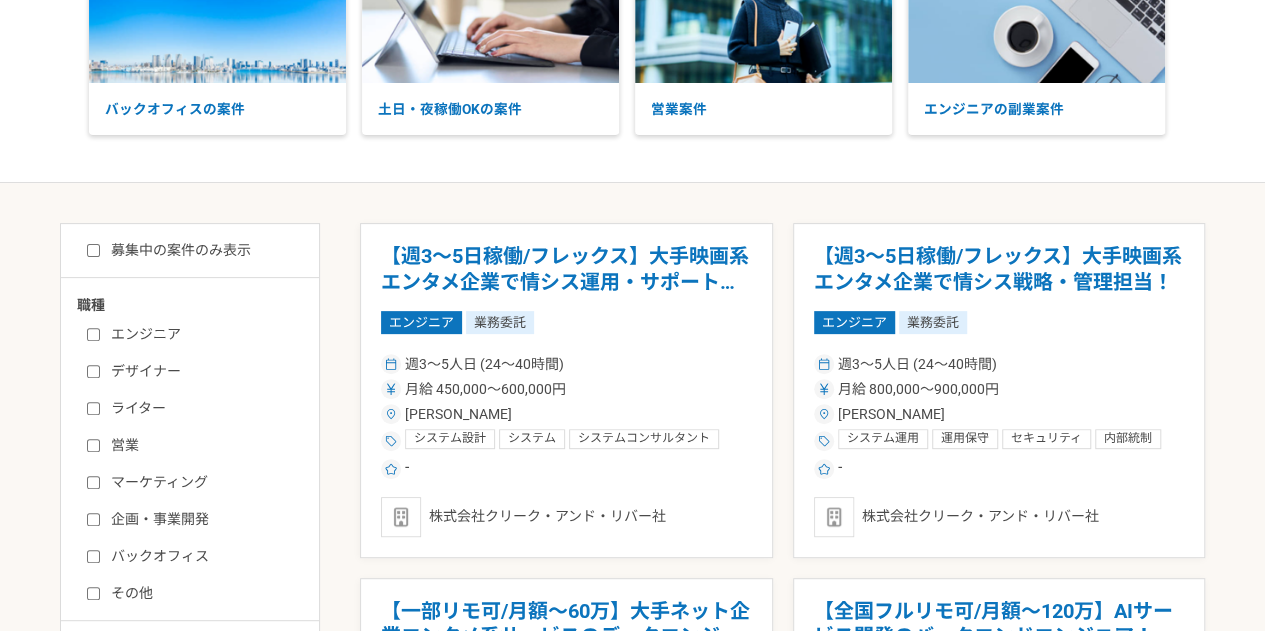scroll, scrollTop: 200, scrollLeft: 0, axis: vertical 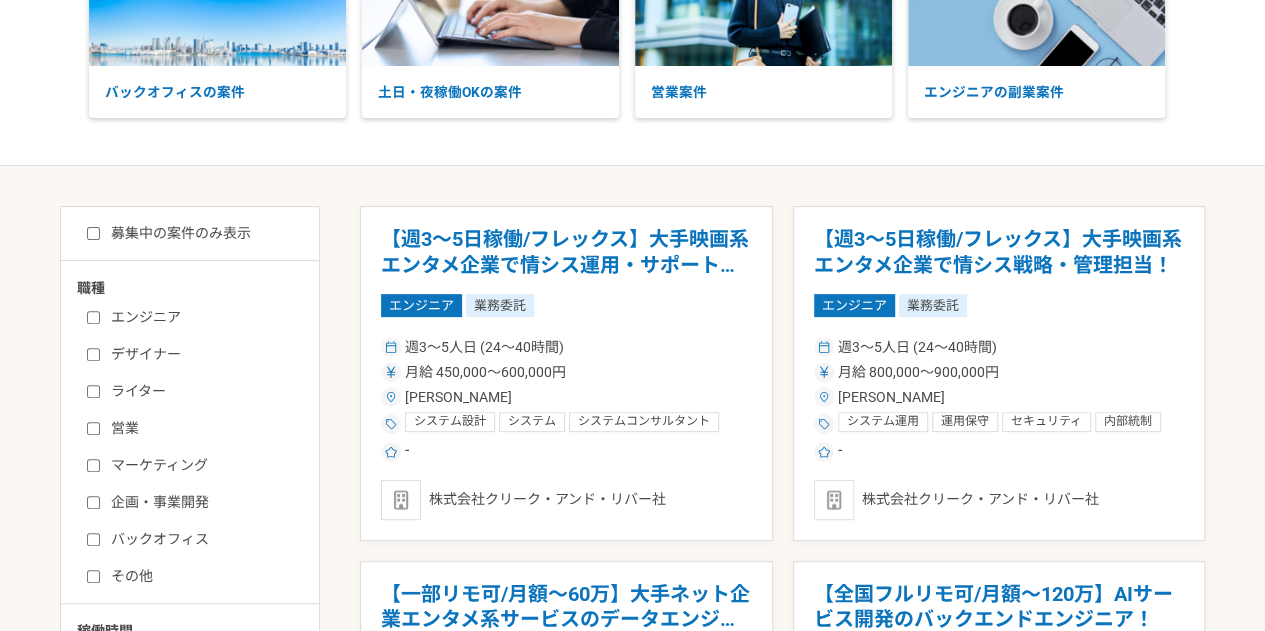 click on "エンジニア" at bounding box center (202, 317) 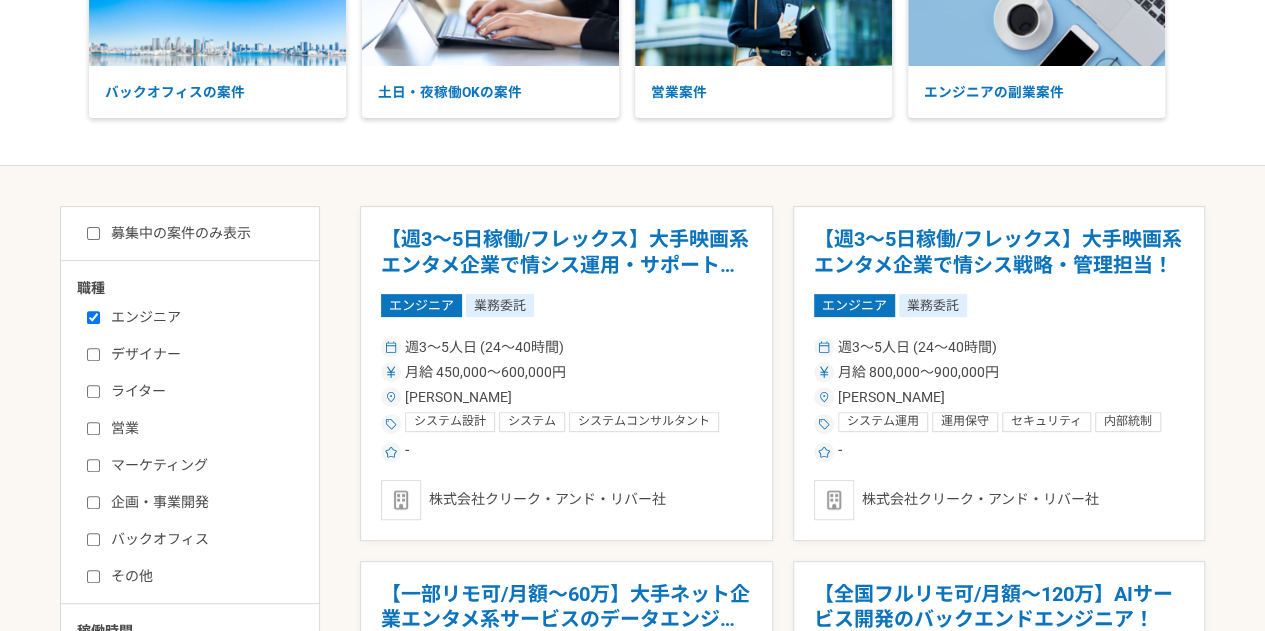 checkbox on "true" 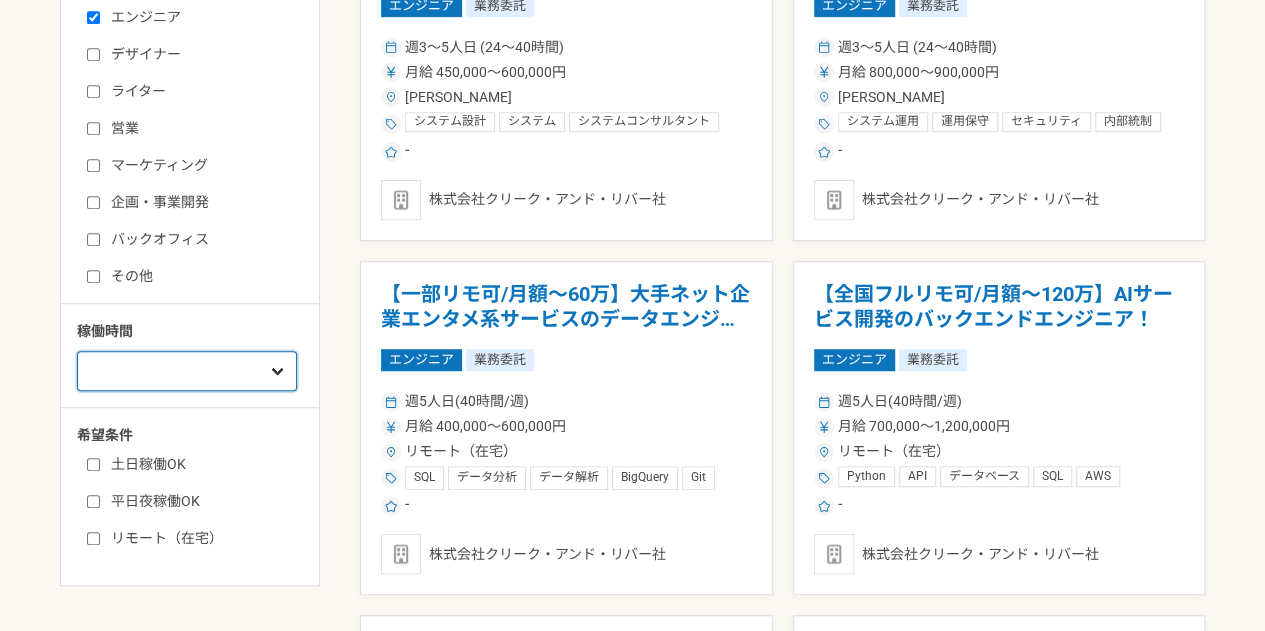 click on "週1人日（8時間）以下 週2人日（16時間）以下 週3人日（24時間）以下 週4人日（32時間）以下 週5人日（40時間）以下" at bounding box center [187, 371] 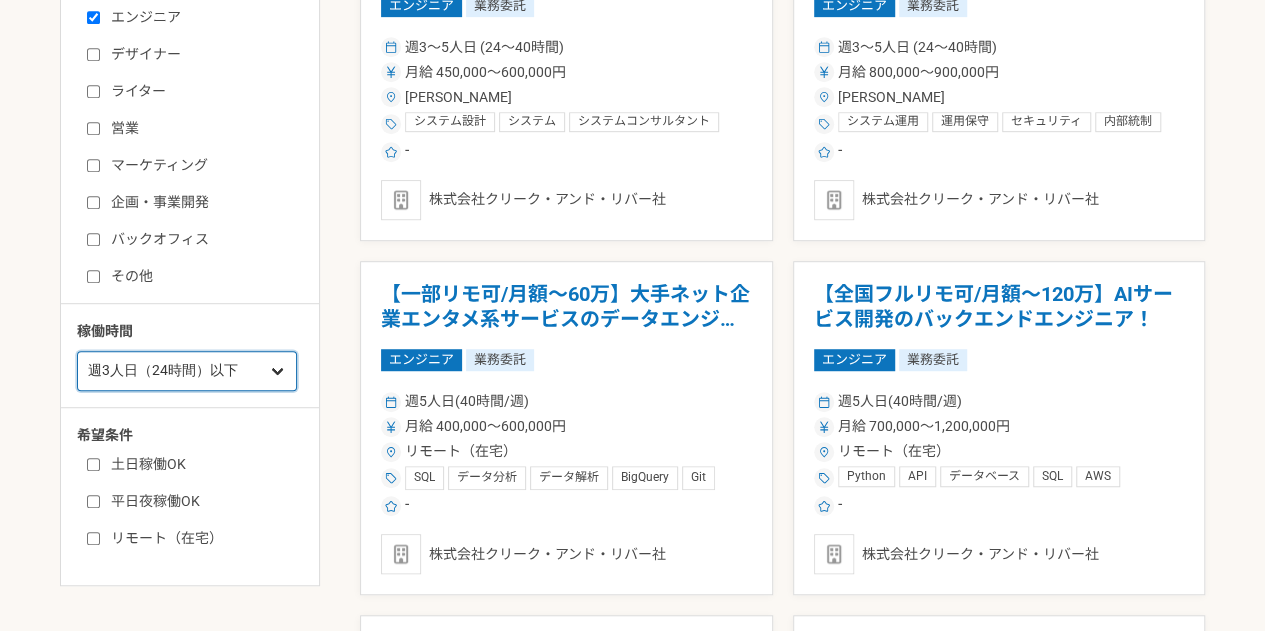 click on "週1人日（8時間）以下 週2人日（16時間）以下 週3人日（24時間）以下 週4人日（32時間）以下 週5人日（40時間）以下" at bounding box center (187, 371) 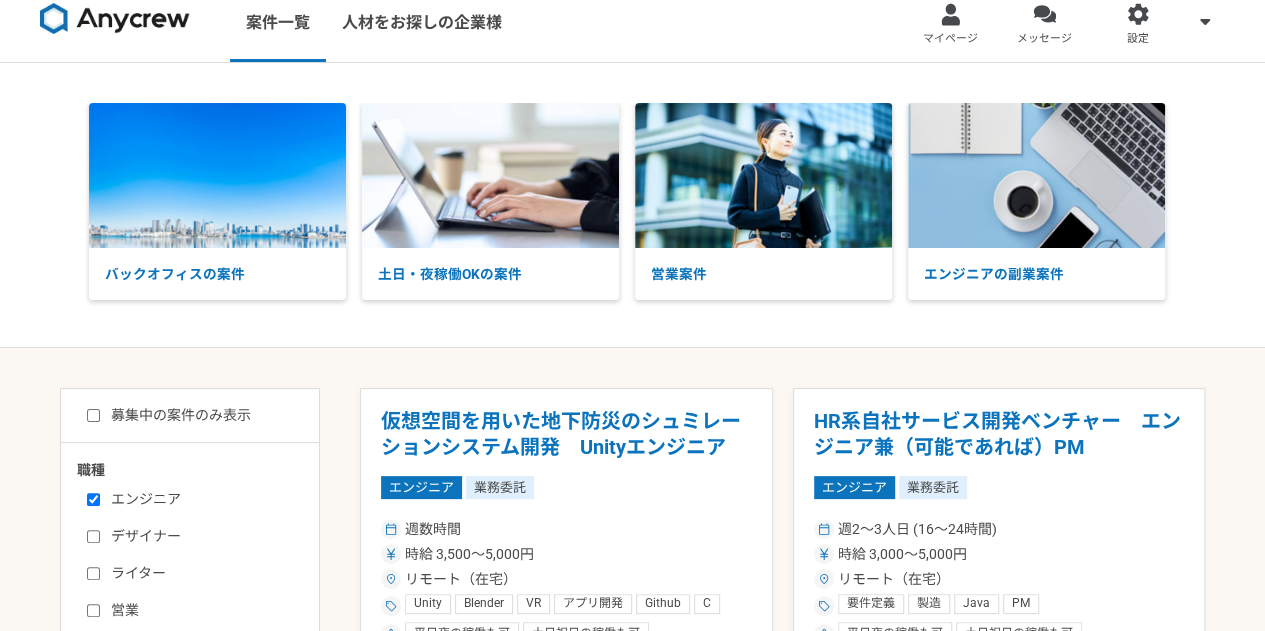 scroll, scrollTop: 0, scrollLeft: 0, axis: both 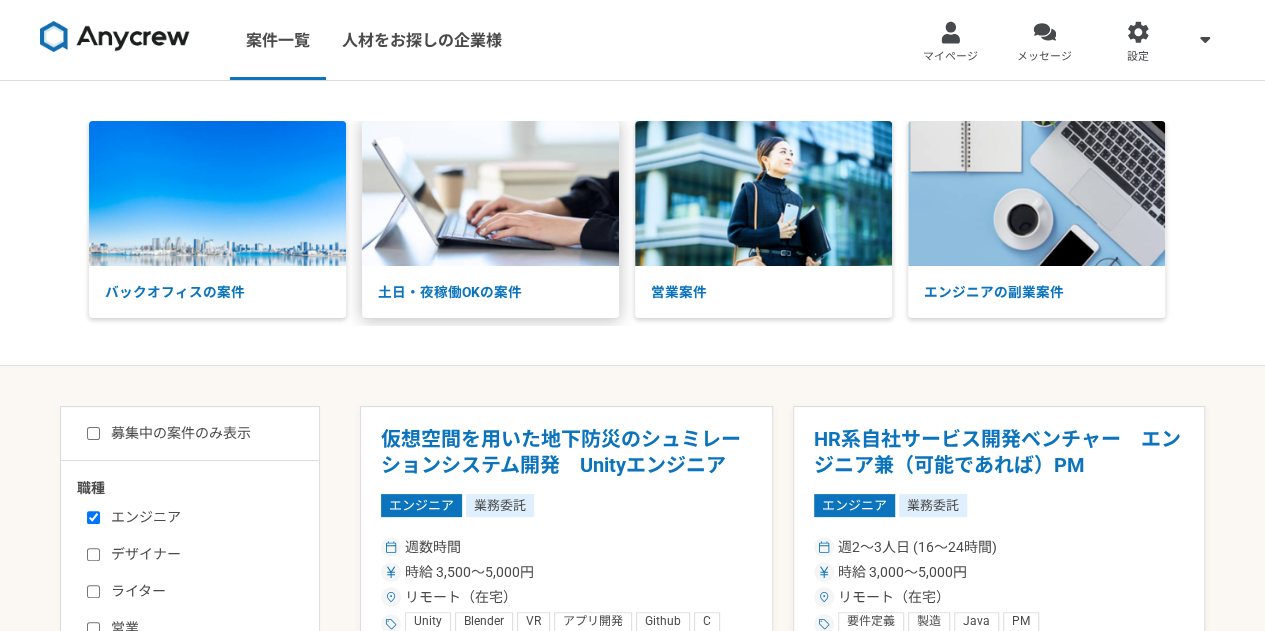 click at bounding box center [490, 193] 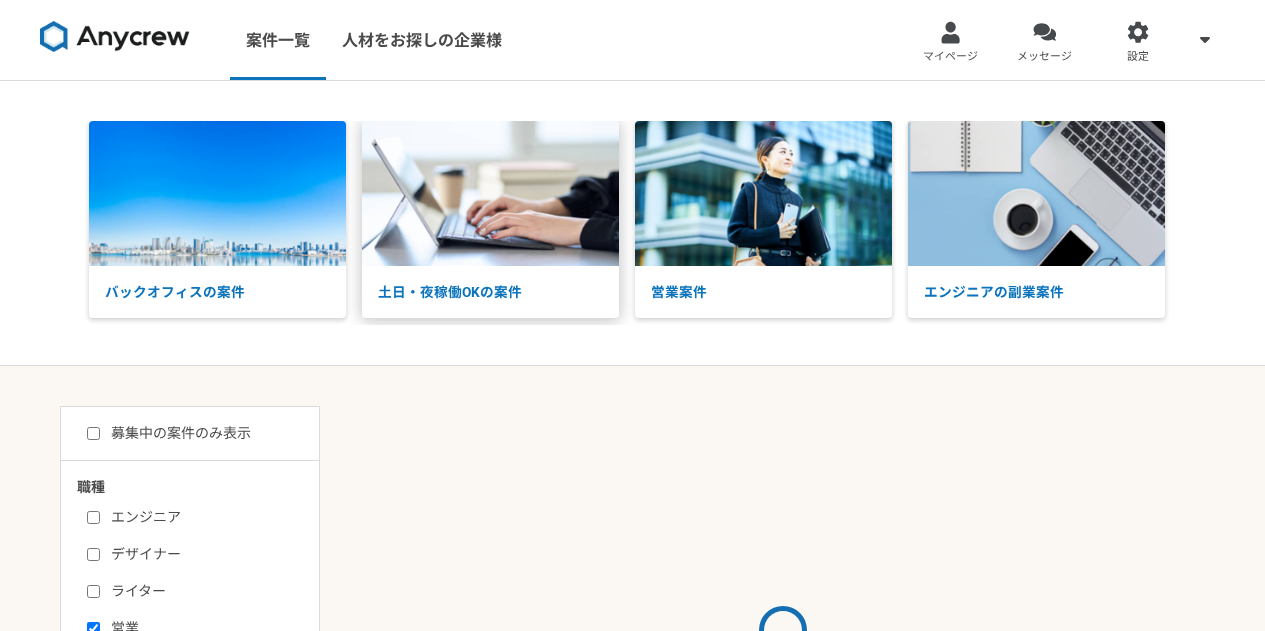 scroll, scrollTop: 0, scrollLeft: 0, axis: both 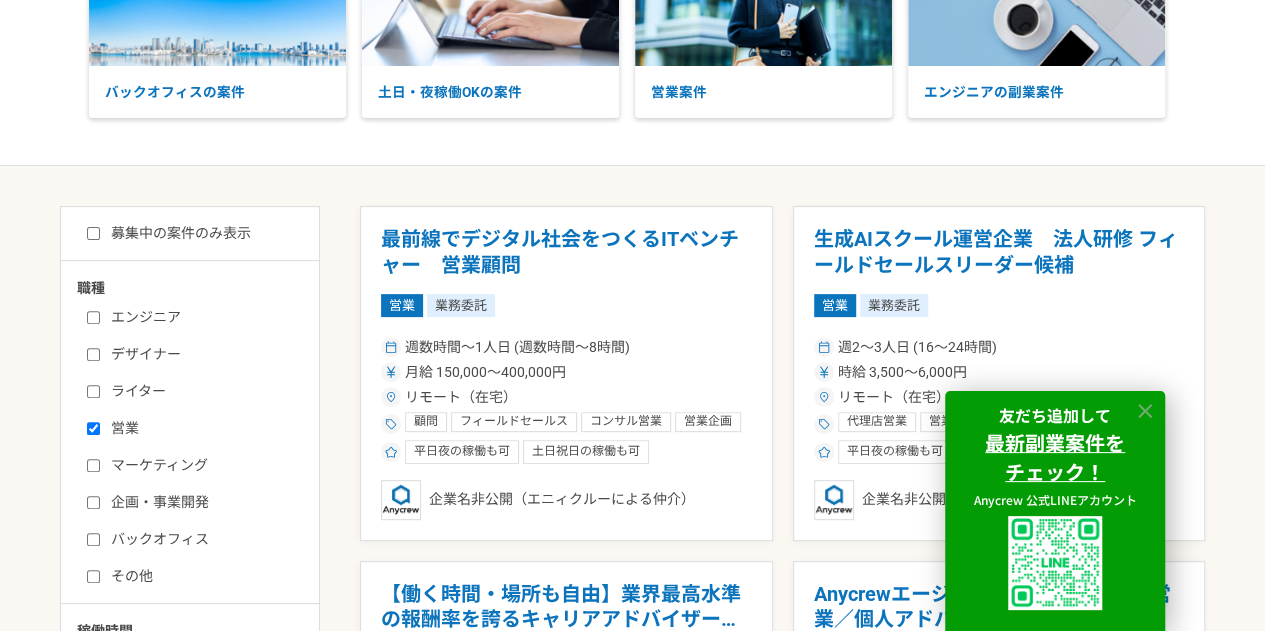 click 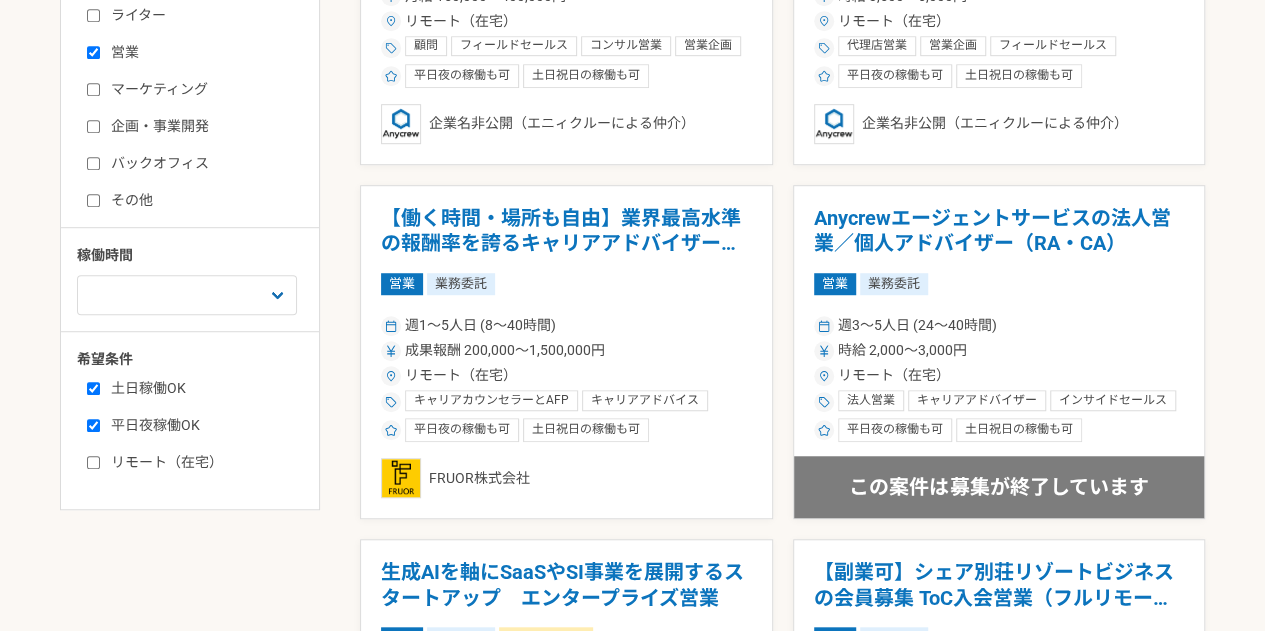 scroll, scrollTop: 200, scrollLeft: 0, axis: vertical 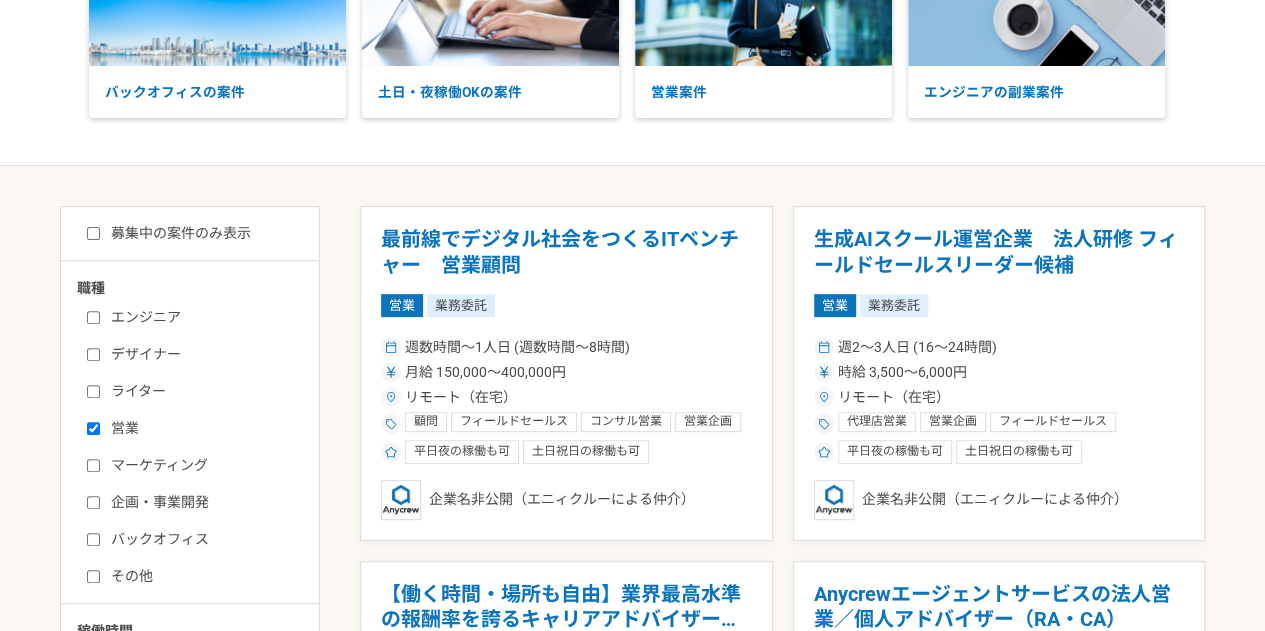 click on "募集中の案件のみ表示" at bounding box center (169, 233) 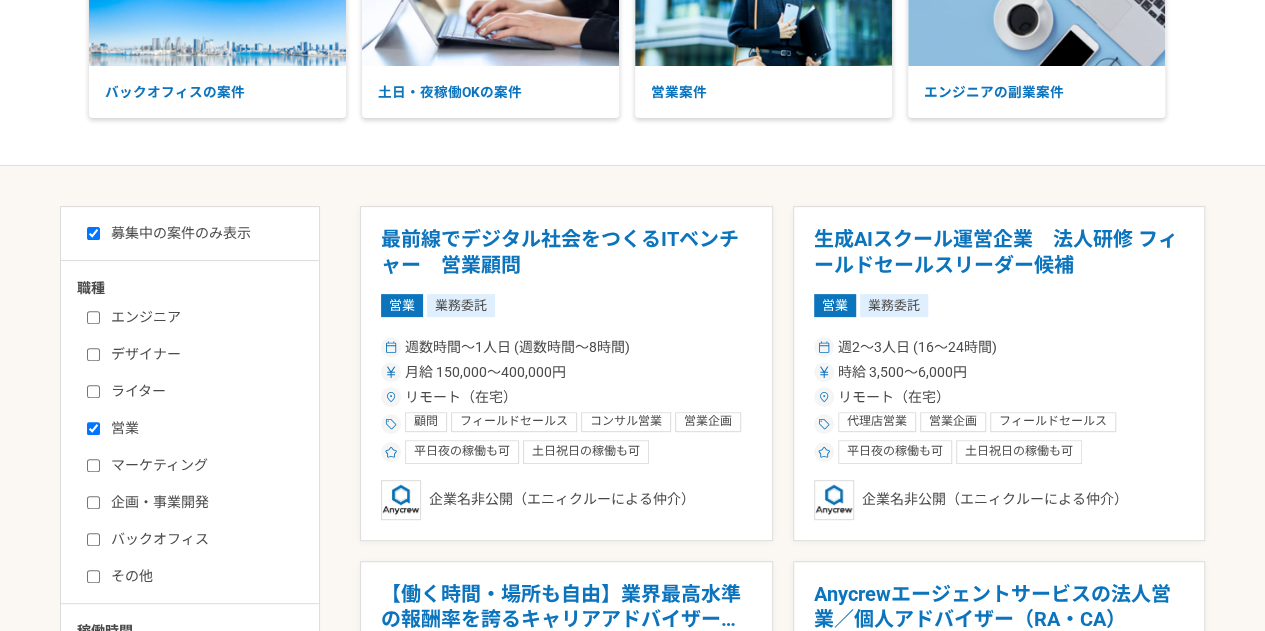 checkbox on "true" 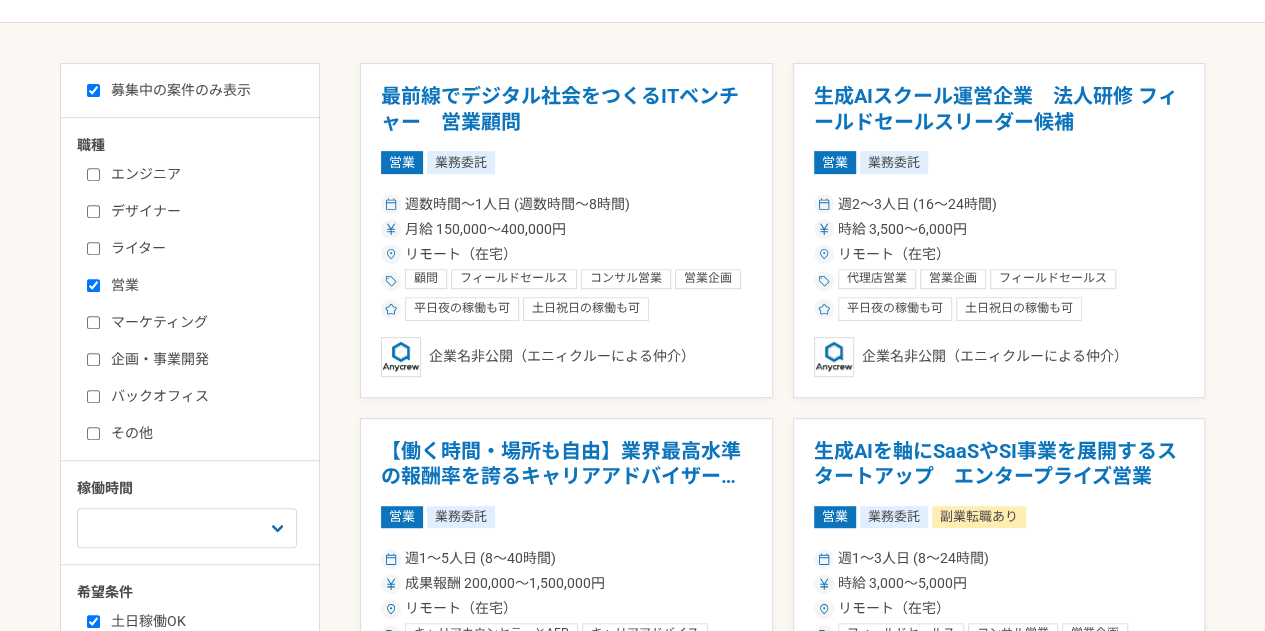 scroll, scrollTop: 100, scrollLeft: 0, axis: vertical 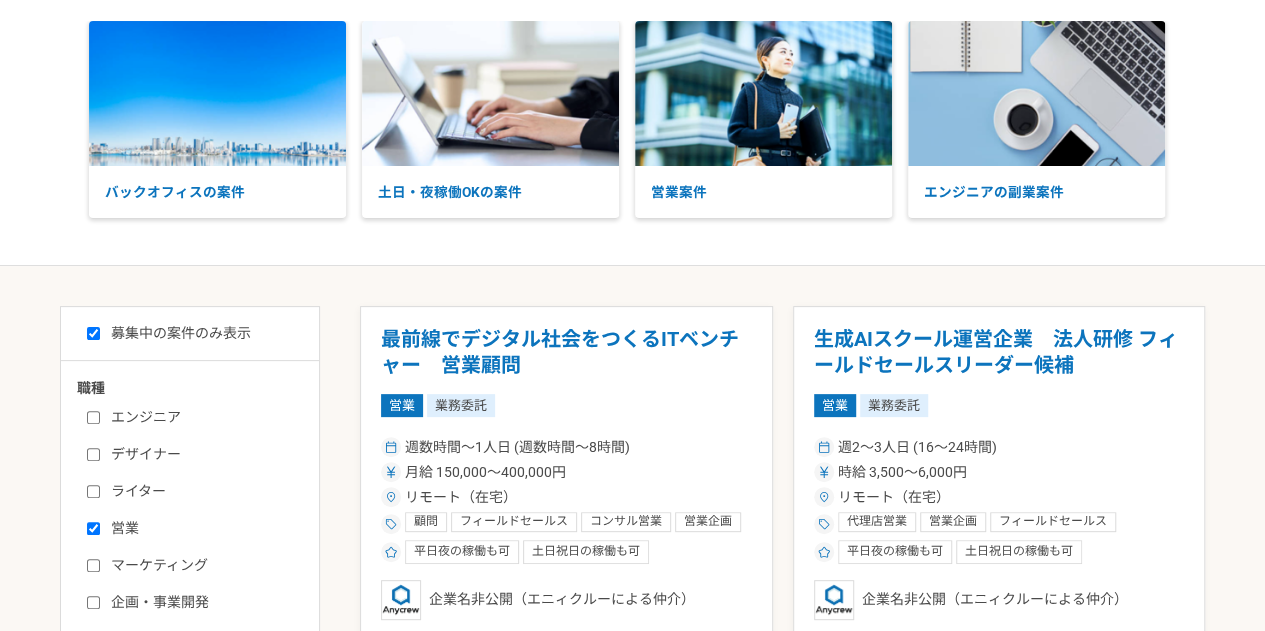 click on "エンジニア デザイナー ライター 営業 マーケティング 企画・事業開発 バックオフィス その他" at bounding box center (197, 544) 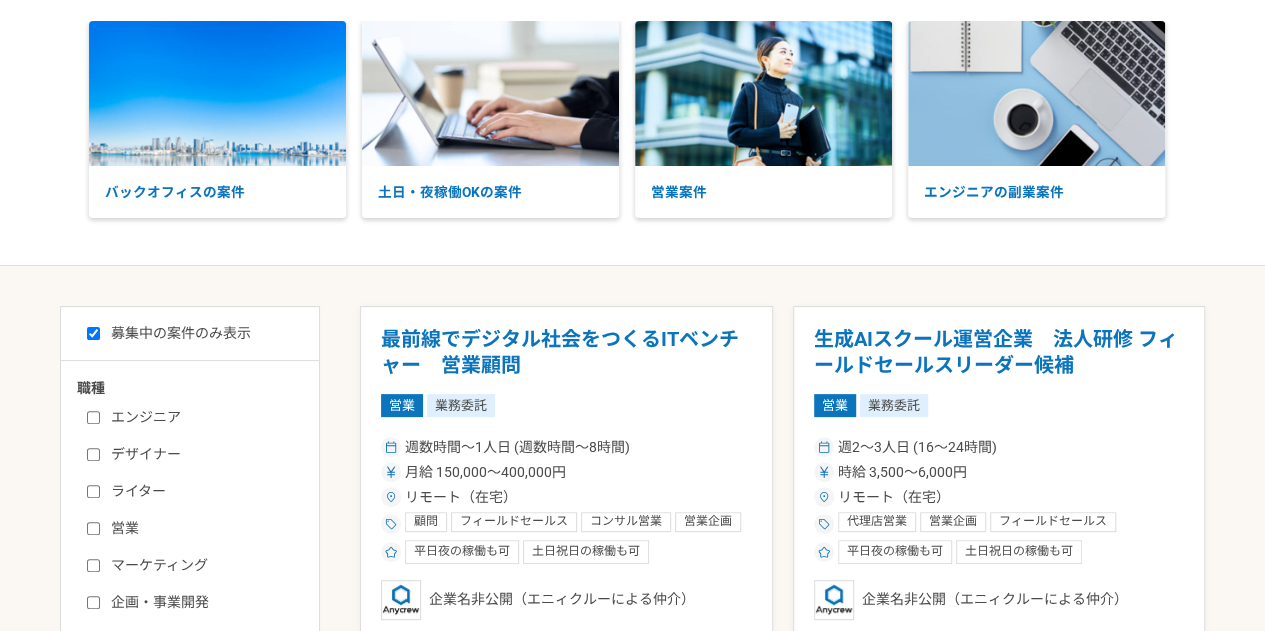 checkbox on "false" 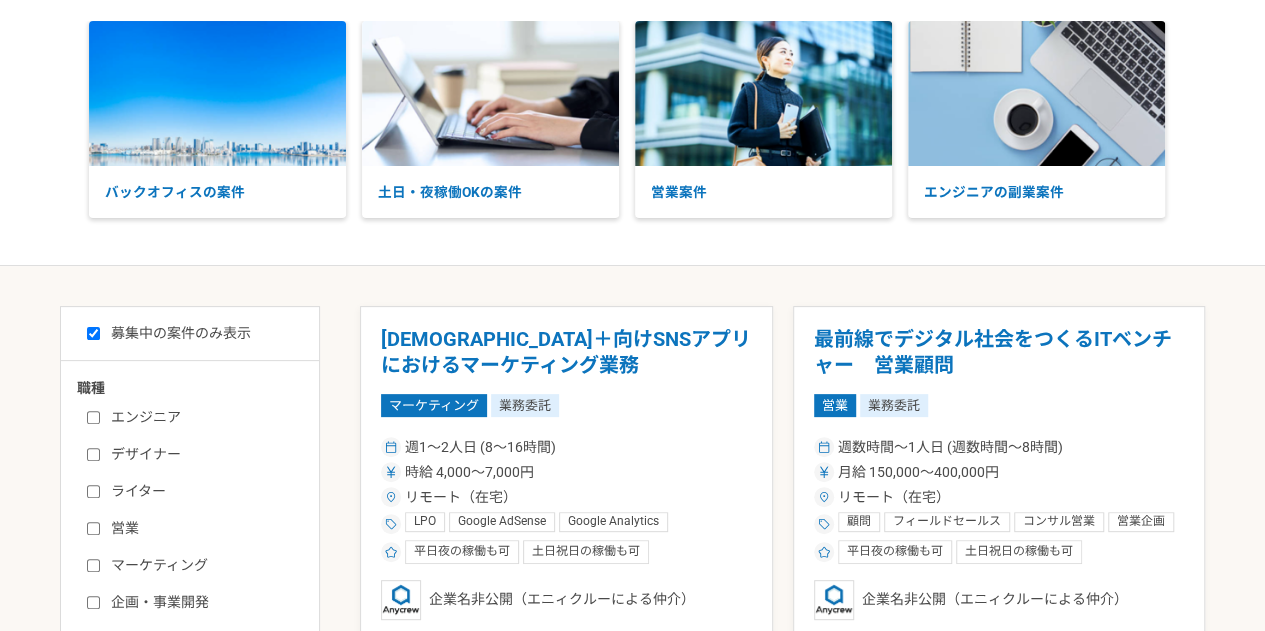 click on "エンジニア" at bounding box center [202, 417] 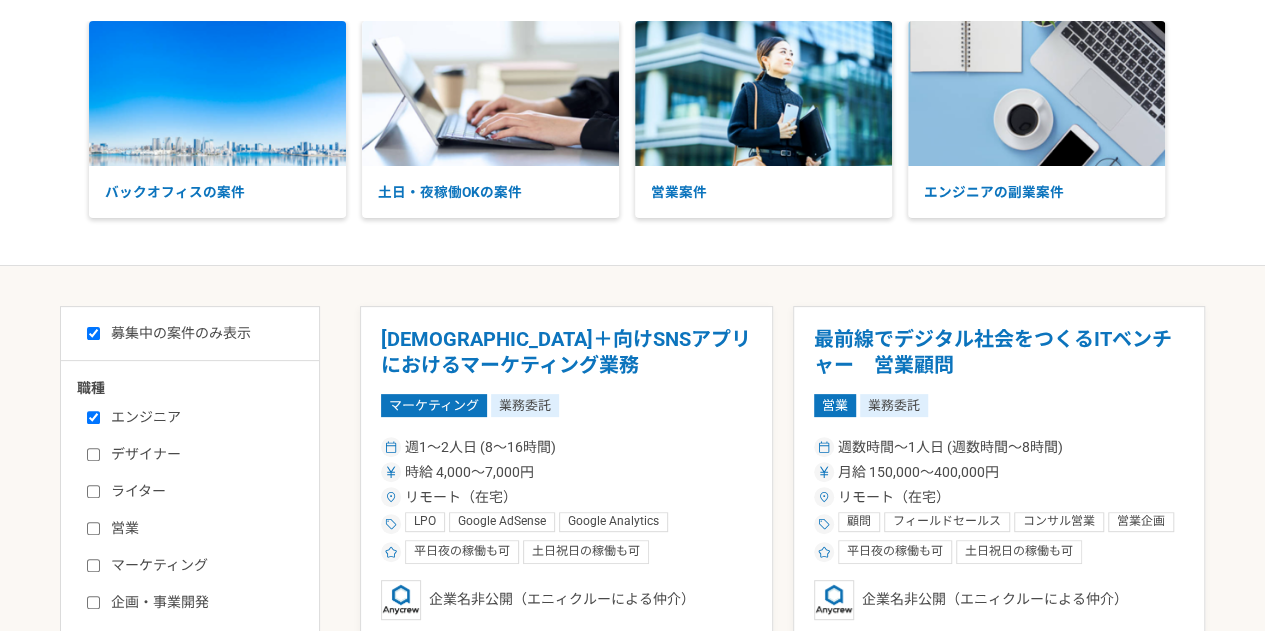 checkbox on "true" 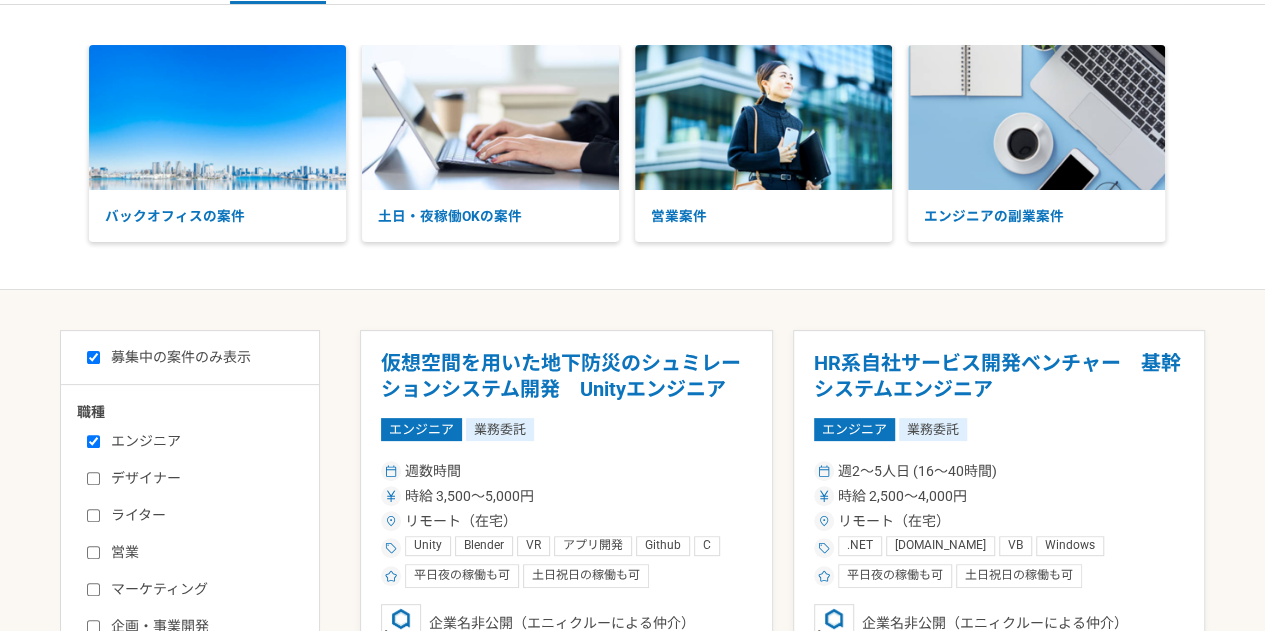 scroll, scrollTop: 0, scrollLeft: 0, axis: both 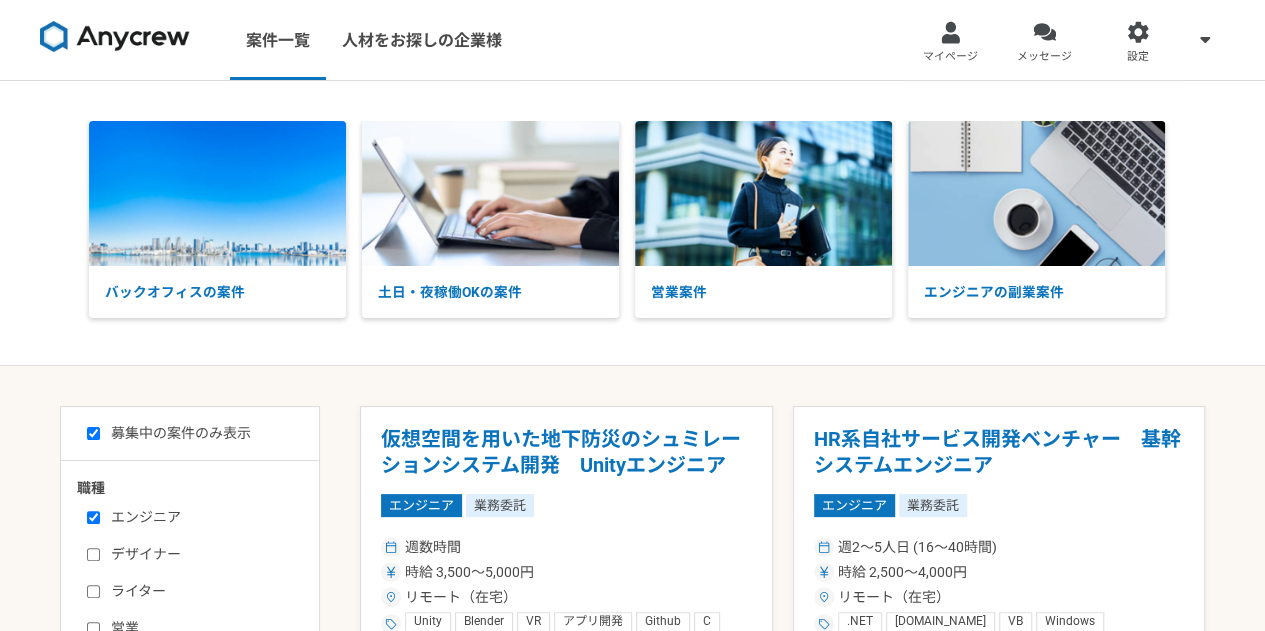 click at bounding box center (115, 37) 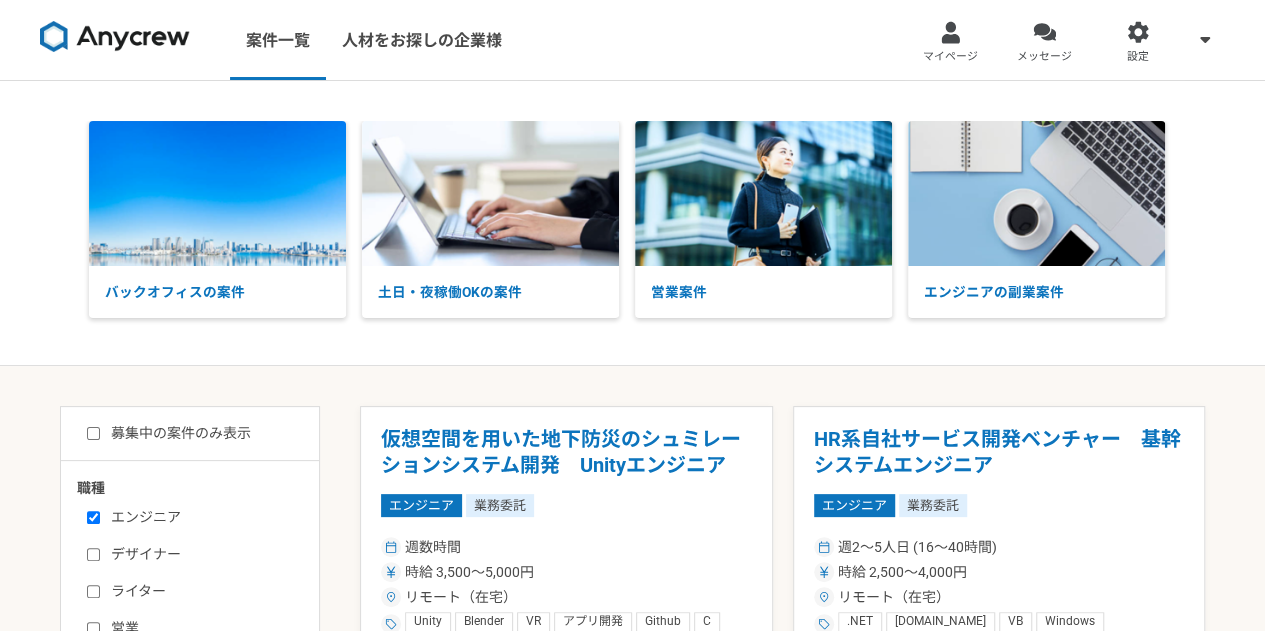 checkbox on "false" 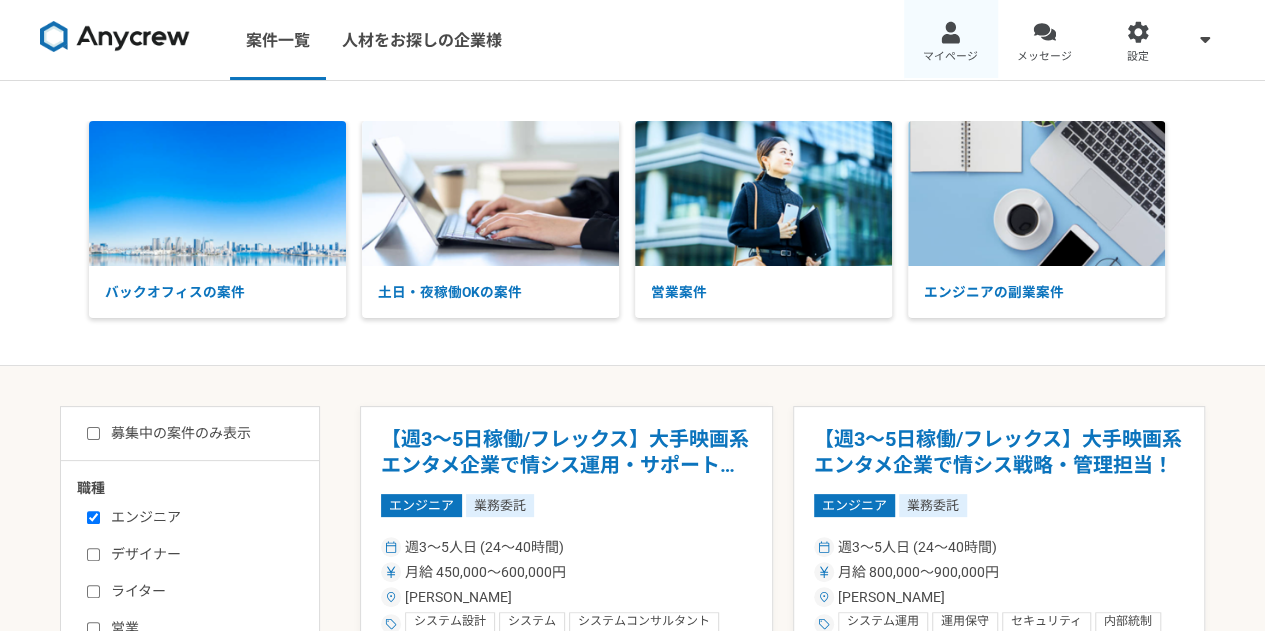 click on "マイページ" at bounding box center [951, 40] 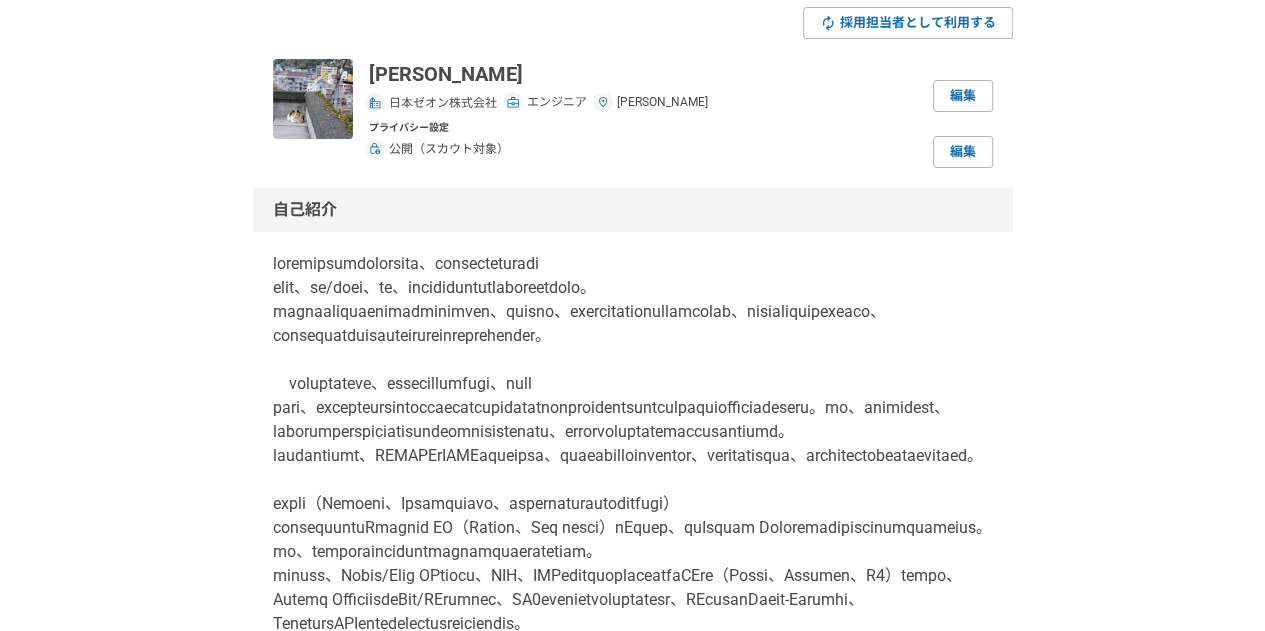 scroll, scrollTop: 0, scrollLeft: 0, axis: both 